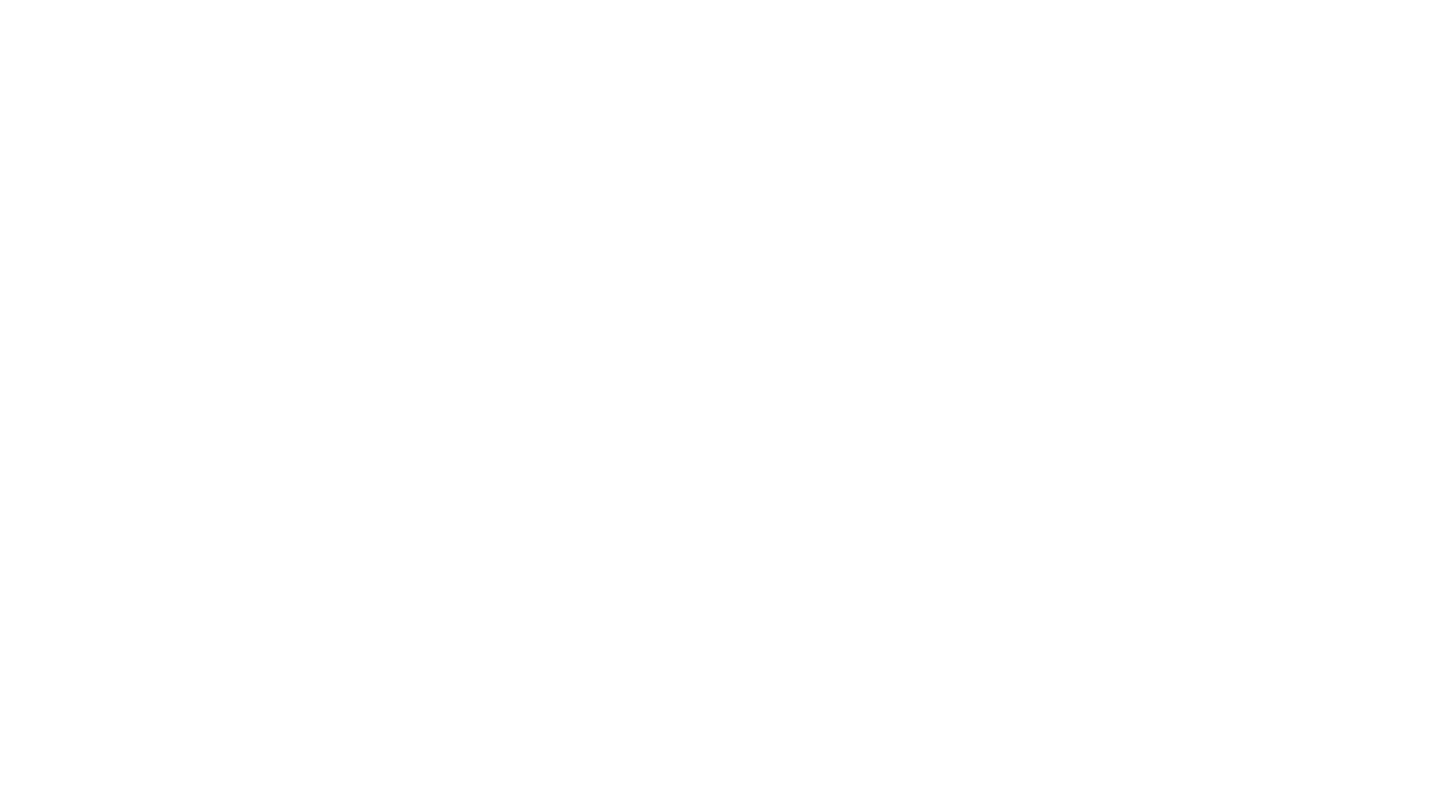 scroll, scrollTop: 0, scrollLeft: 0, axis: both 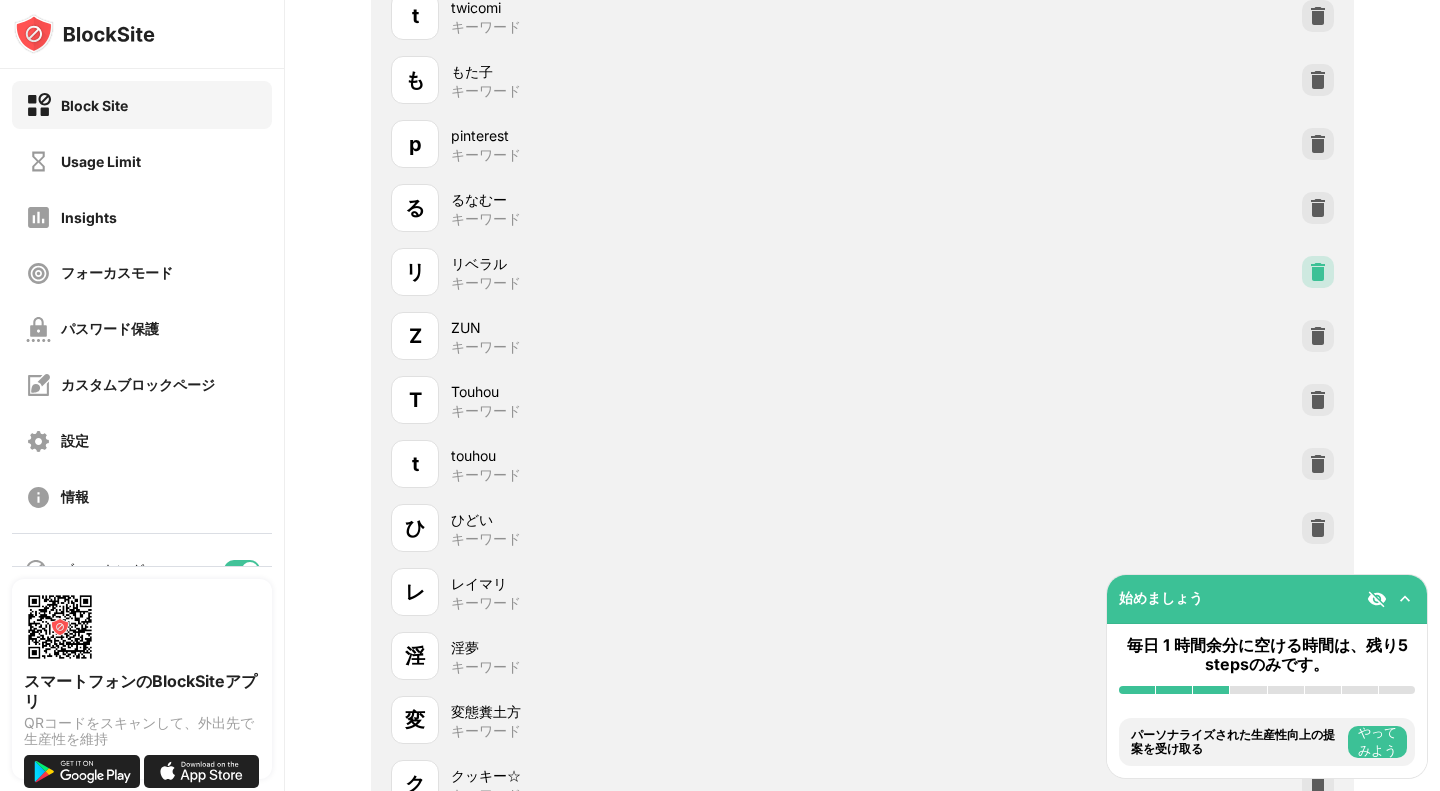 click at bounding box center (1318, 272) 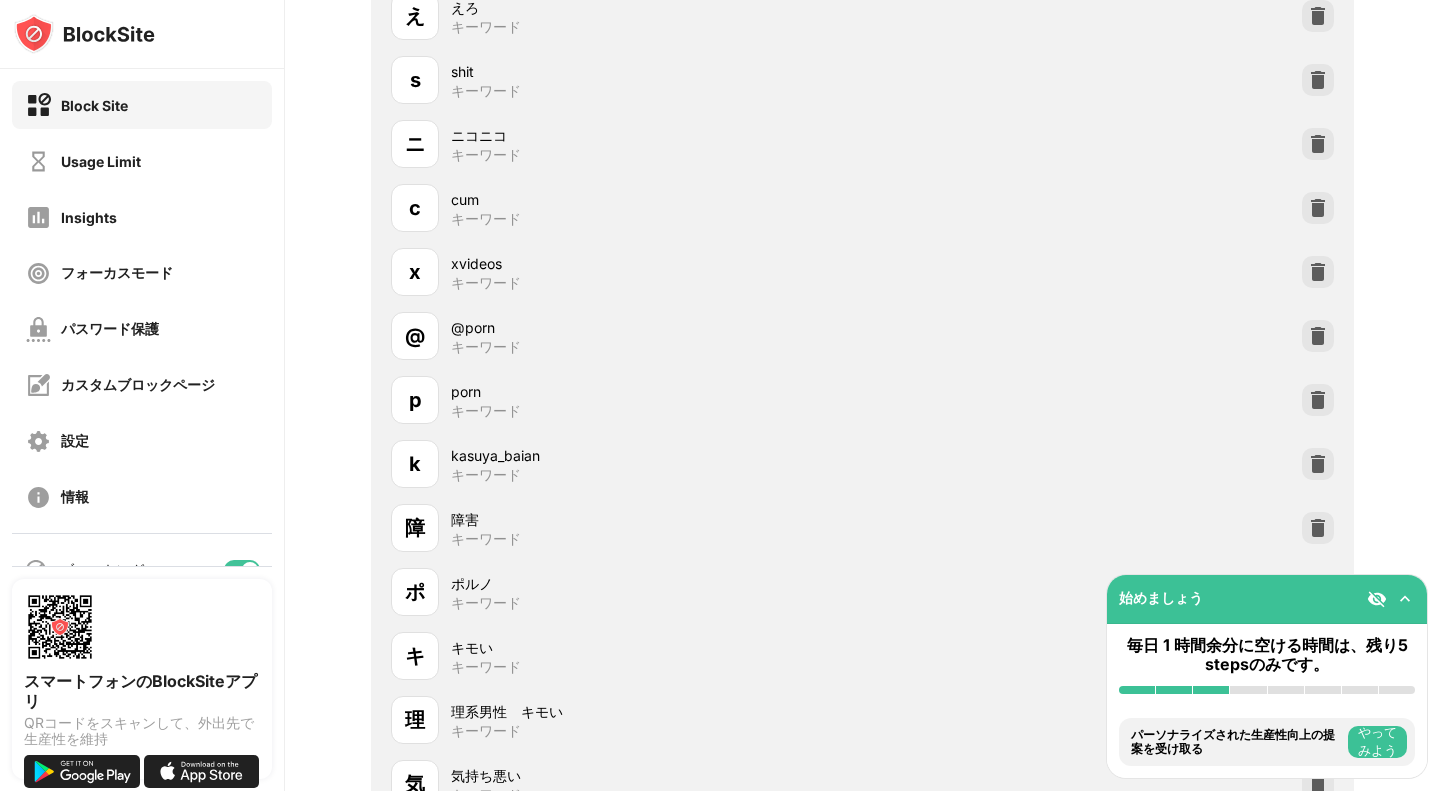 scroll, scrollTop: 6100, scrollLeft: 0, axis: vertical 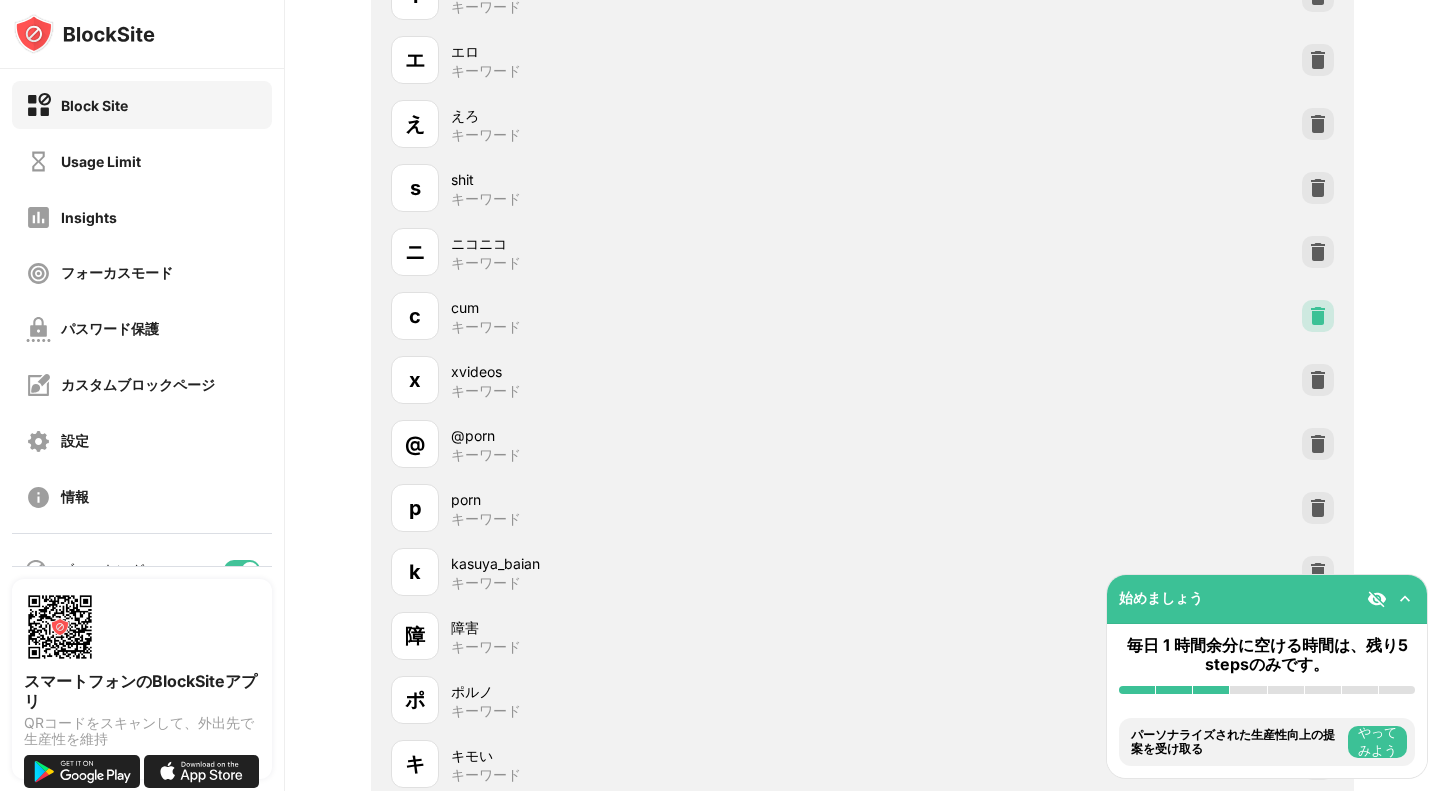 click at bounding box center (1318, 316) 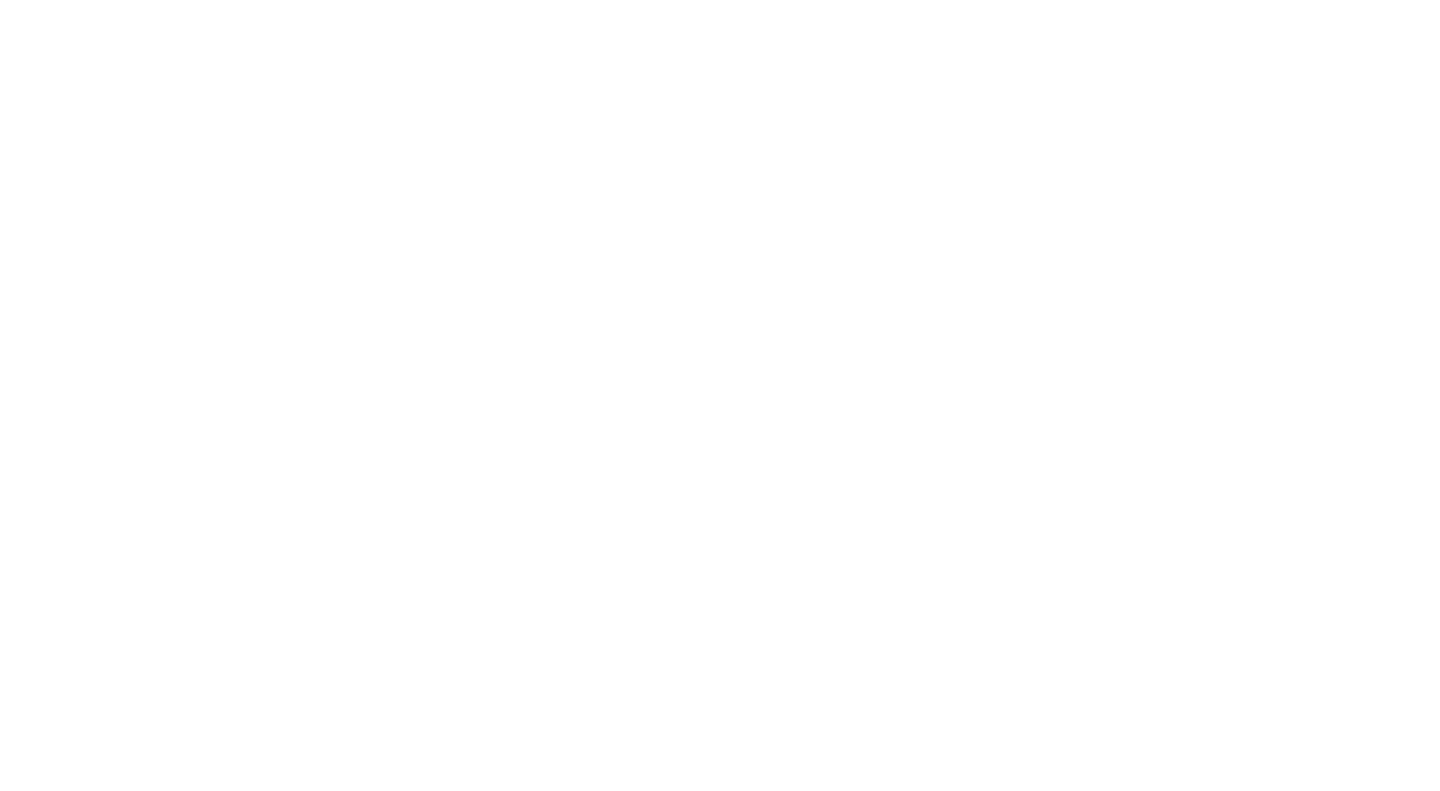 scroll, scrollTop: 0, scrollLeft: 0, axis: both 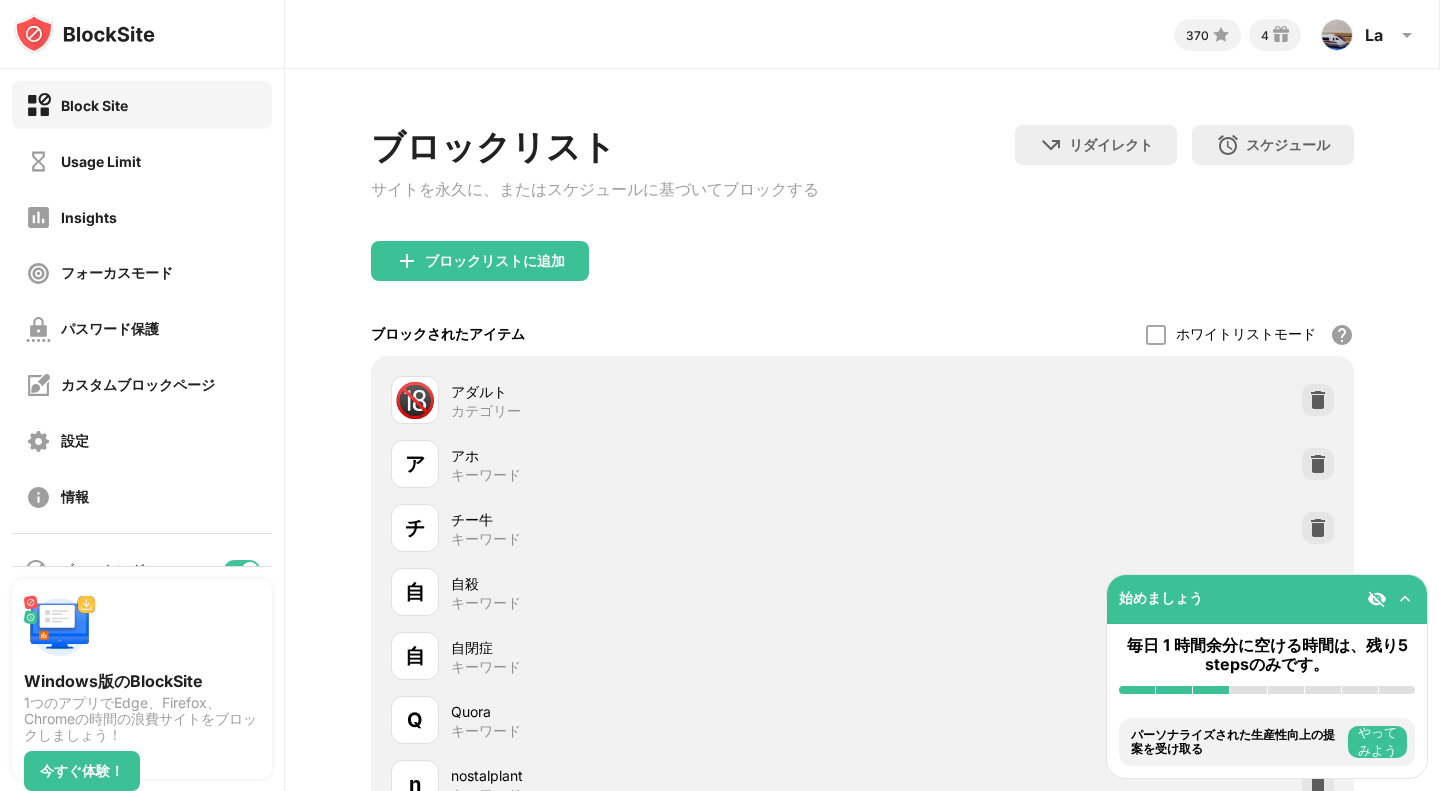 click at bounding box center [1405, 599] 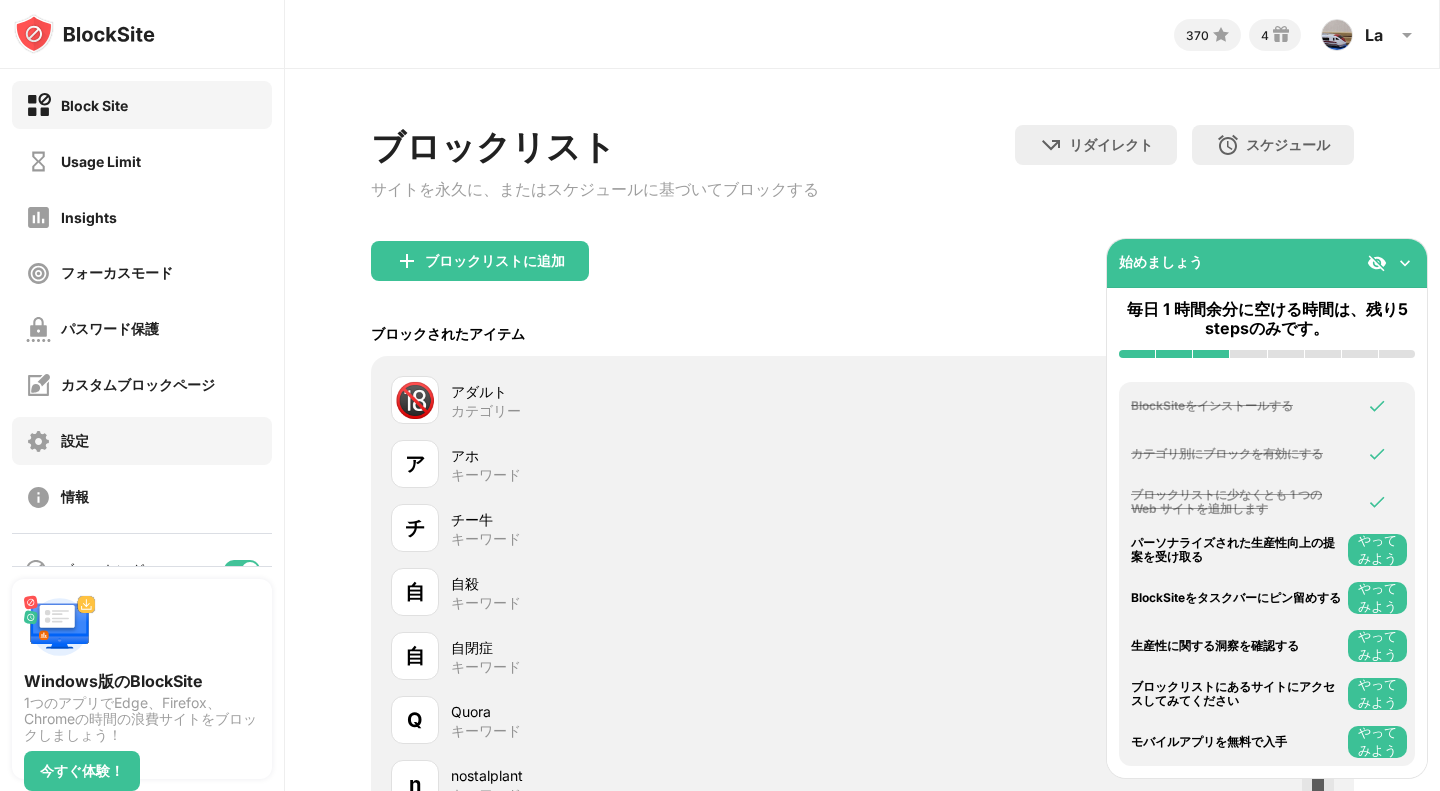 click on "設定" at bounding box center (142, 441) 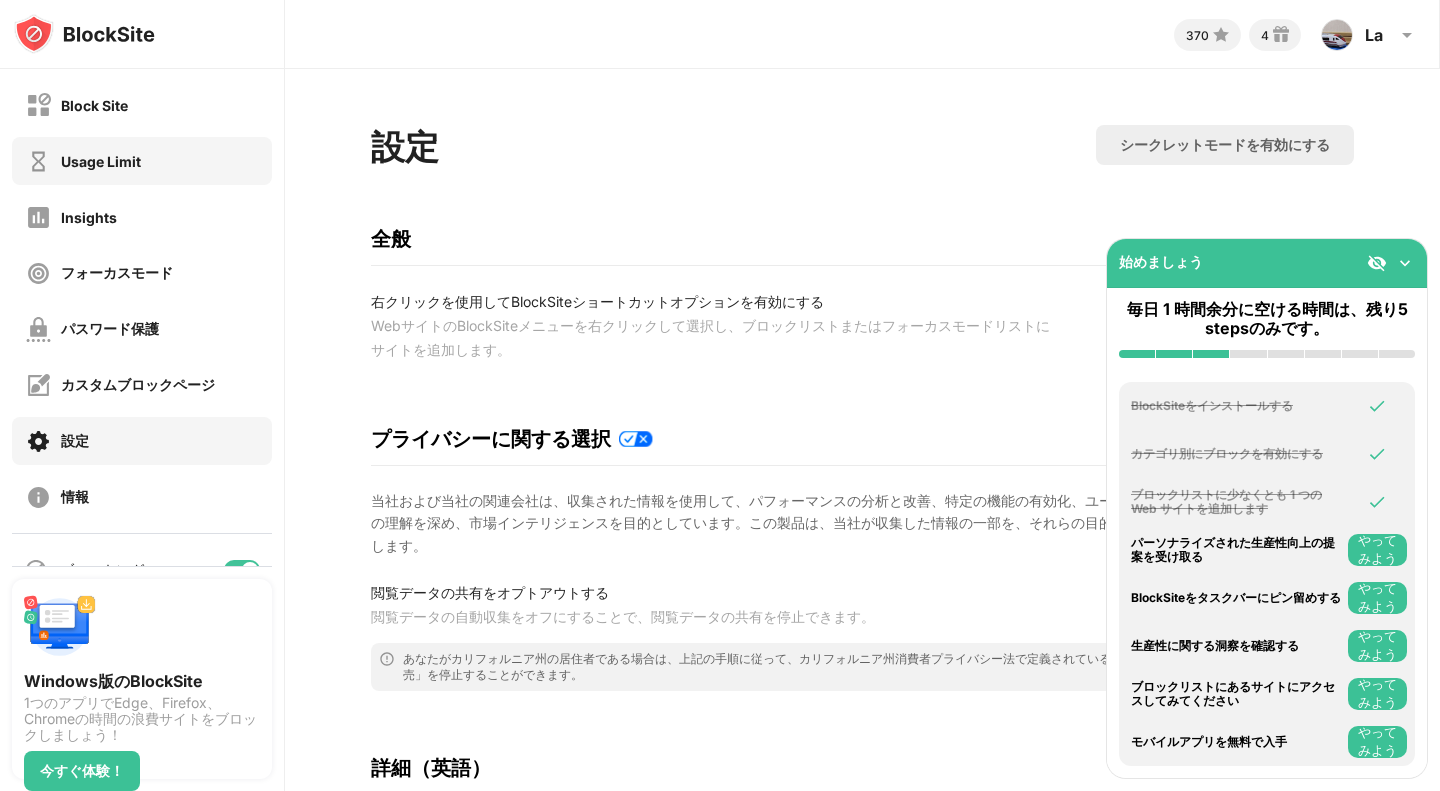 click on "Usage Limit" at bounding box center (142, 161) 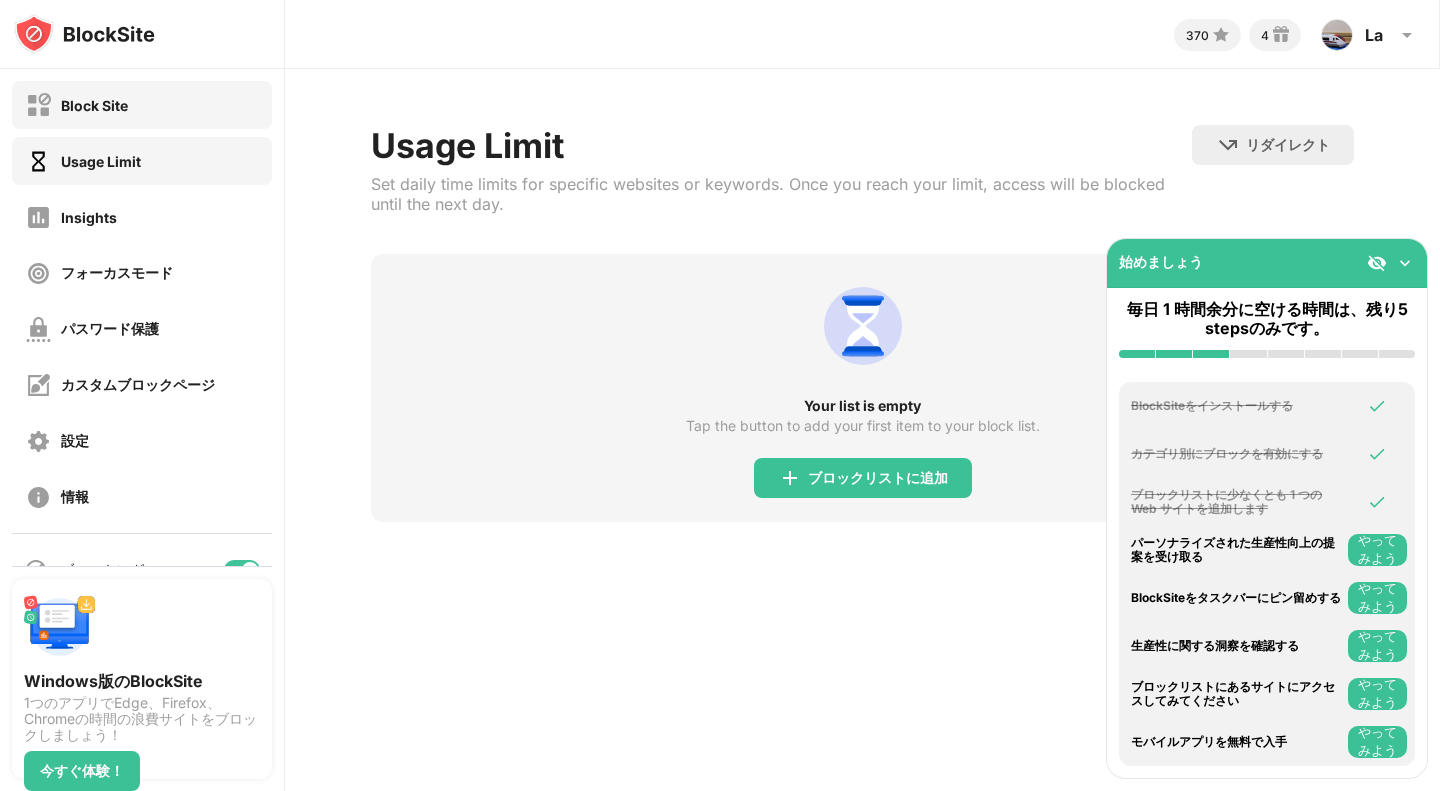 click on "Block Site" at bounding box center [142, 105] 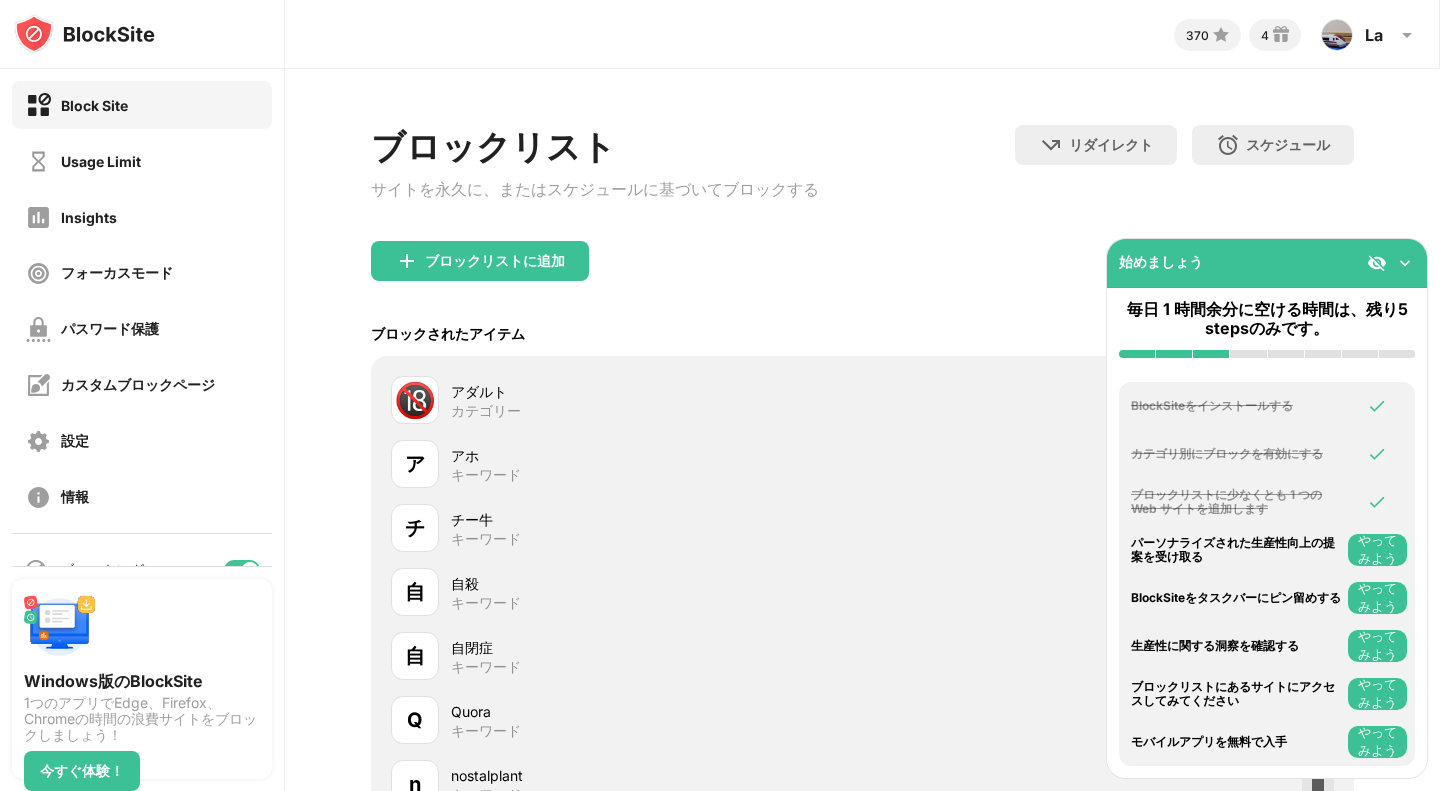 click on "ブロックリストに追加" at bounding box center [862, 277] 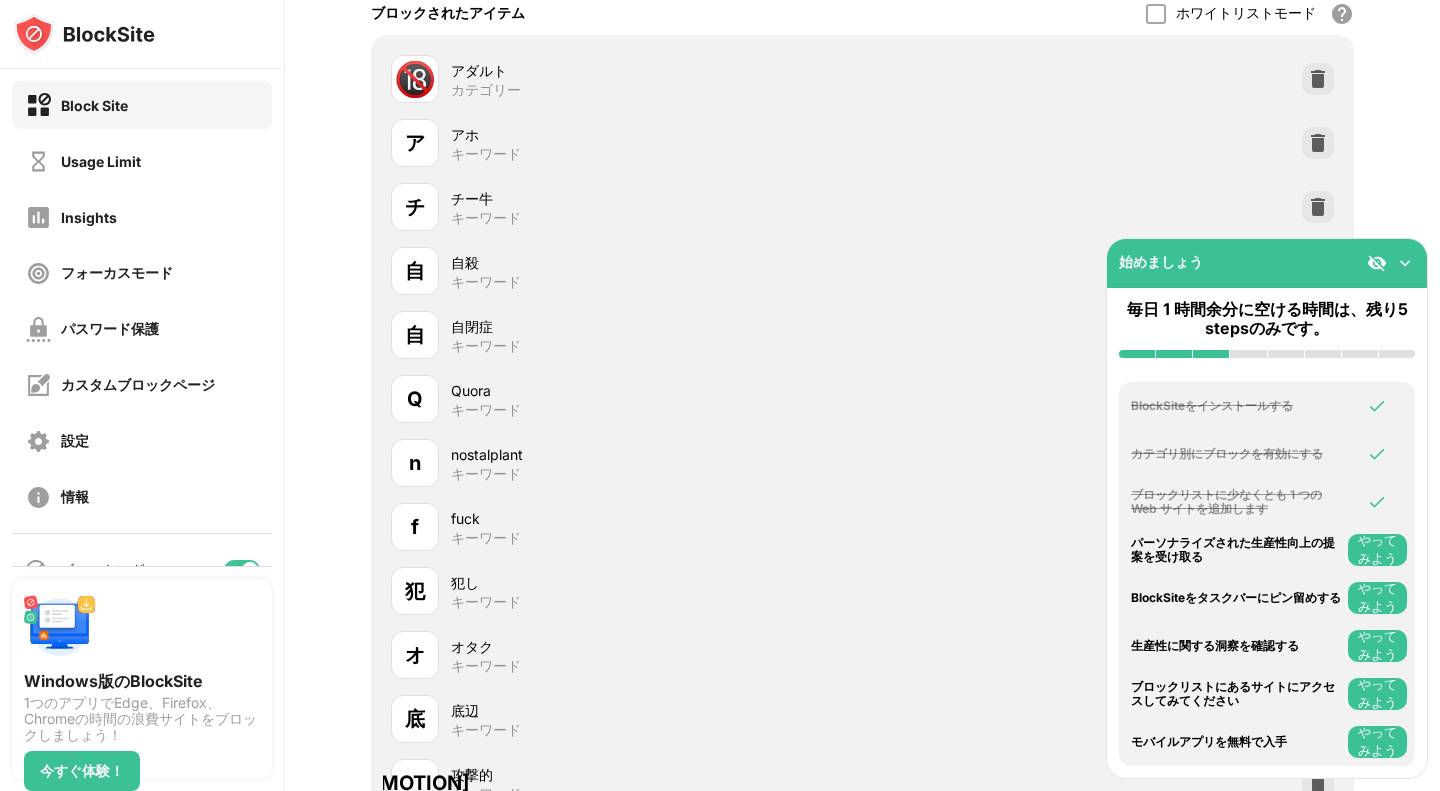 scroll, scrollTop: 500, scrollLeft: 0, axis: vertical 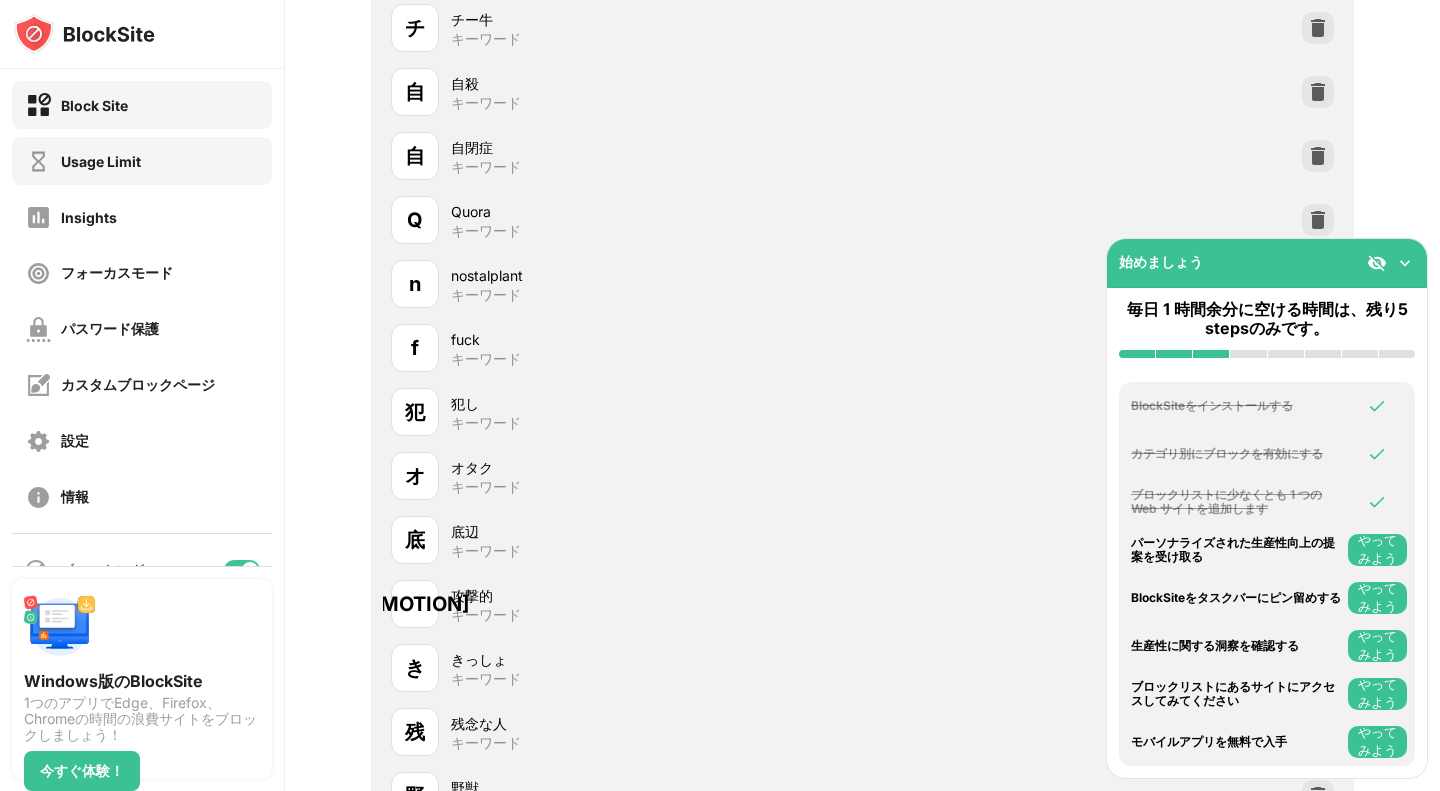 click on "Usage Limit" at bounding box center (101, 161) 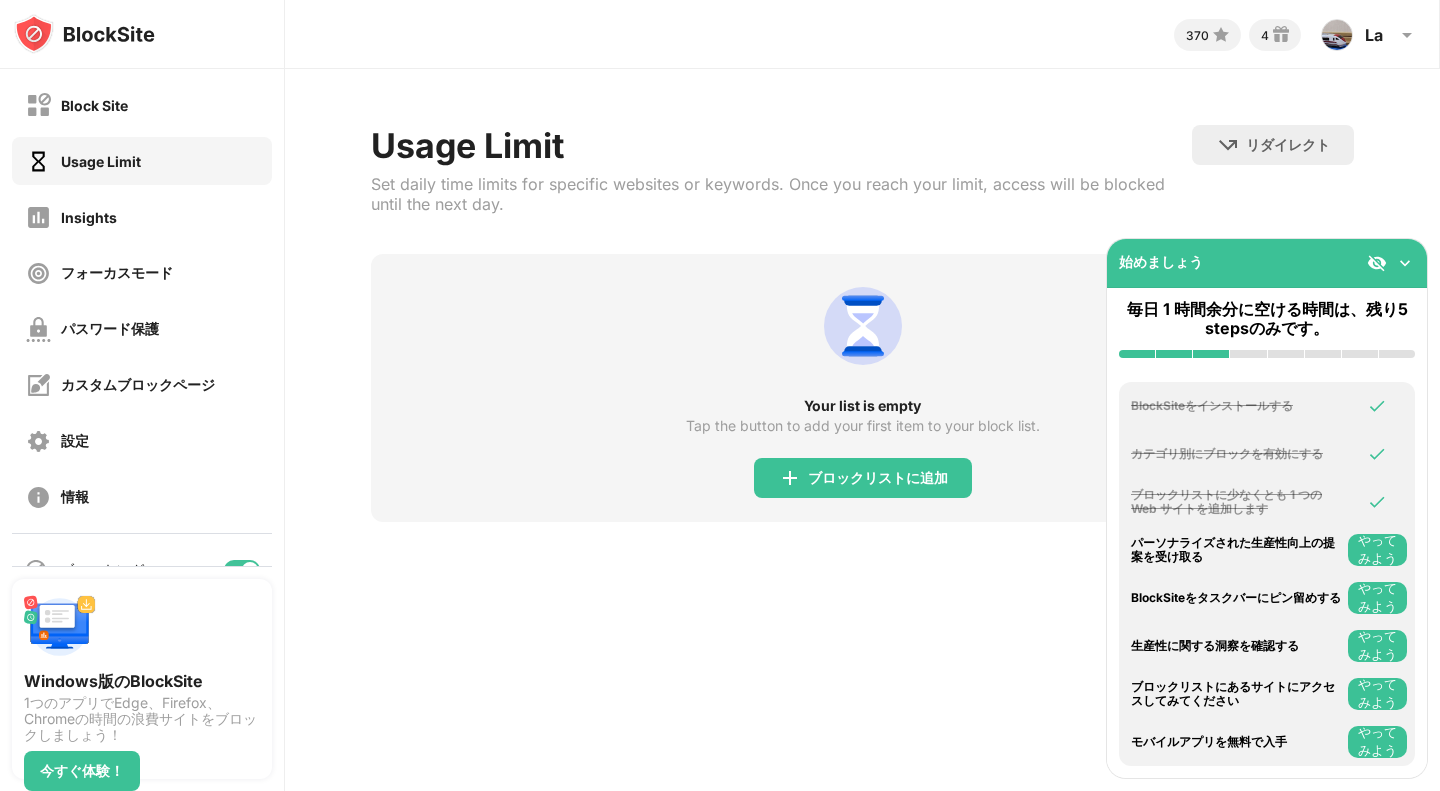 scroll, scrollTop: 0, scrollLeft: 0, axis: both 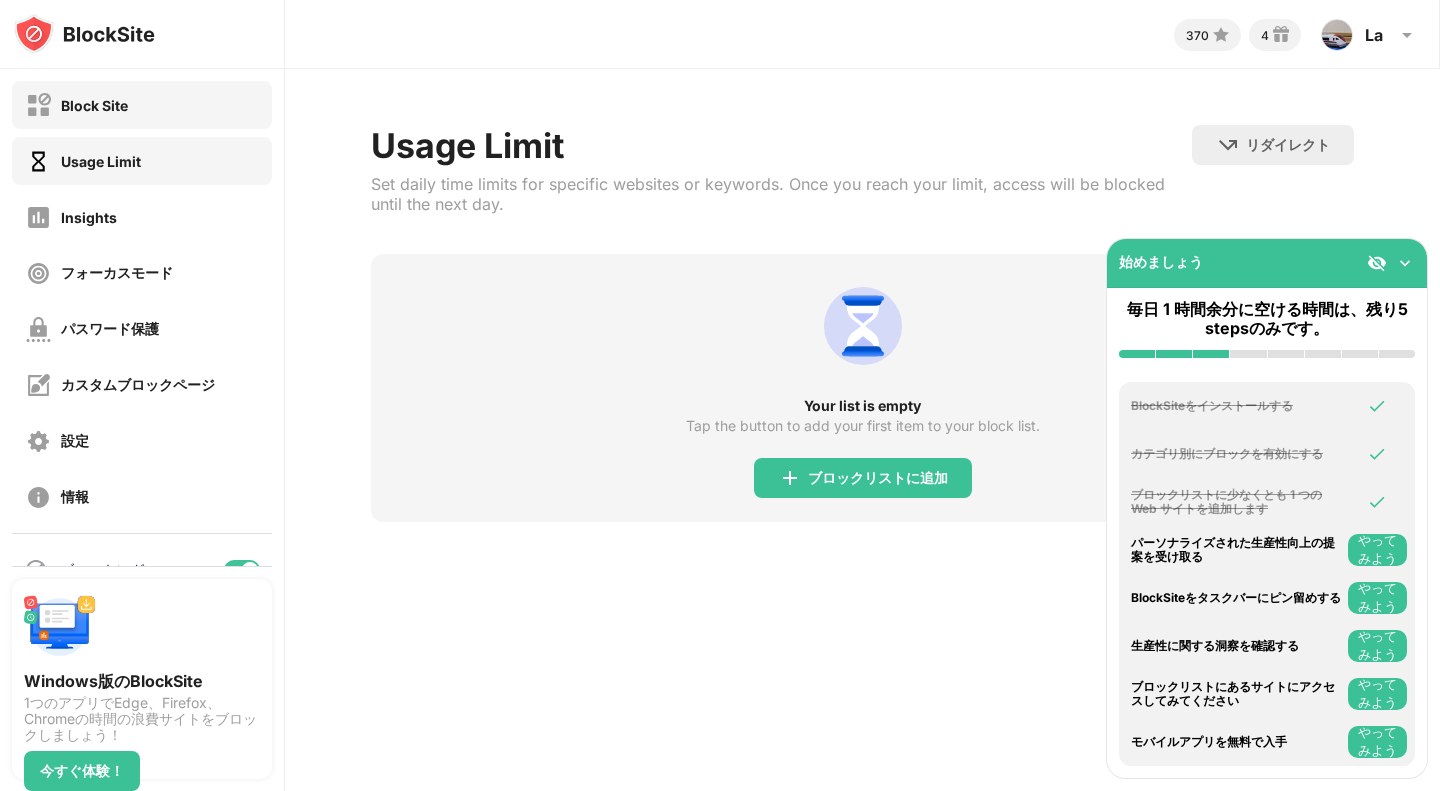 click on "Block Site" at bounding box center (94, 105) 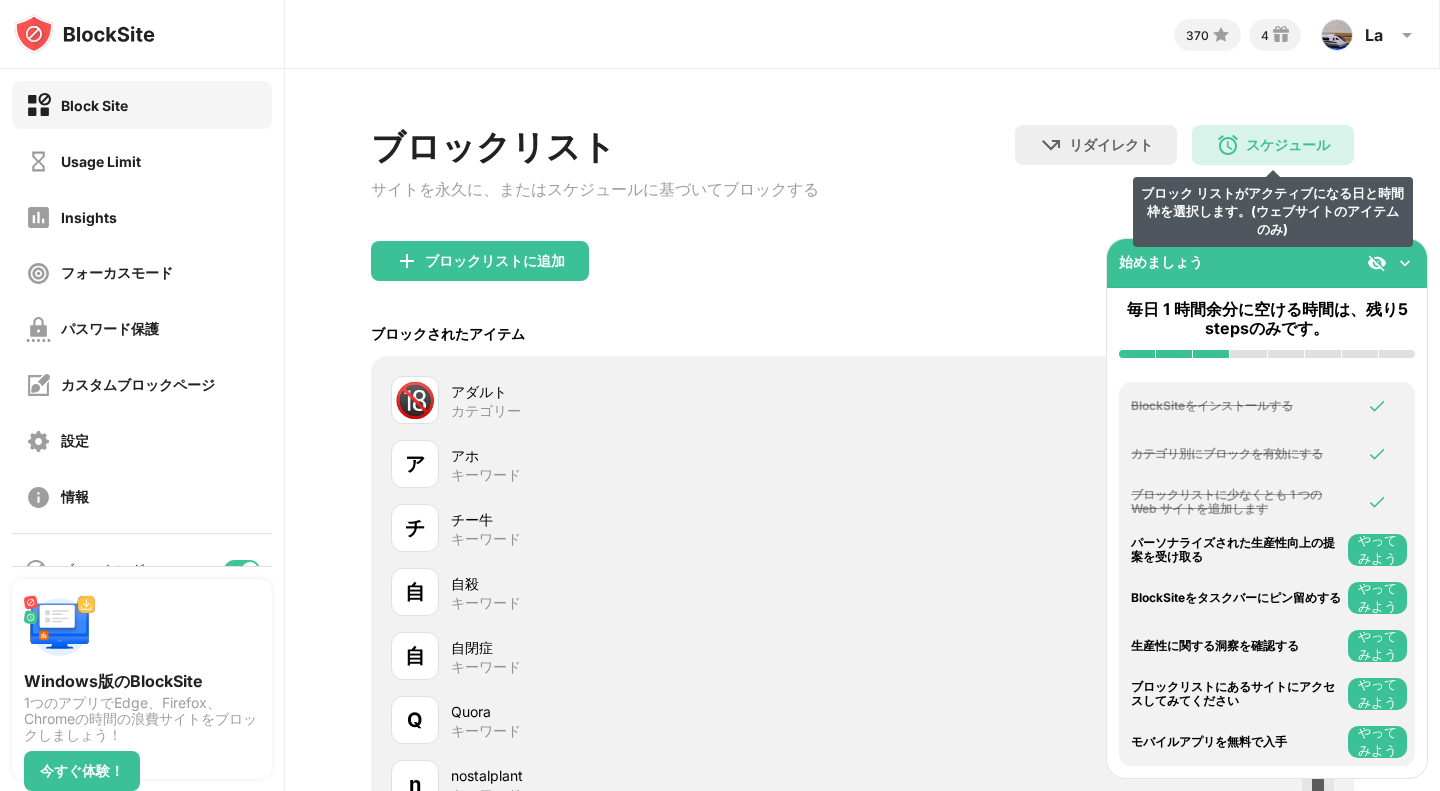 click at bounding box center [1228, 145] 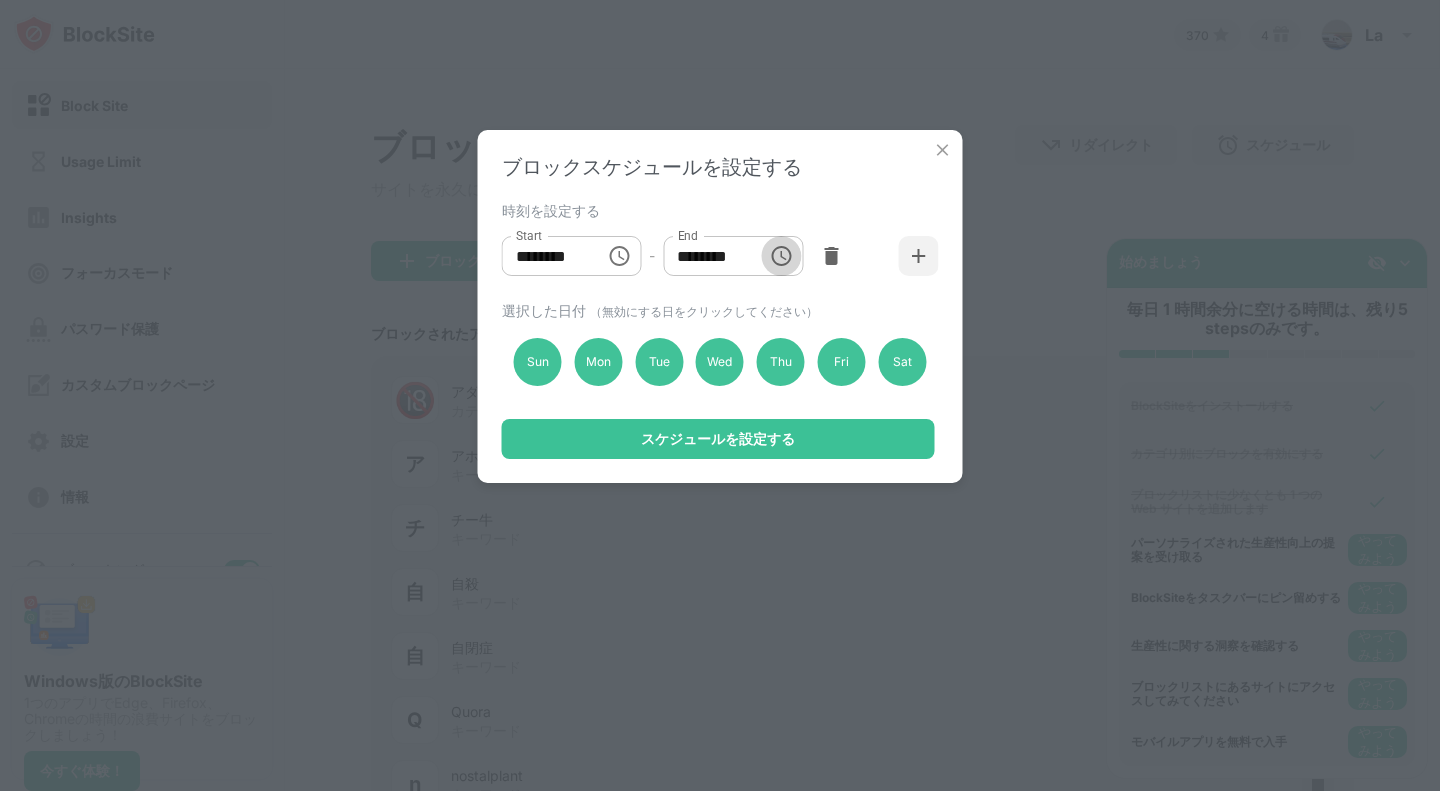 click 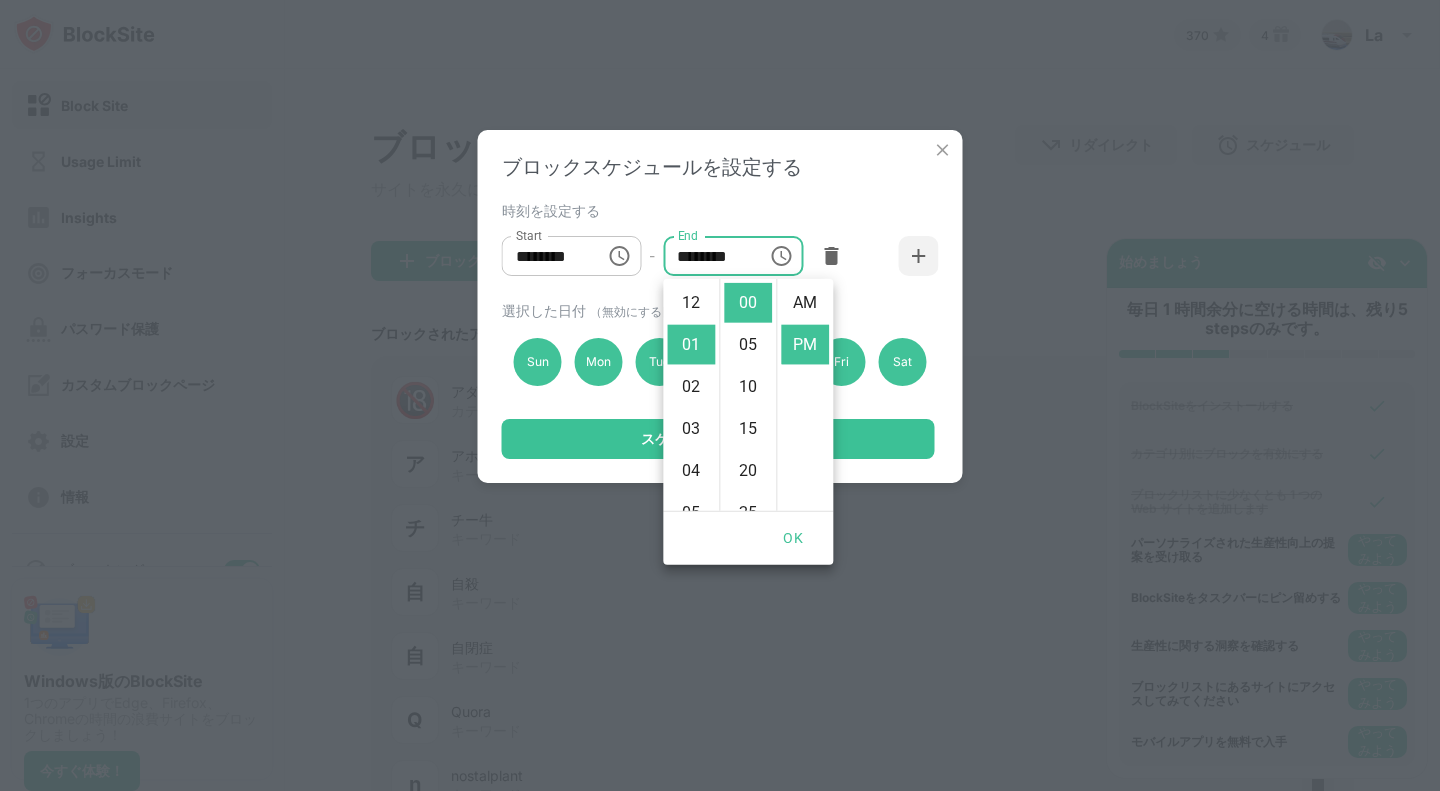 scroll, scrollTop: 42, scrollLeft: 0, axis: vertical 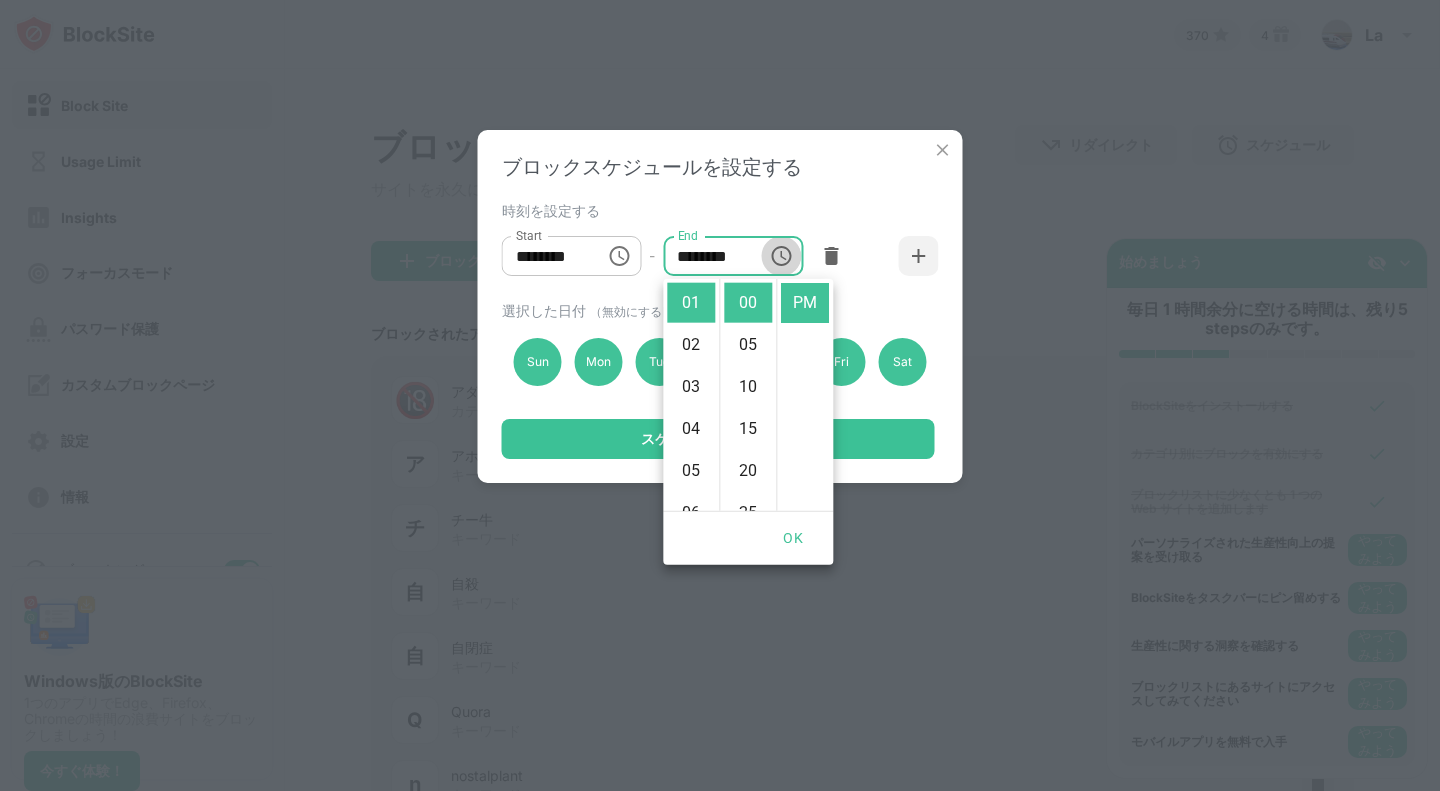 click 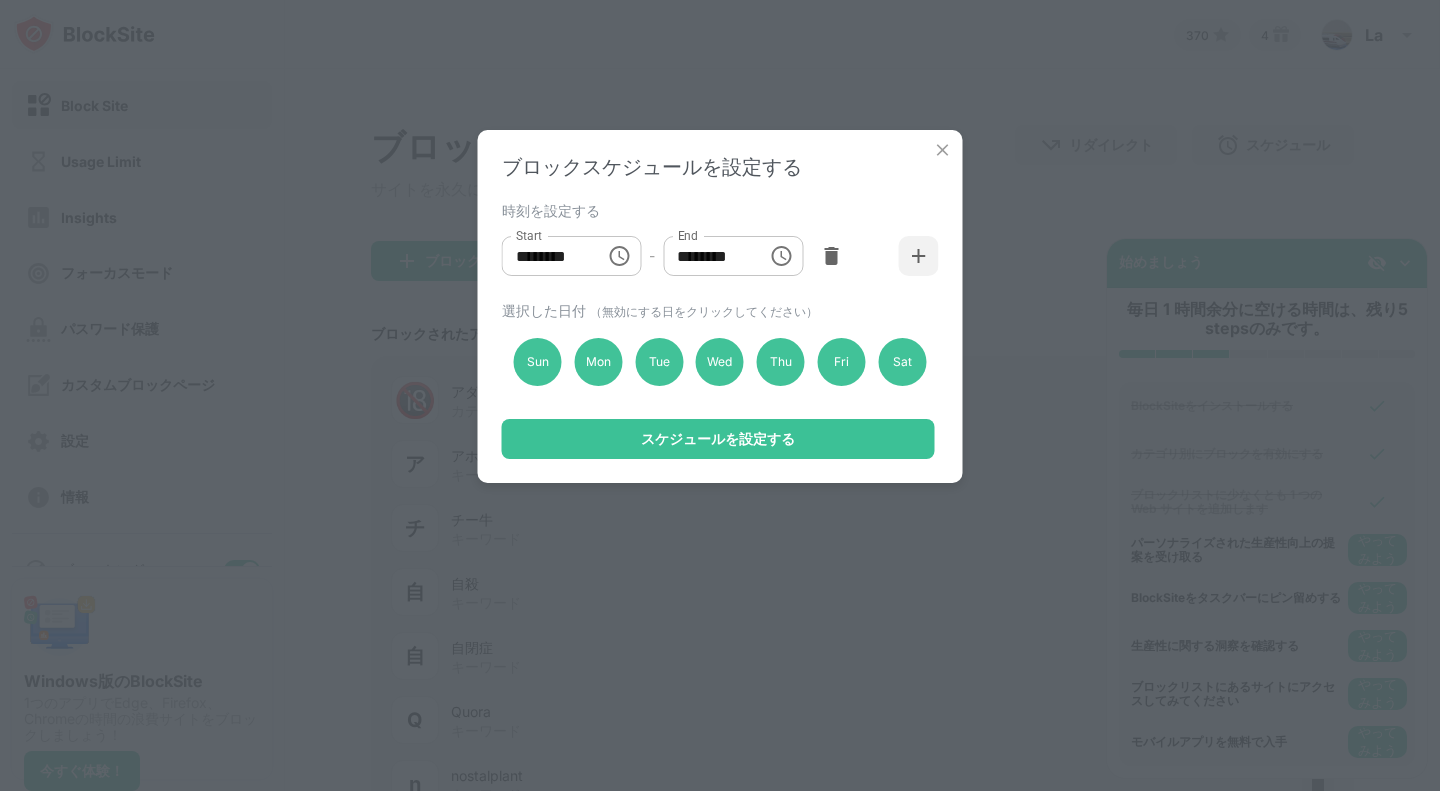 click 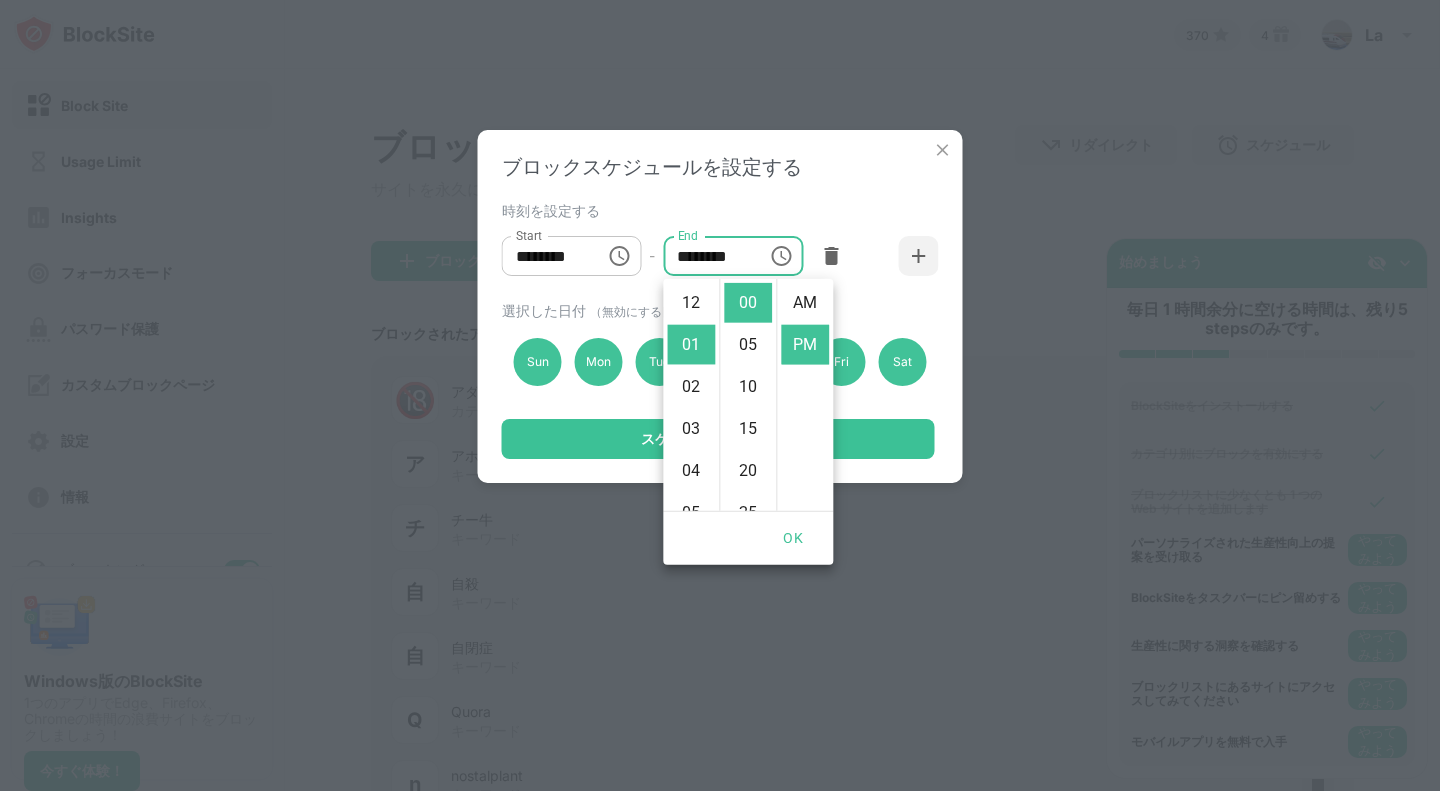 scroll, scrollTop: 42, scrollLeft: 0, axis: vertical 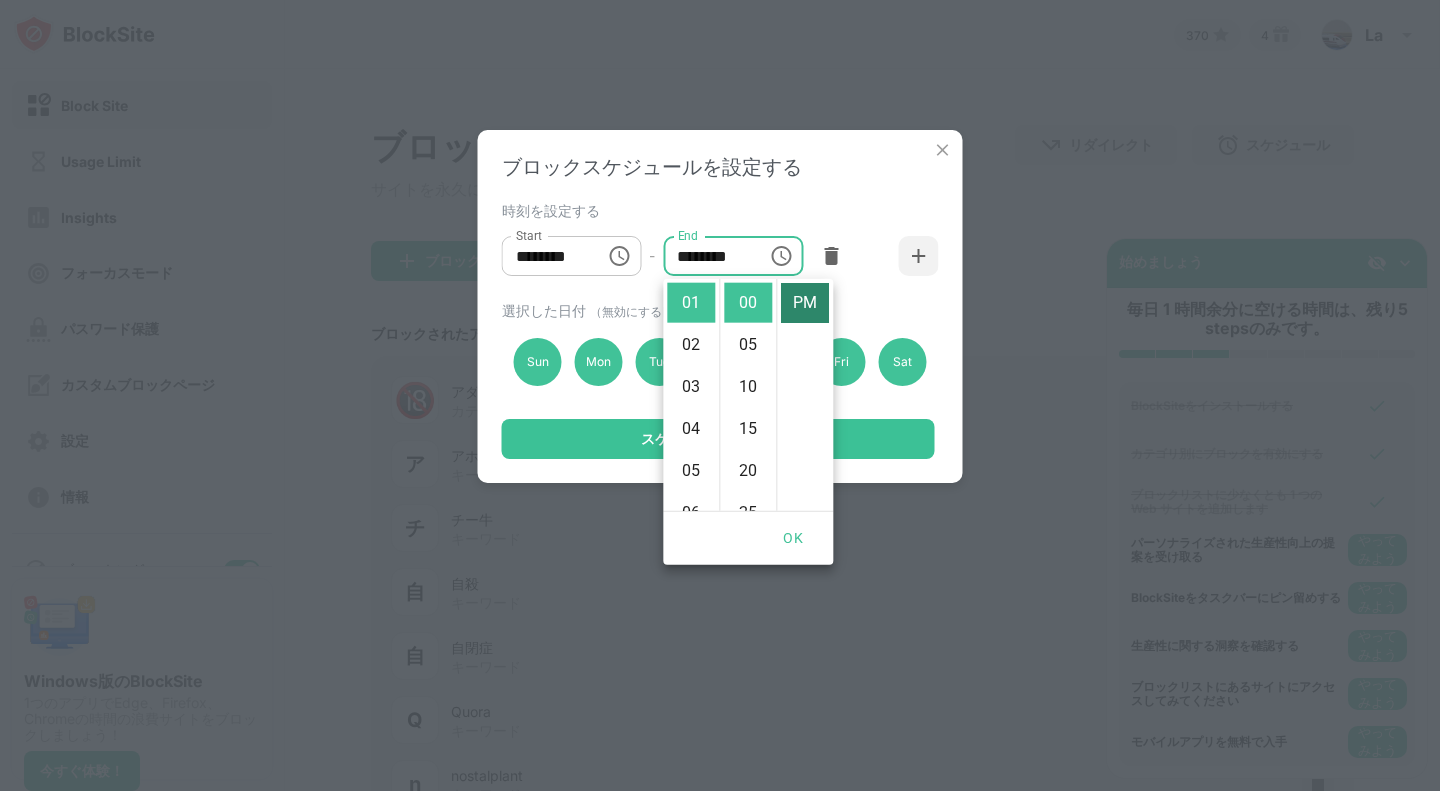 click on "PM" at bounding box center [805, 303] 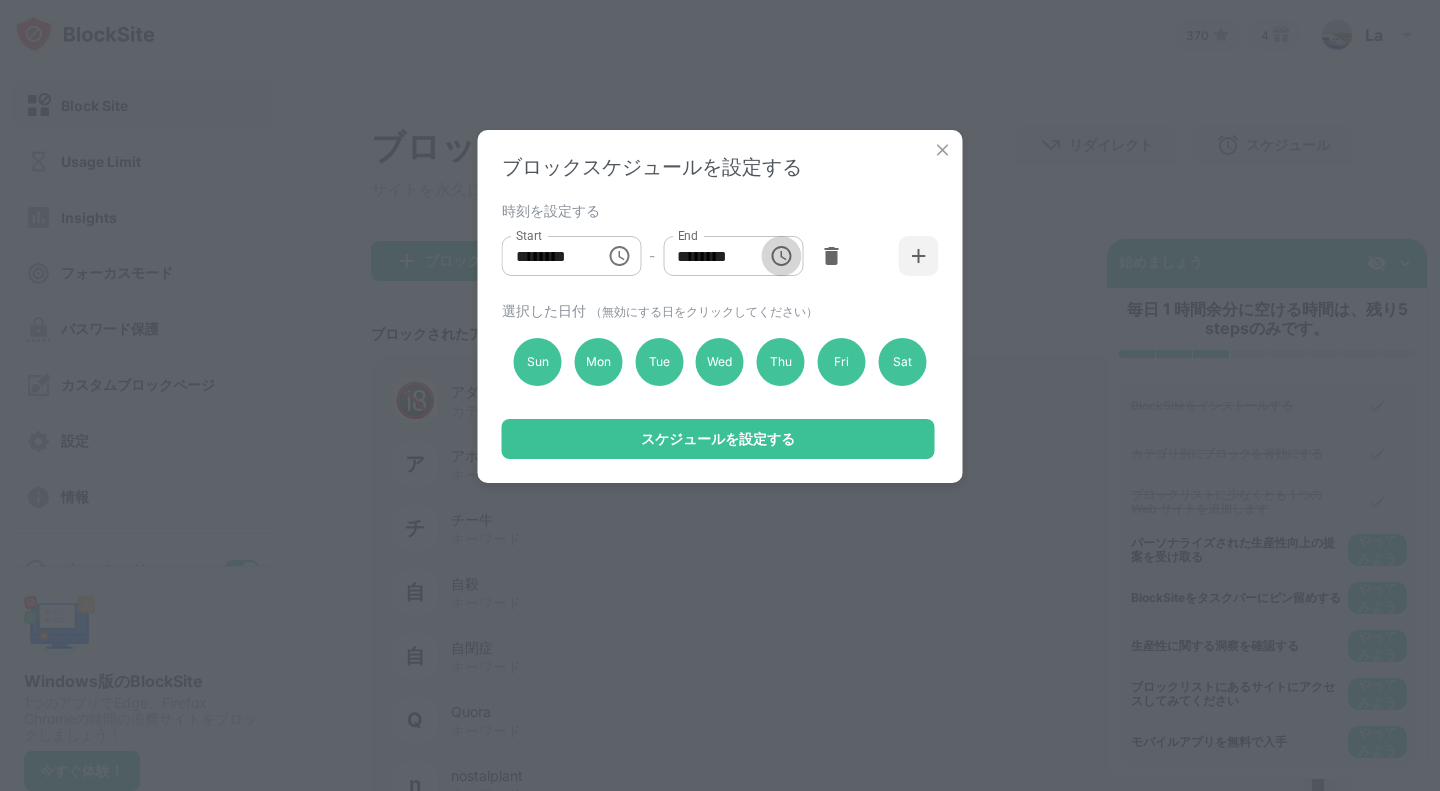 click at bounding box center [781, 256] 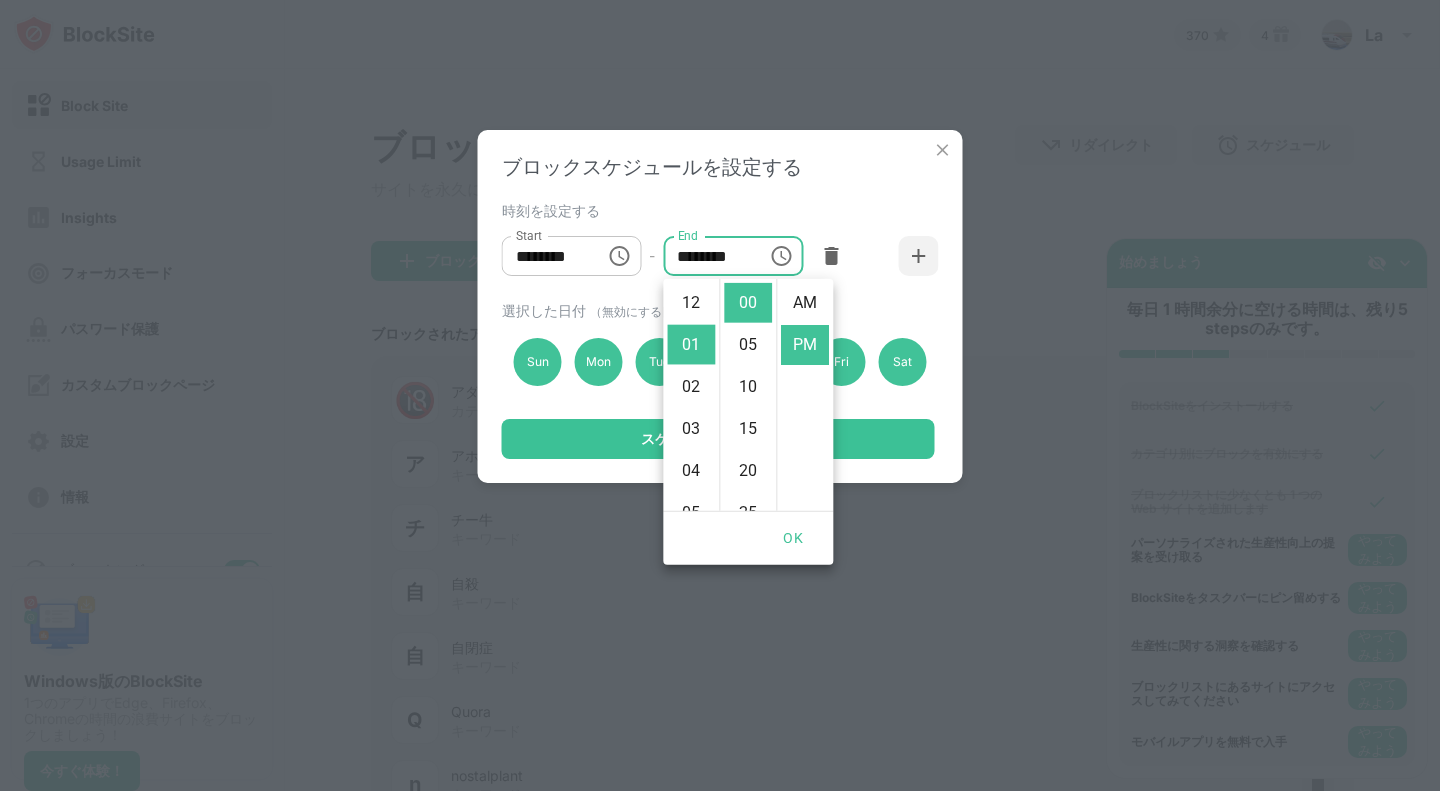scroll, scrollTop: 42, scrollLeft: 0, axis: vertical 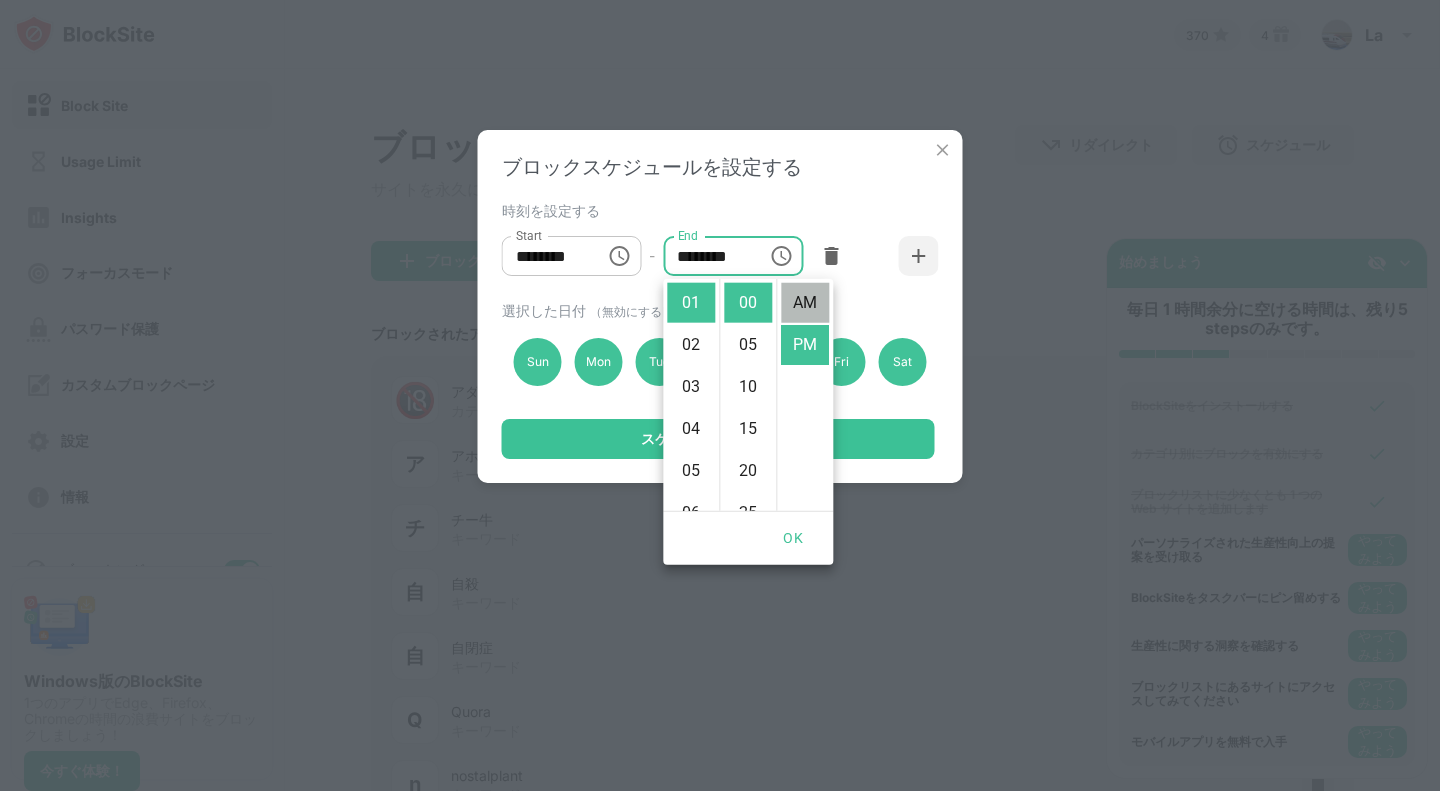 click on "AM" at bounding box center [805, 303] 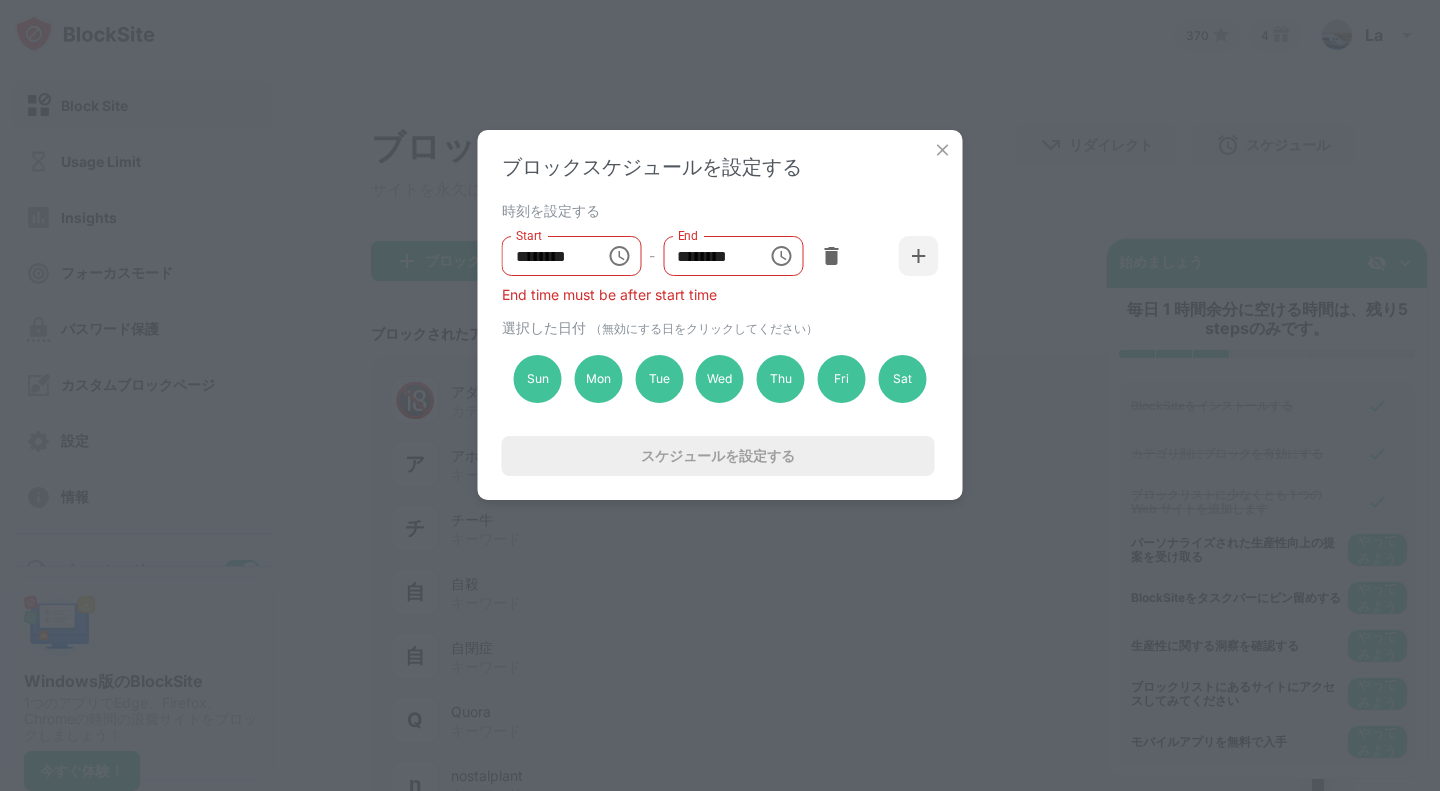 click 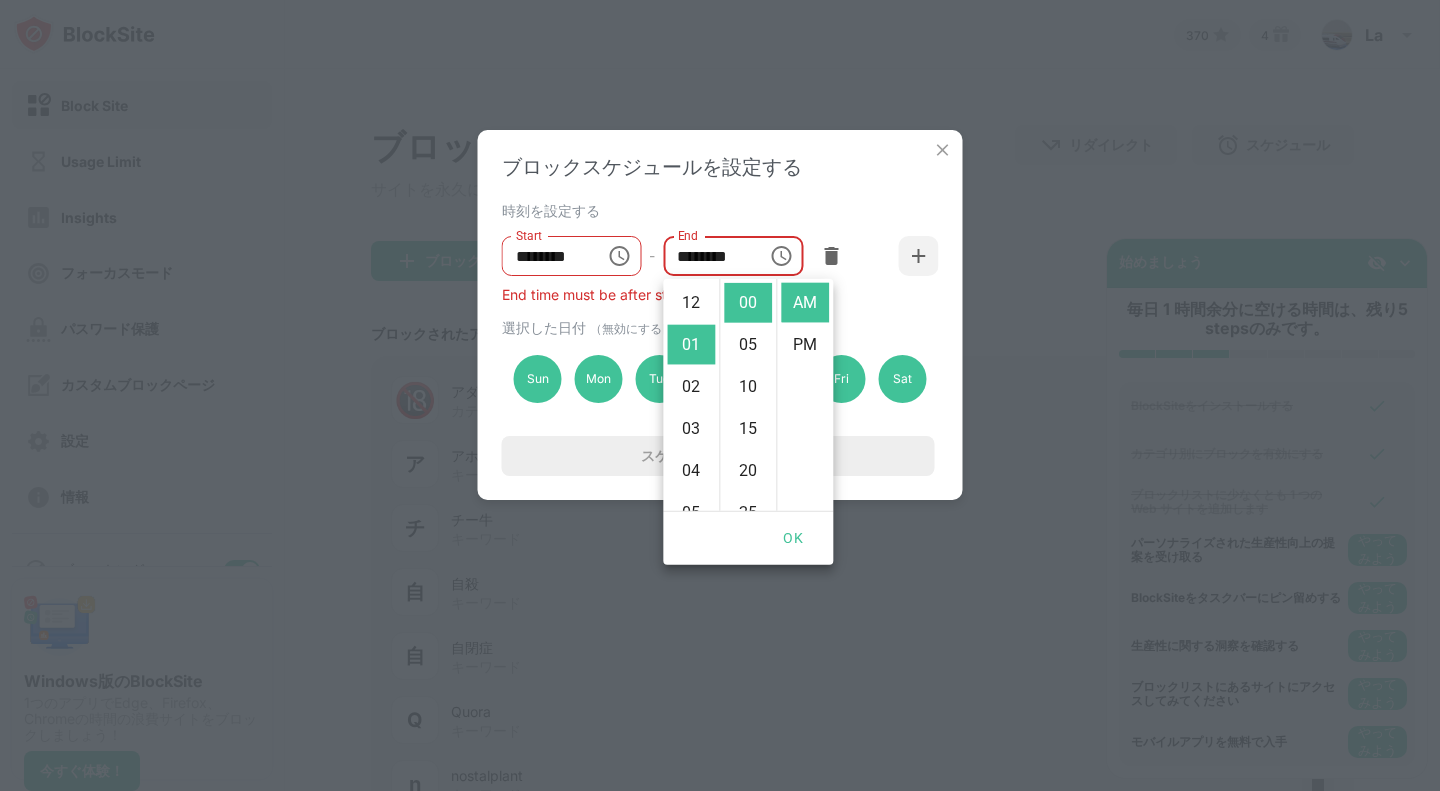 scroll, scrollTop: 42, scrollLeft: 0, axis: vertical 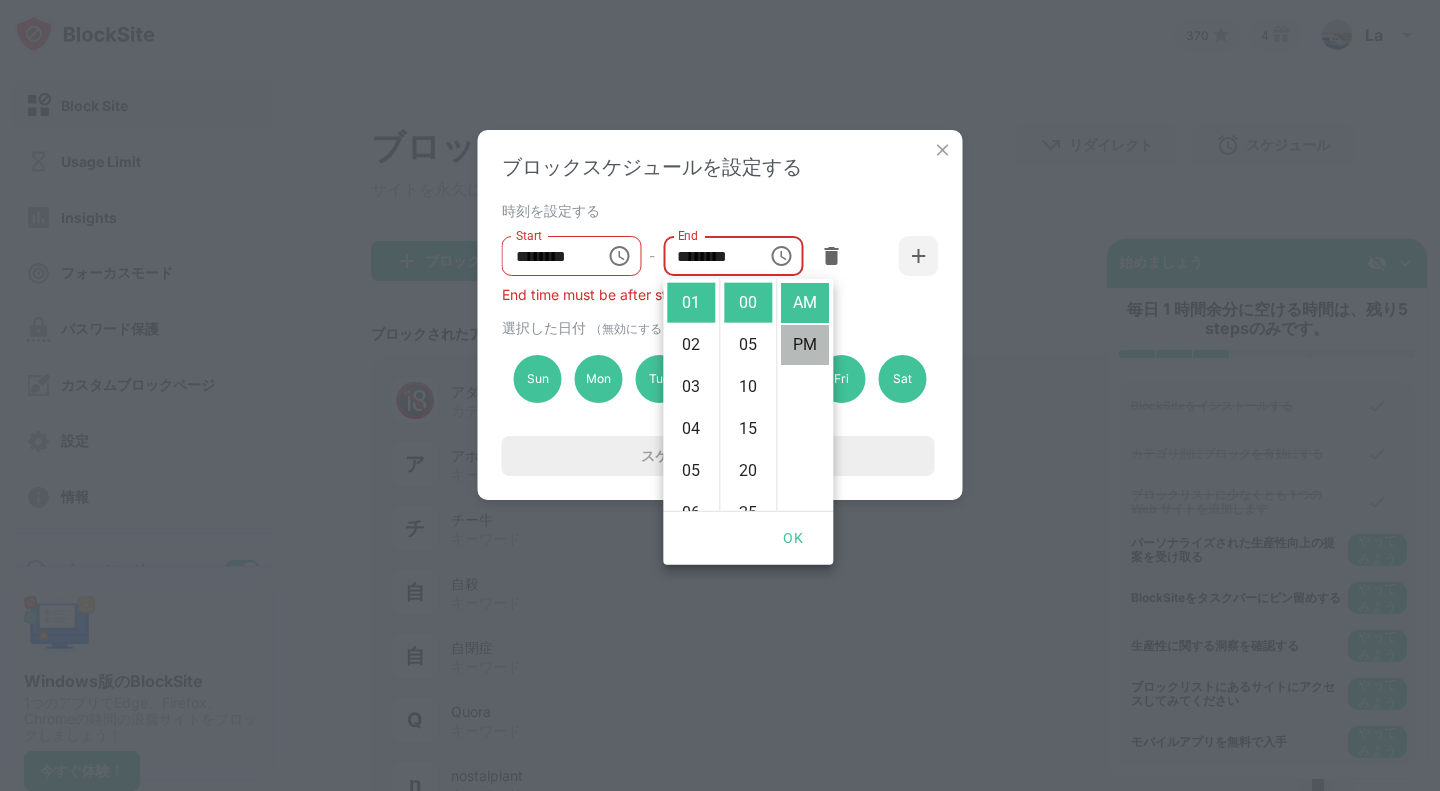 click on "PM" at bounding box center [805, 345] 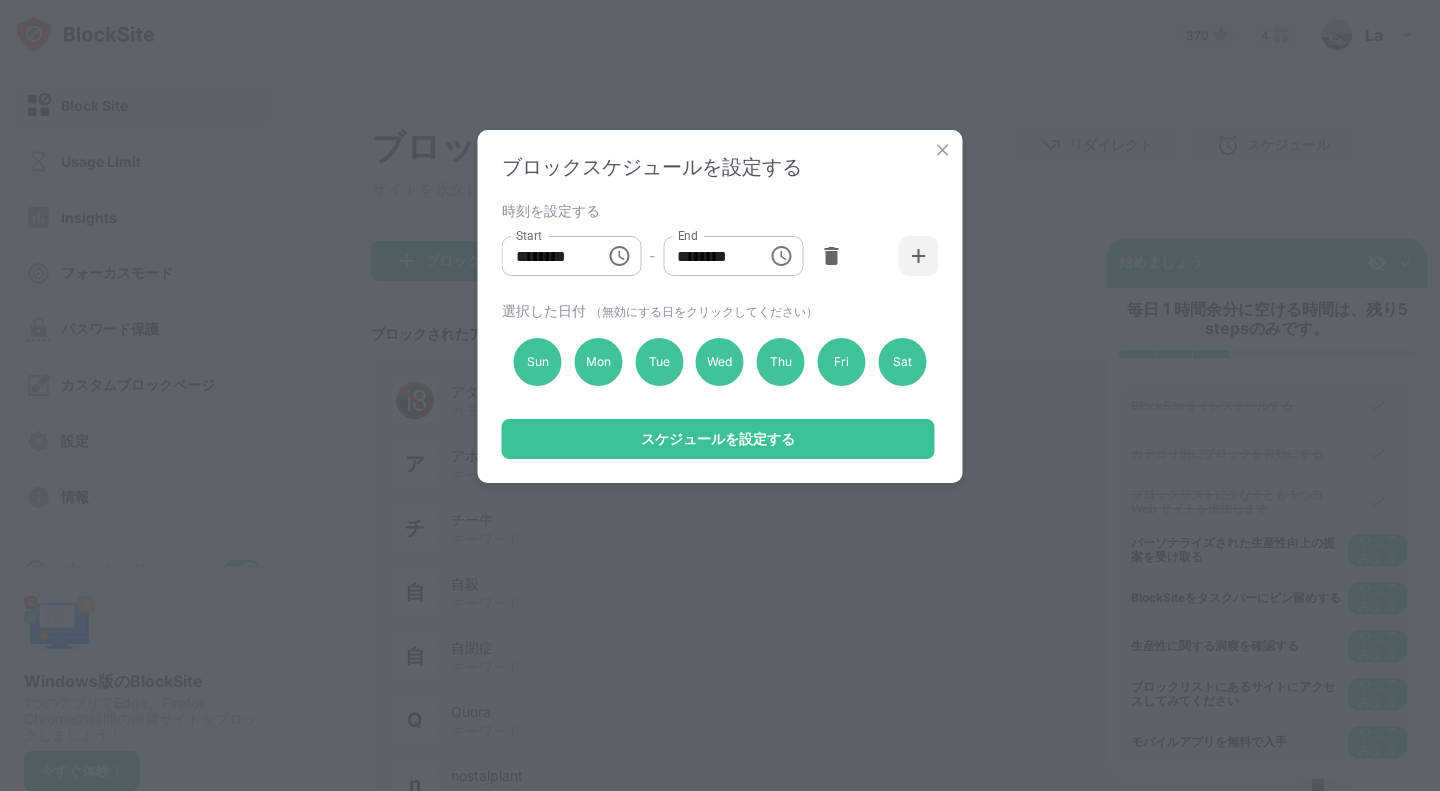 scroll, scrollTop: 42, scrollLeft: 0, axis: vertical 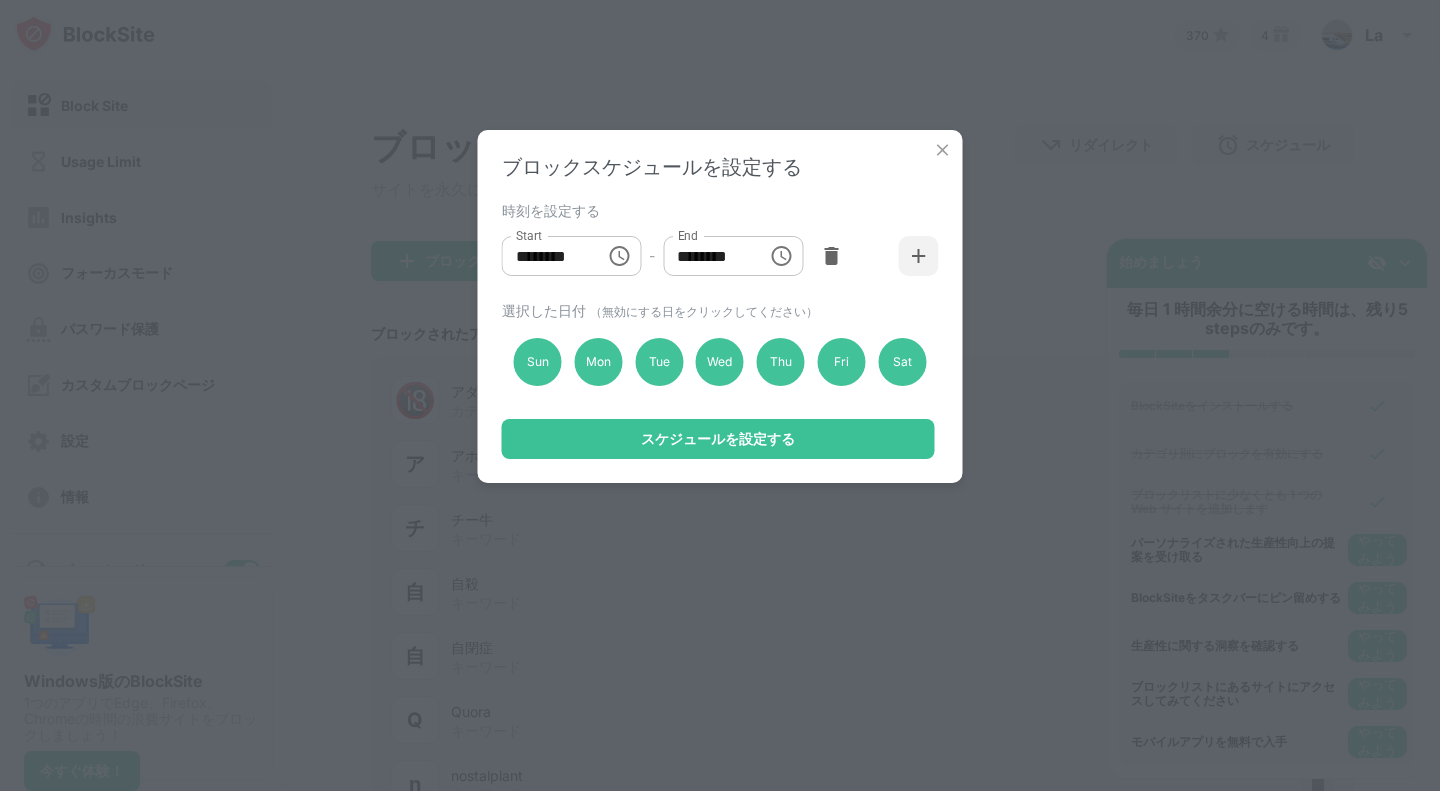click on "********" at bounding box center [708, 256] 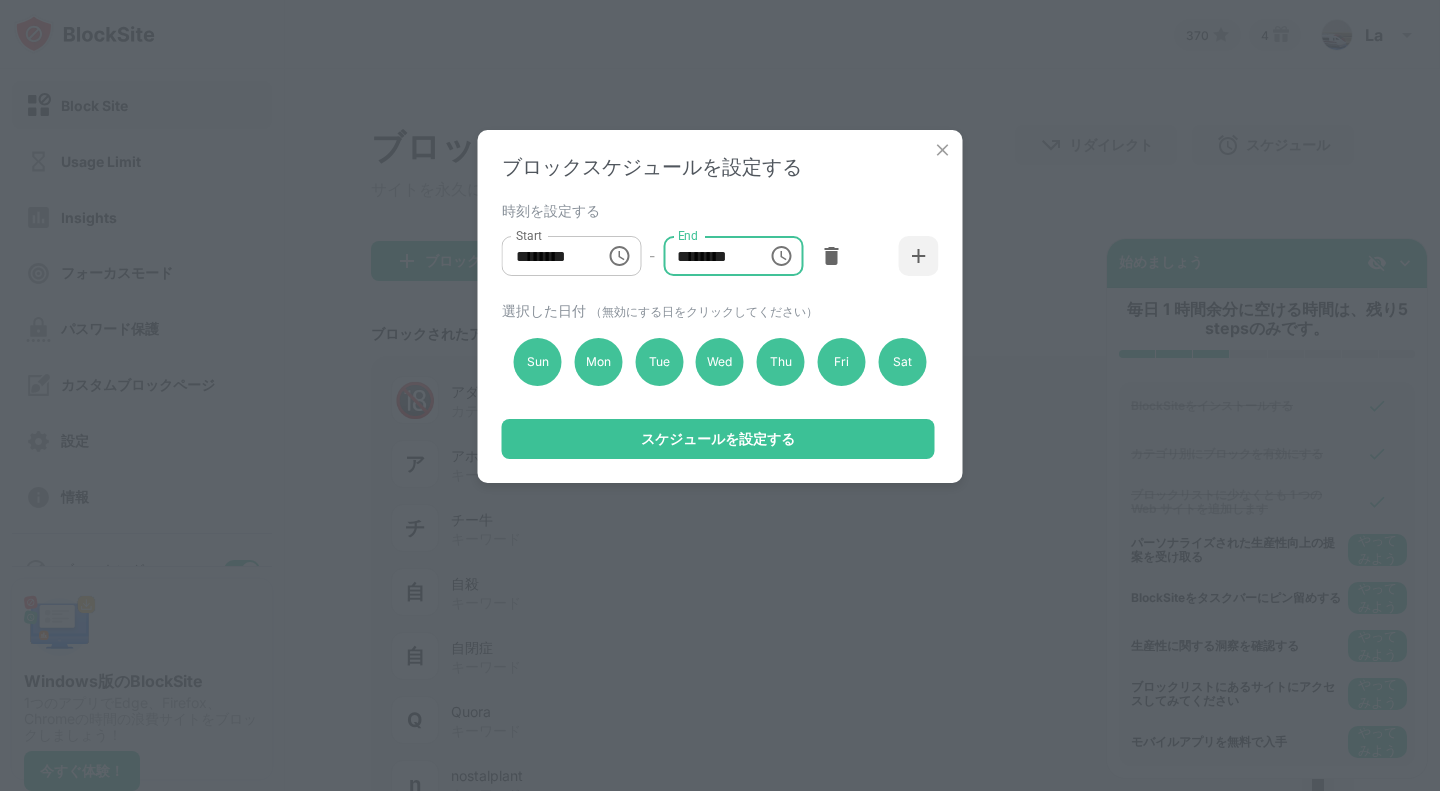 click on "********" at bounding box center (708, 256) 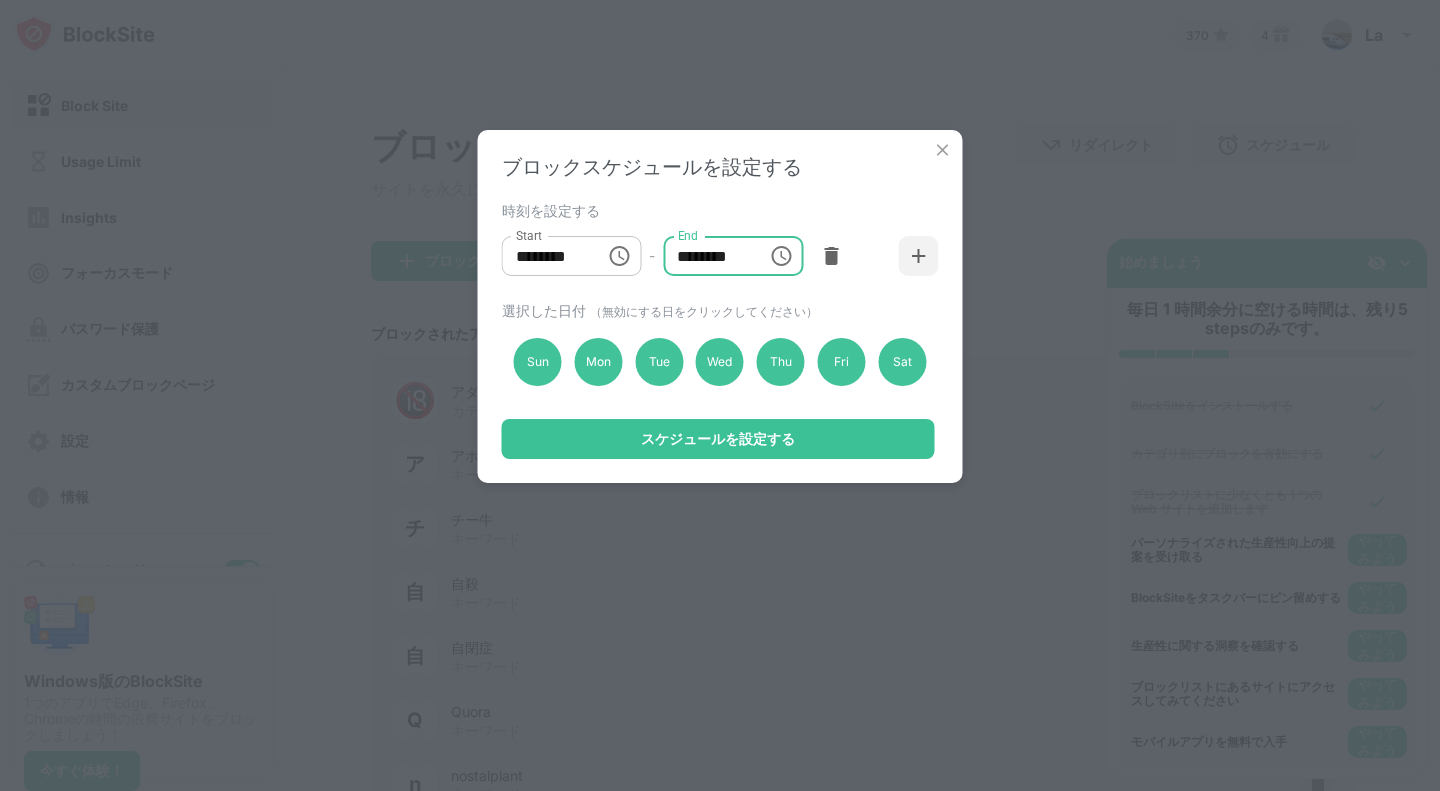 drag, startPoint x: 702, startPoint y: 249, endPoint x: 756, endPoint y: 268, distance: 57.245087 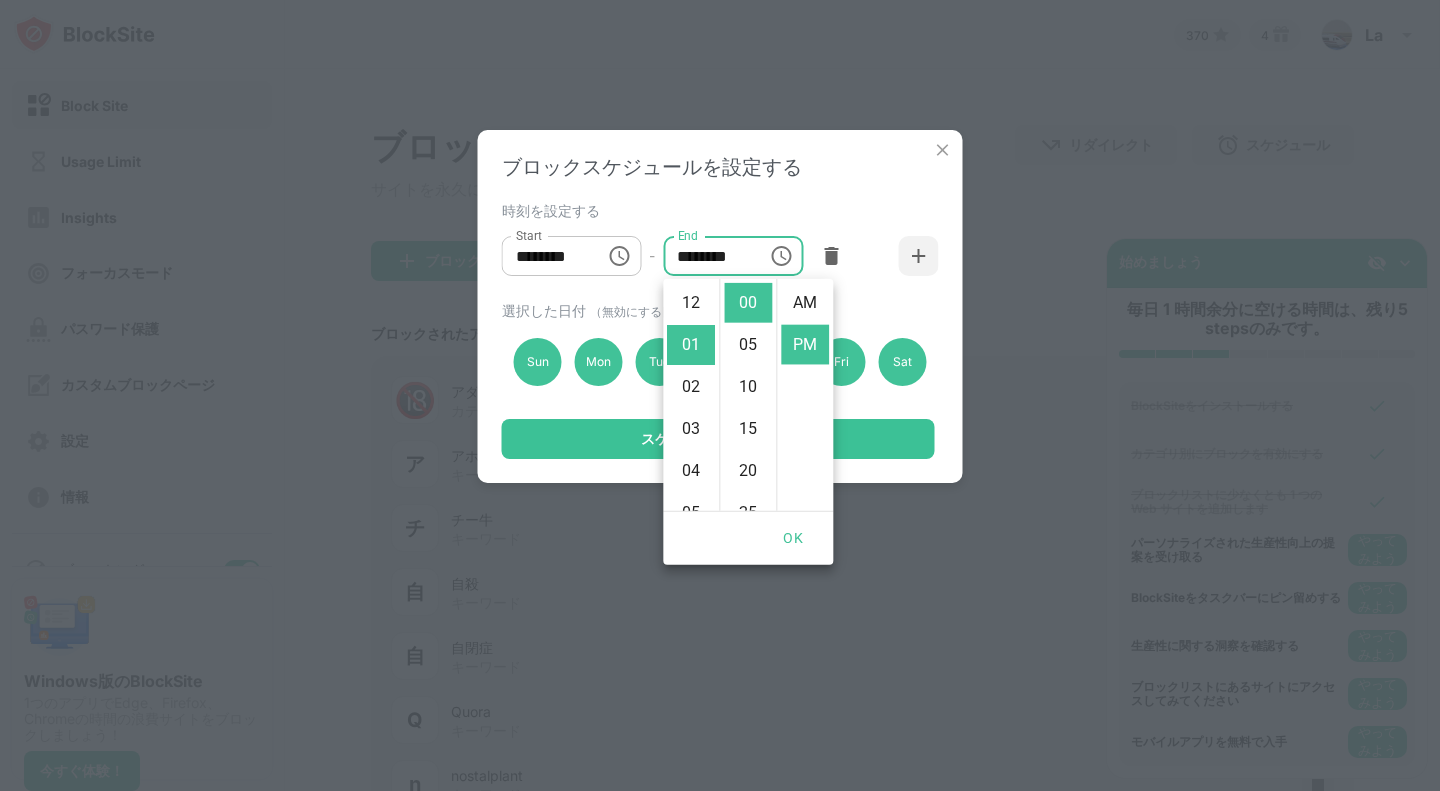 scroll, scrollTop: 42, scrollLeft: 0, axis: vertical 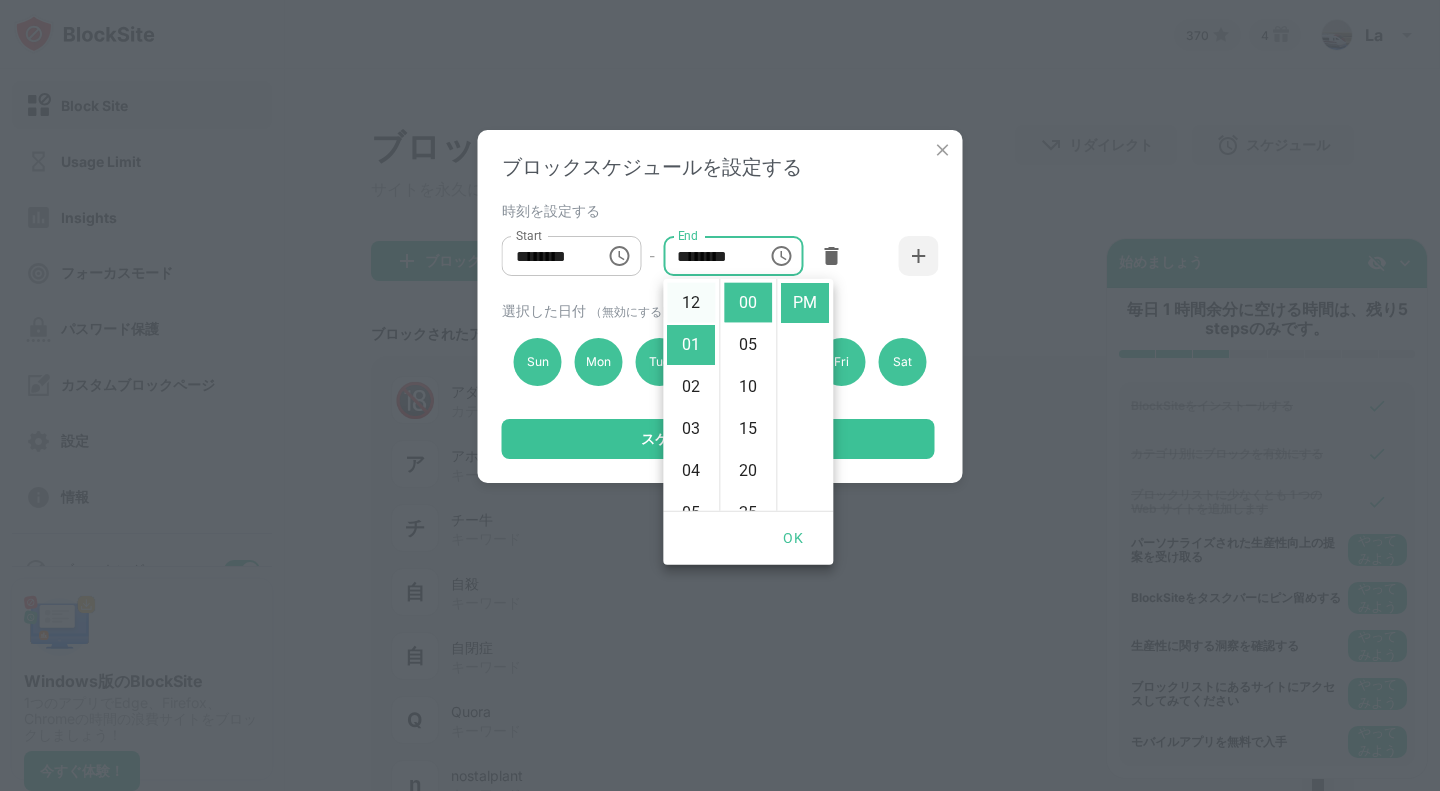 click on "12" at bounding box center (691, 303) 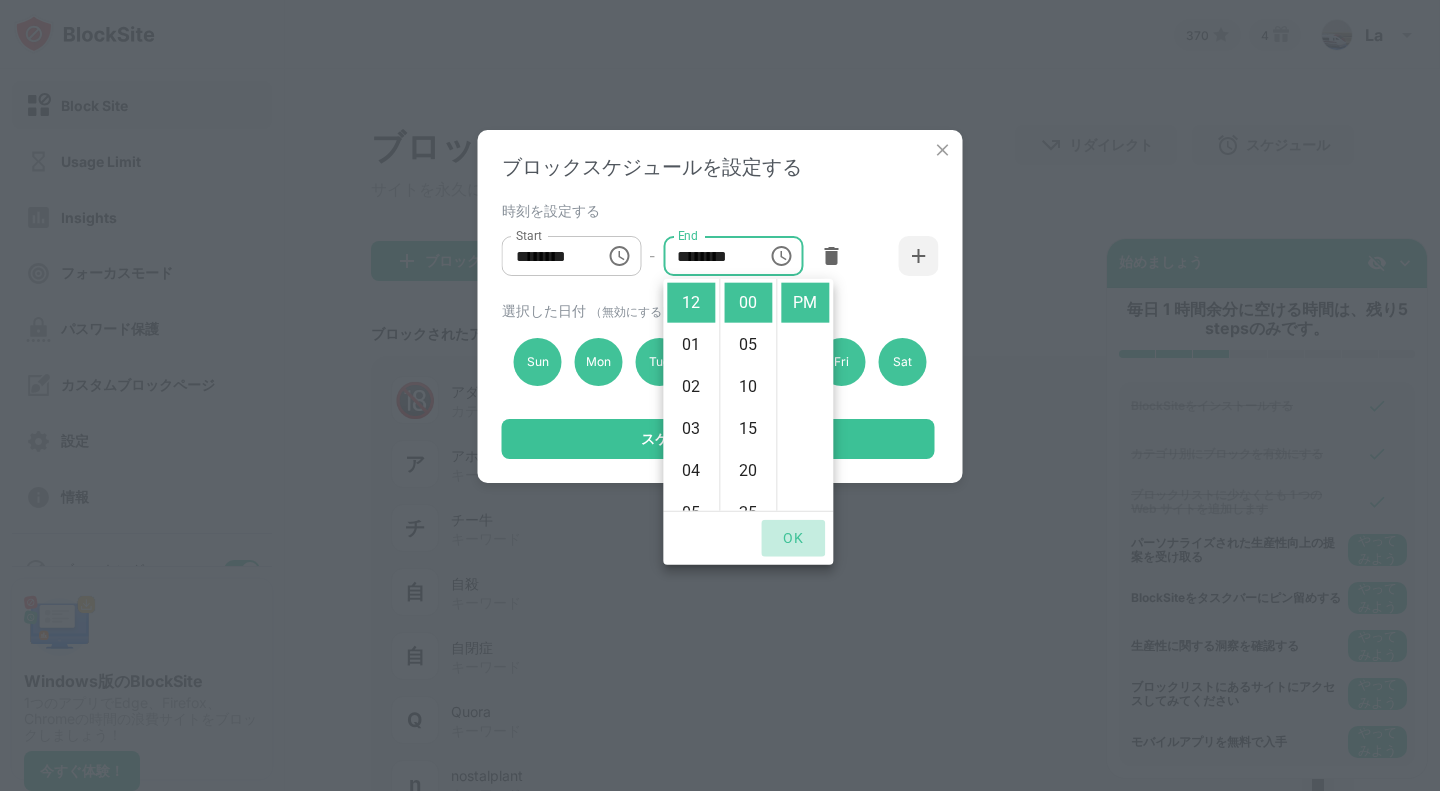 click on "OK" at bounding box center [793, 538] 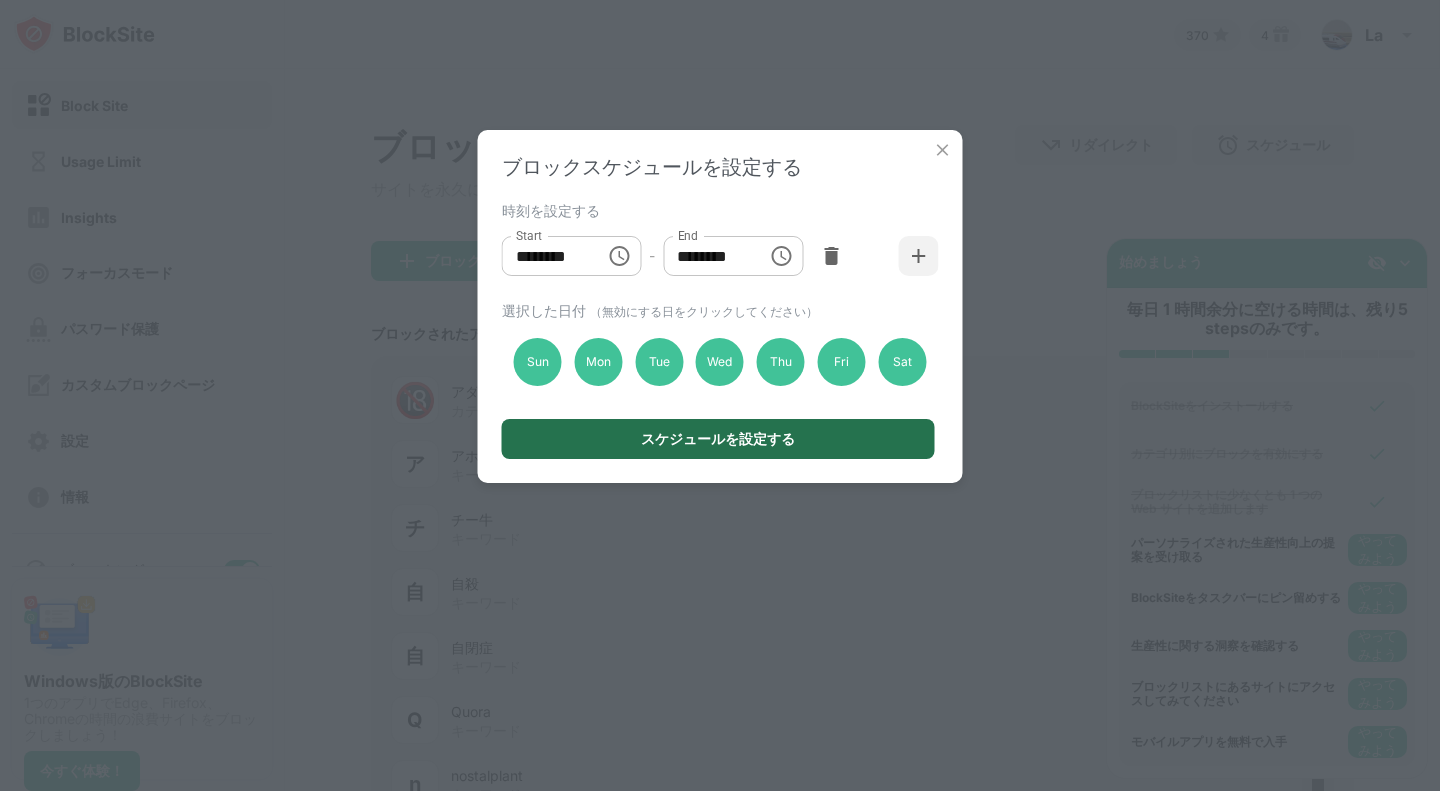 click on "スケジュールを設定する" at bounding box center [718, 439] 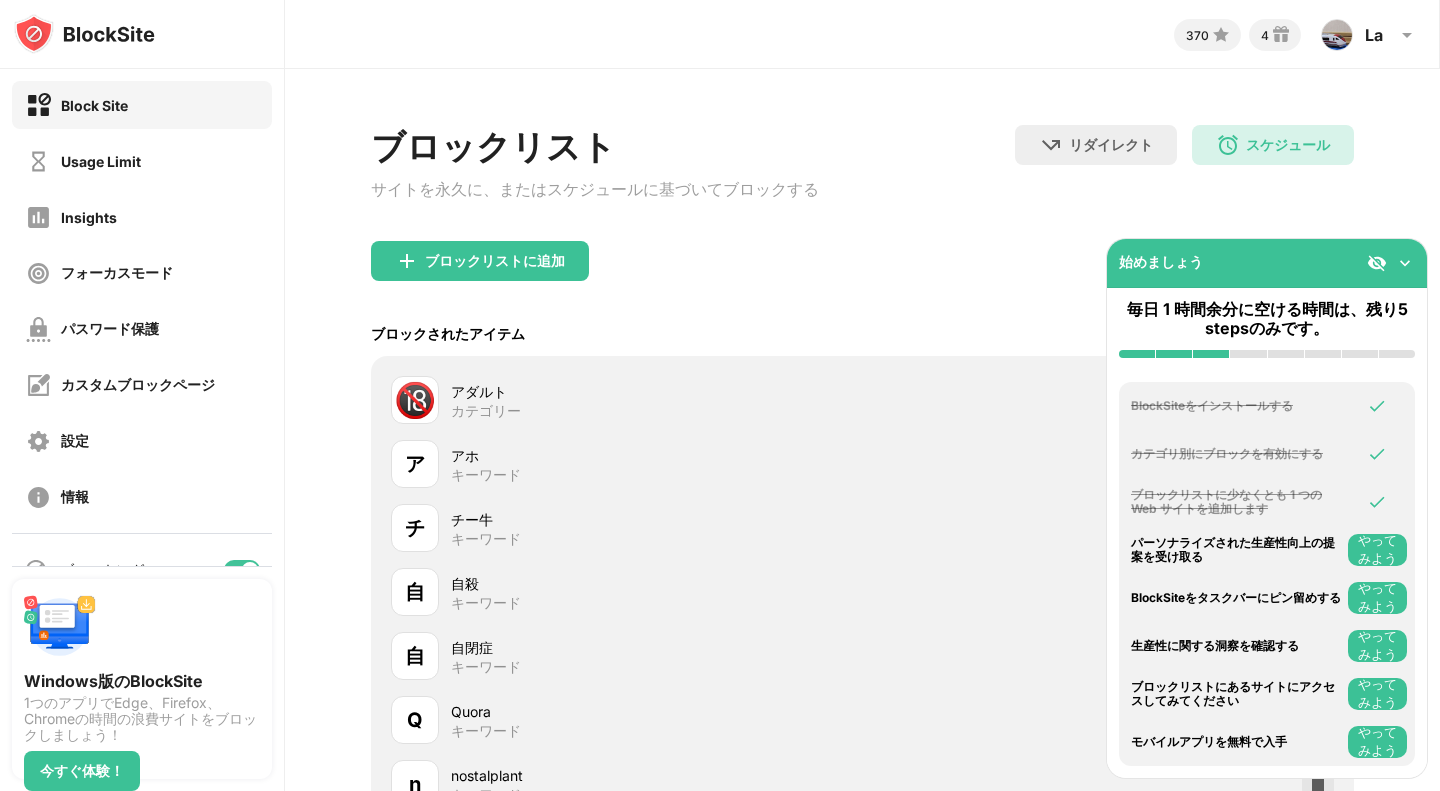 click at bounding box center (1405, 263) 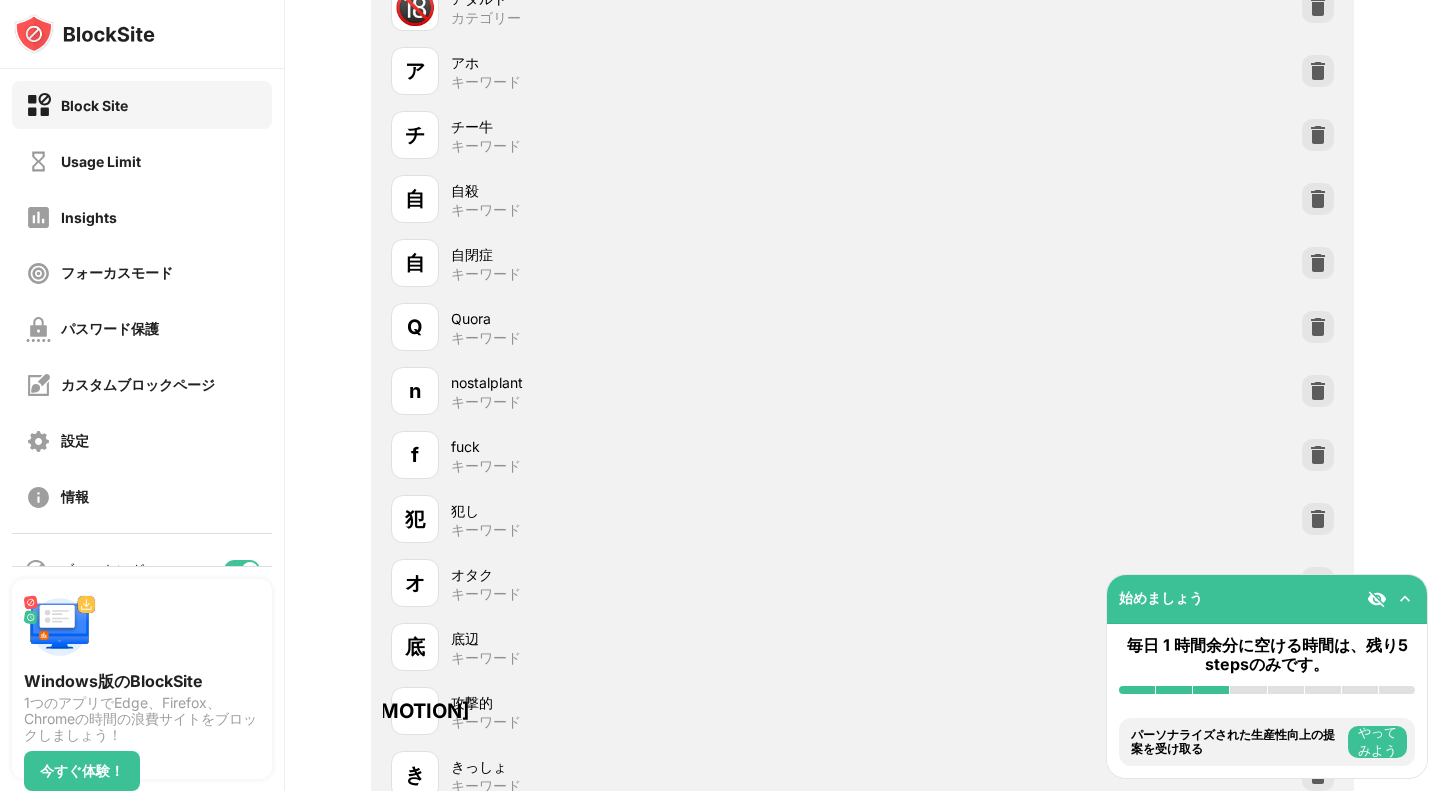scroll, scrollTop: 600, scrollLeft: 0, axis: vertical 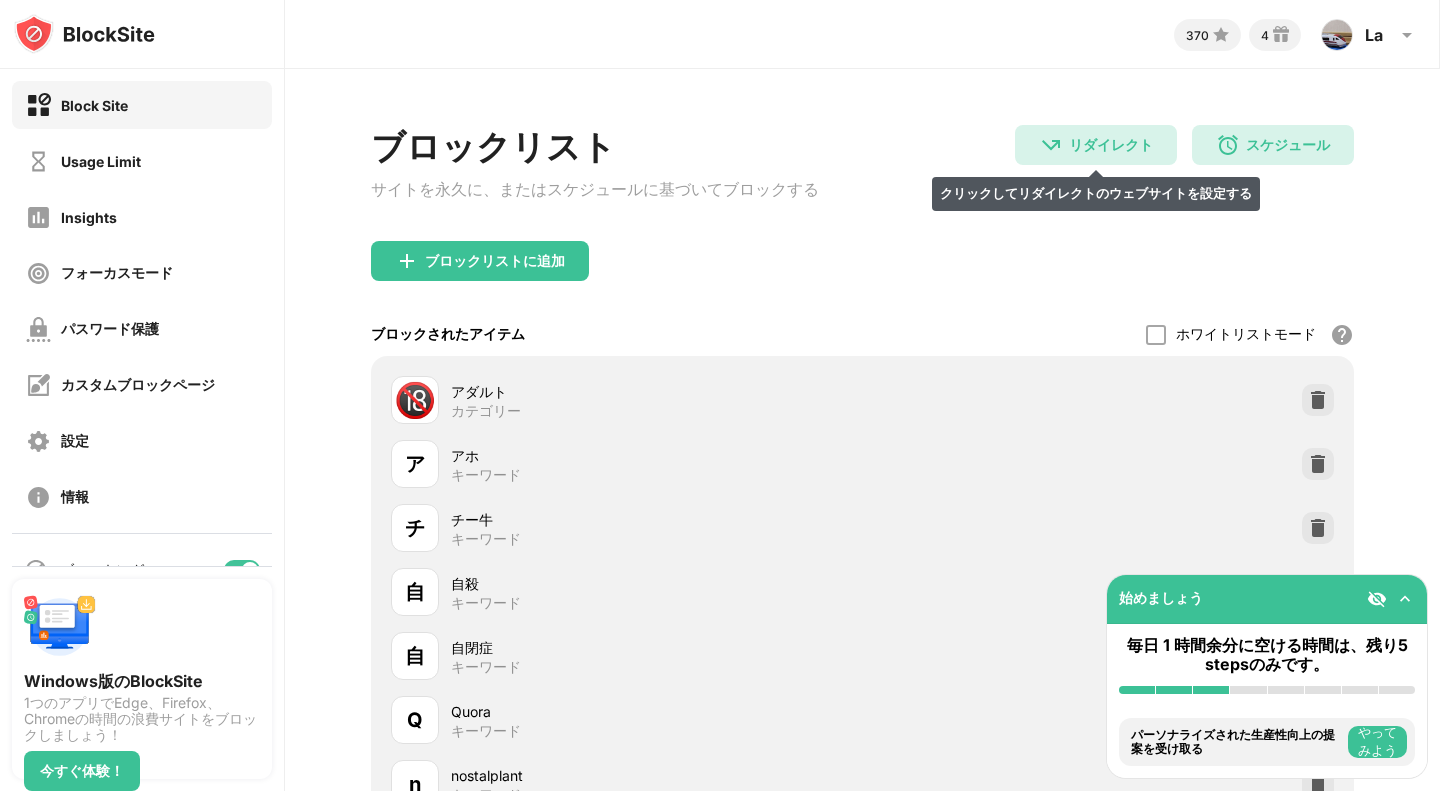 click on "リダイレクト" at bounding box center [1111, 145] 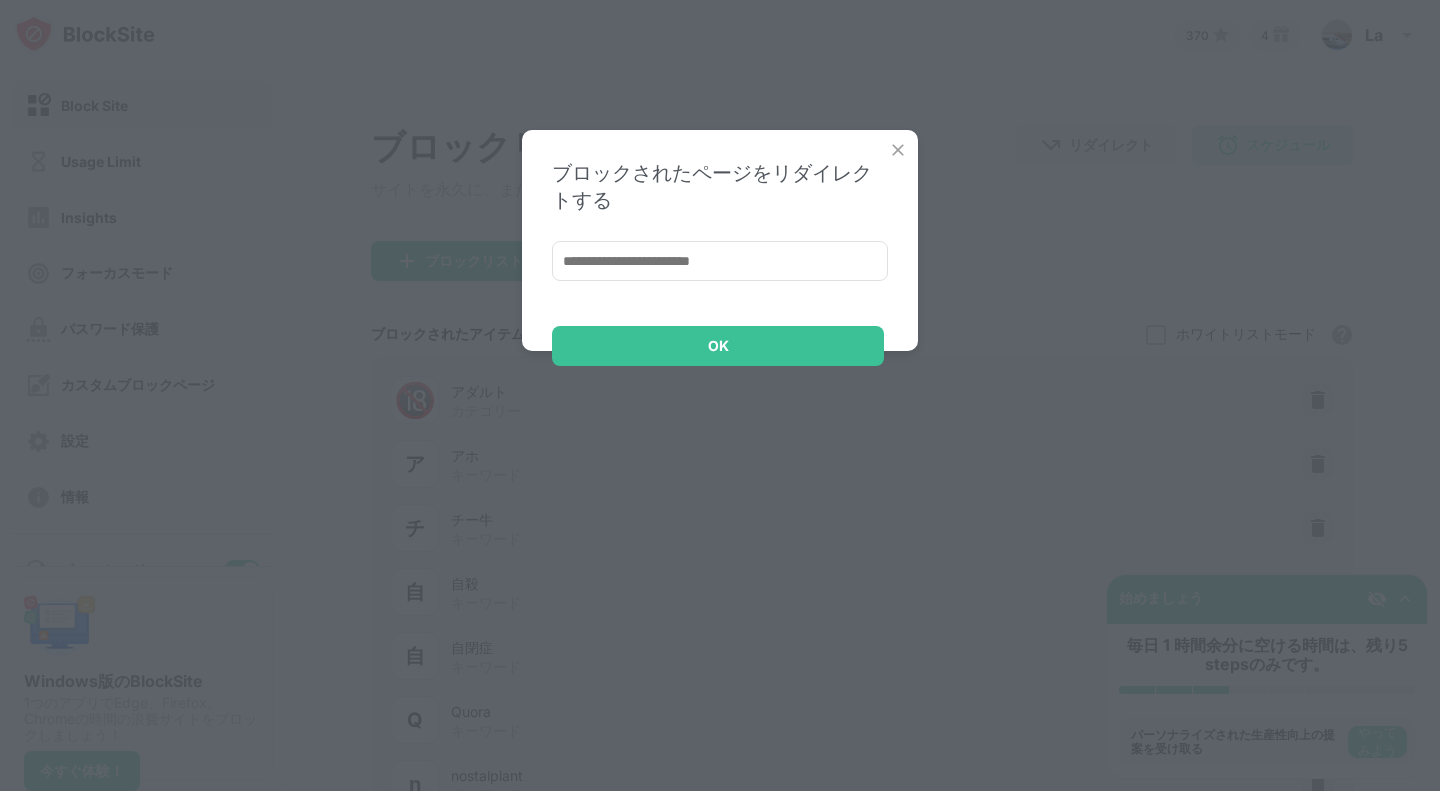 click at bounding box center (898, 150) 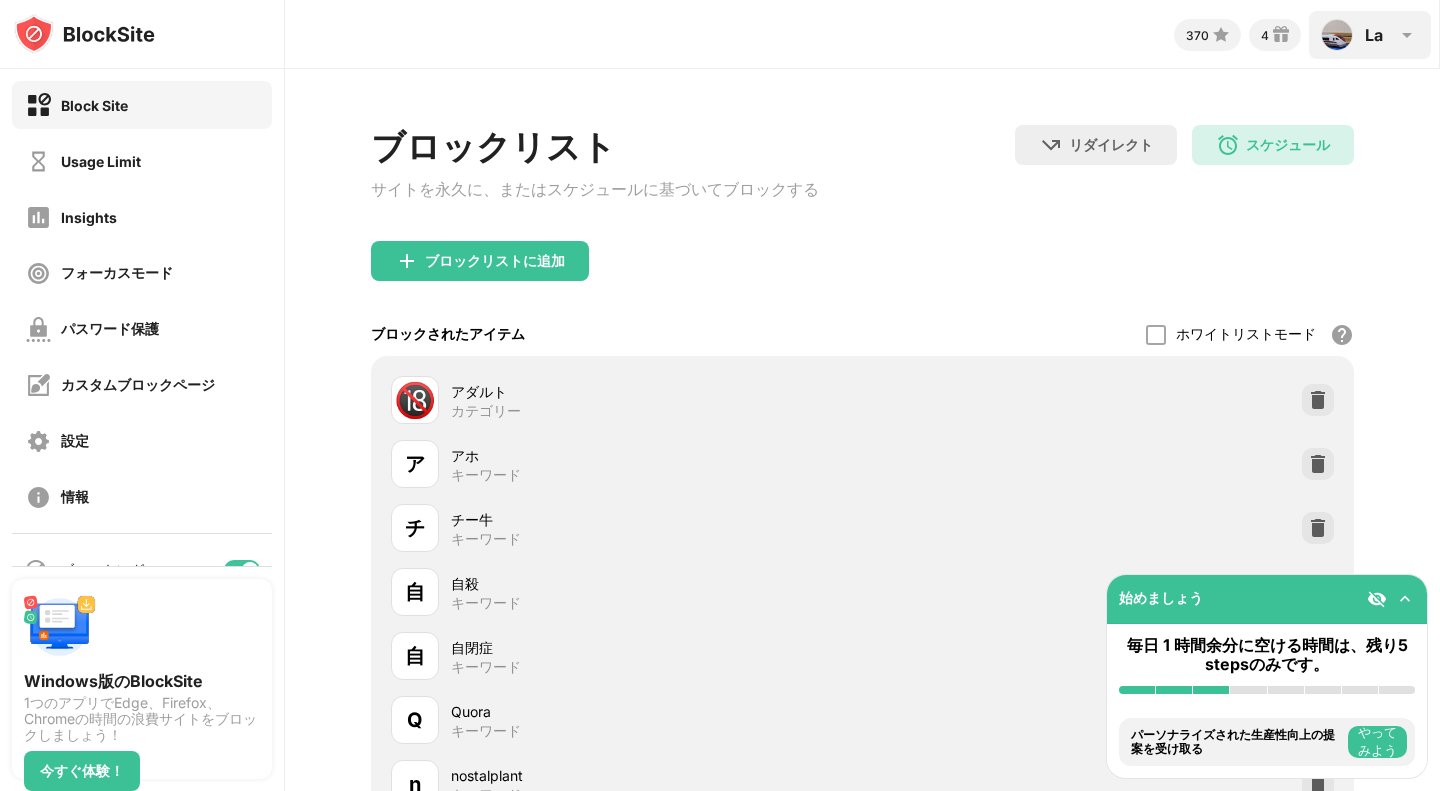 click on "La" at bounding box center [1374, 35] 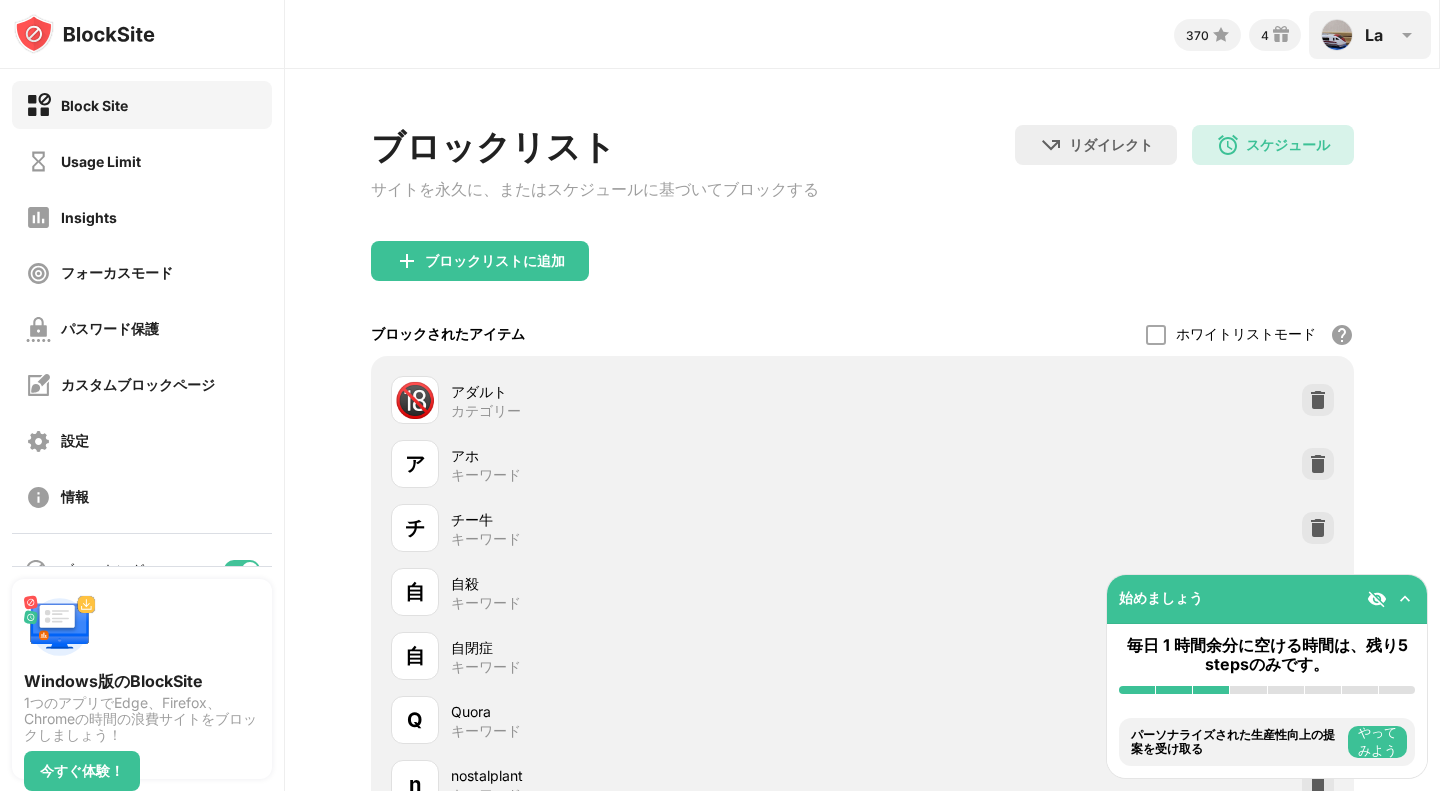 click on "La" at bounding box center (1374, 35) 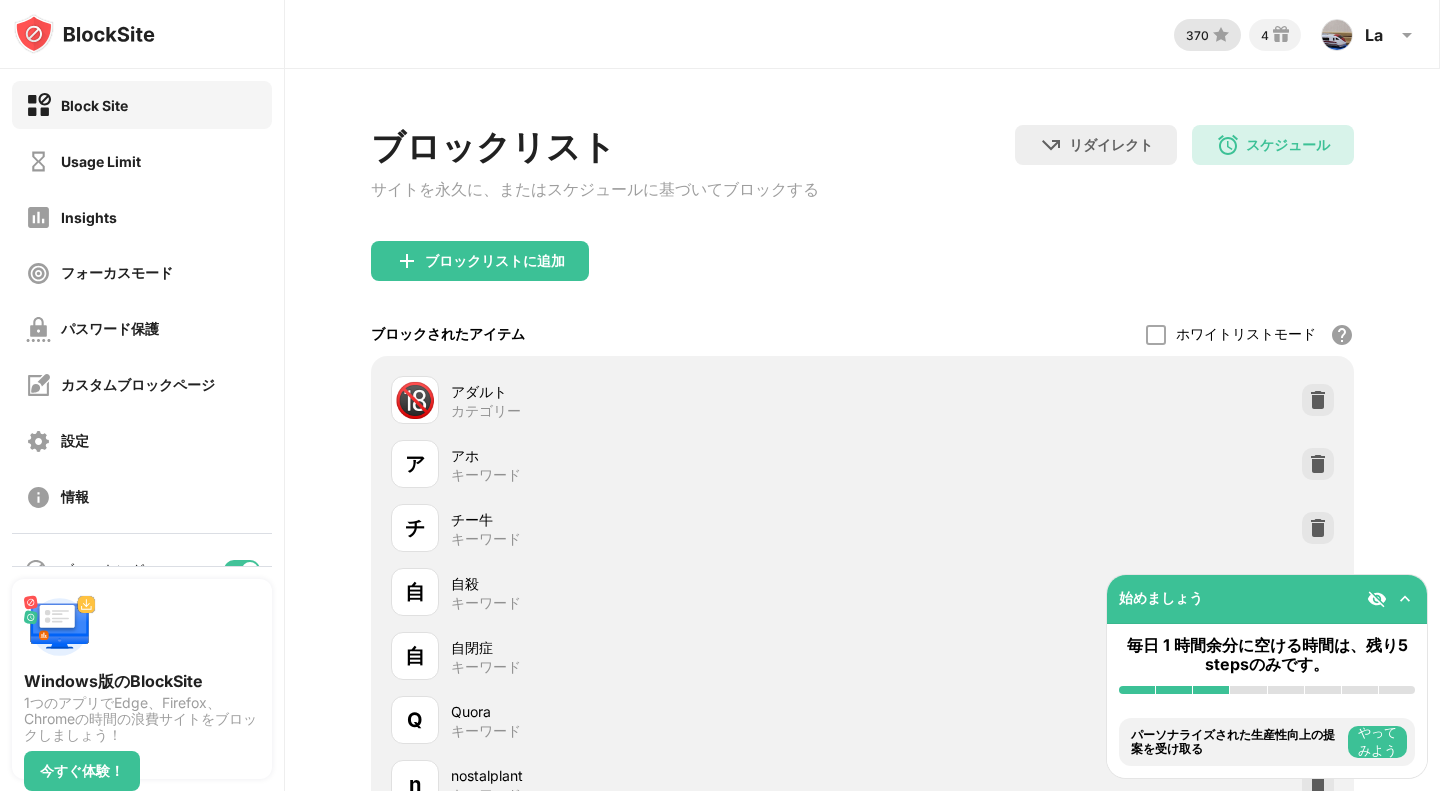 click at bounding box center (1221, 35) 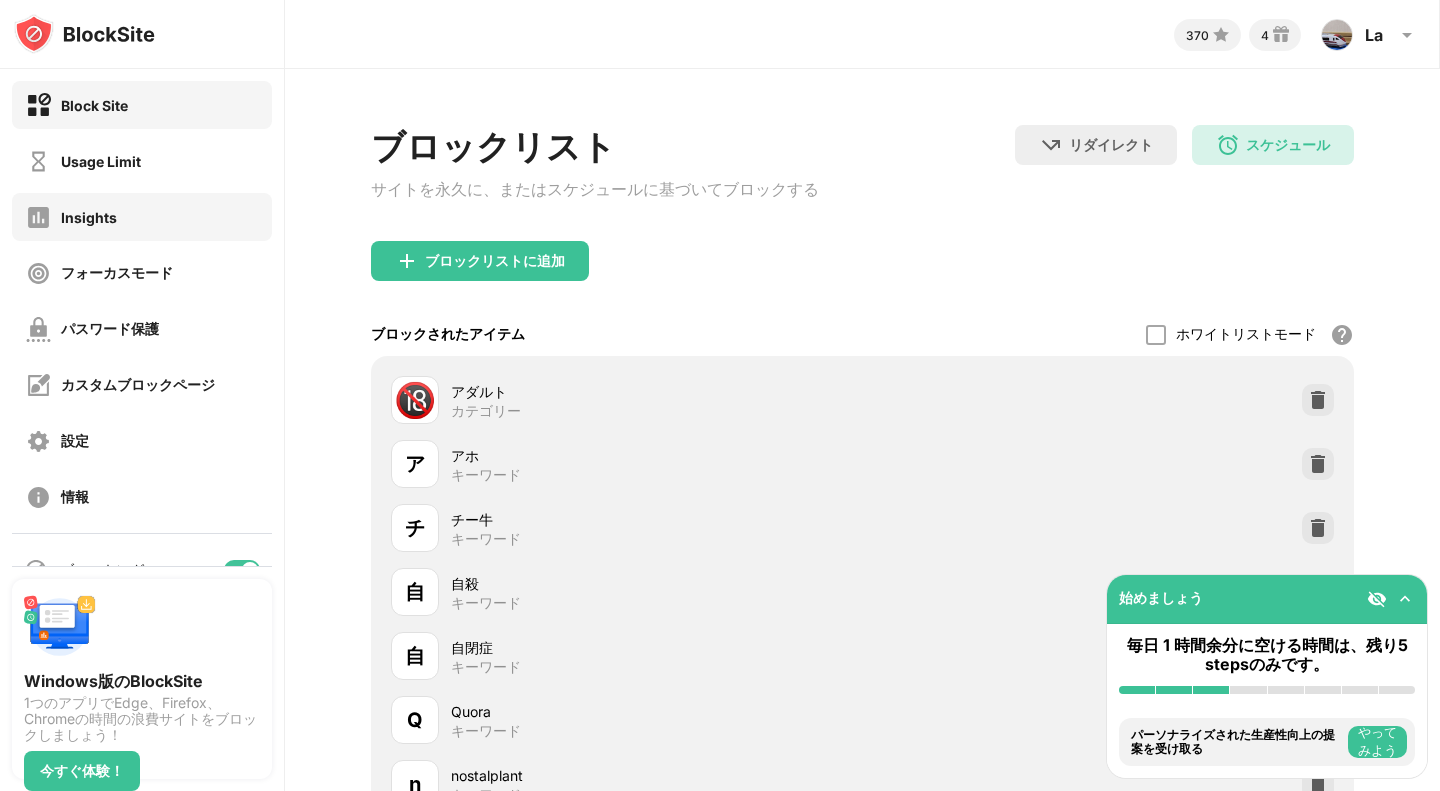click on "Insights" at bounding box center [142, 217] 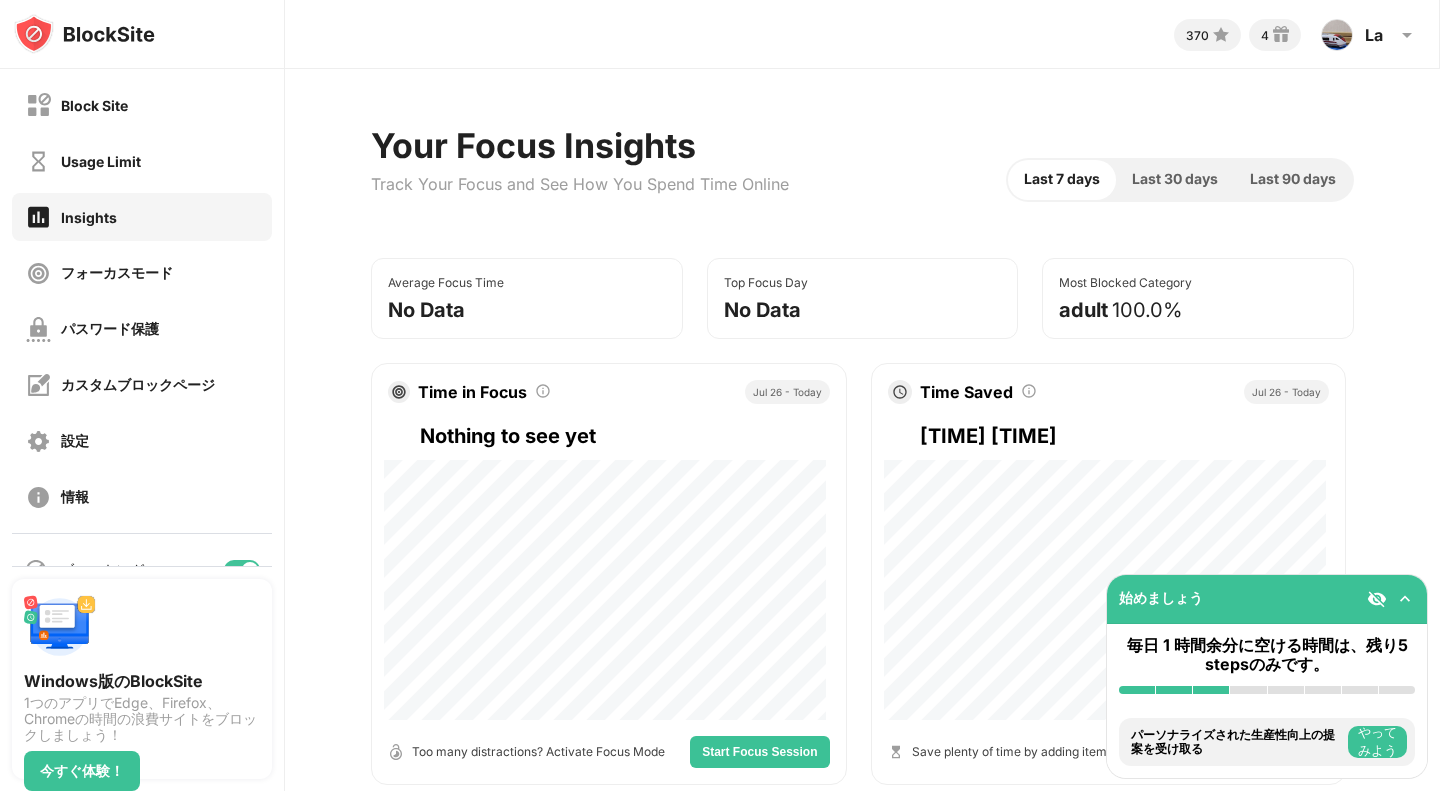 drag, startPoint x: 640, startPoint y: 6, endPoint x: 1022, endPoint y: 36, distance: 383.1762 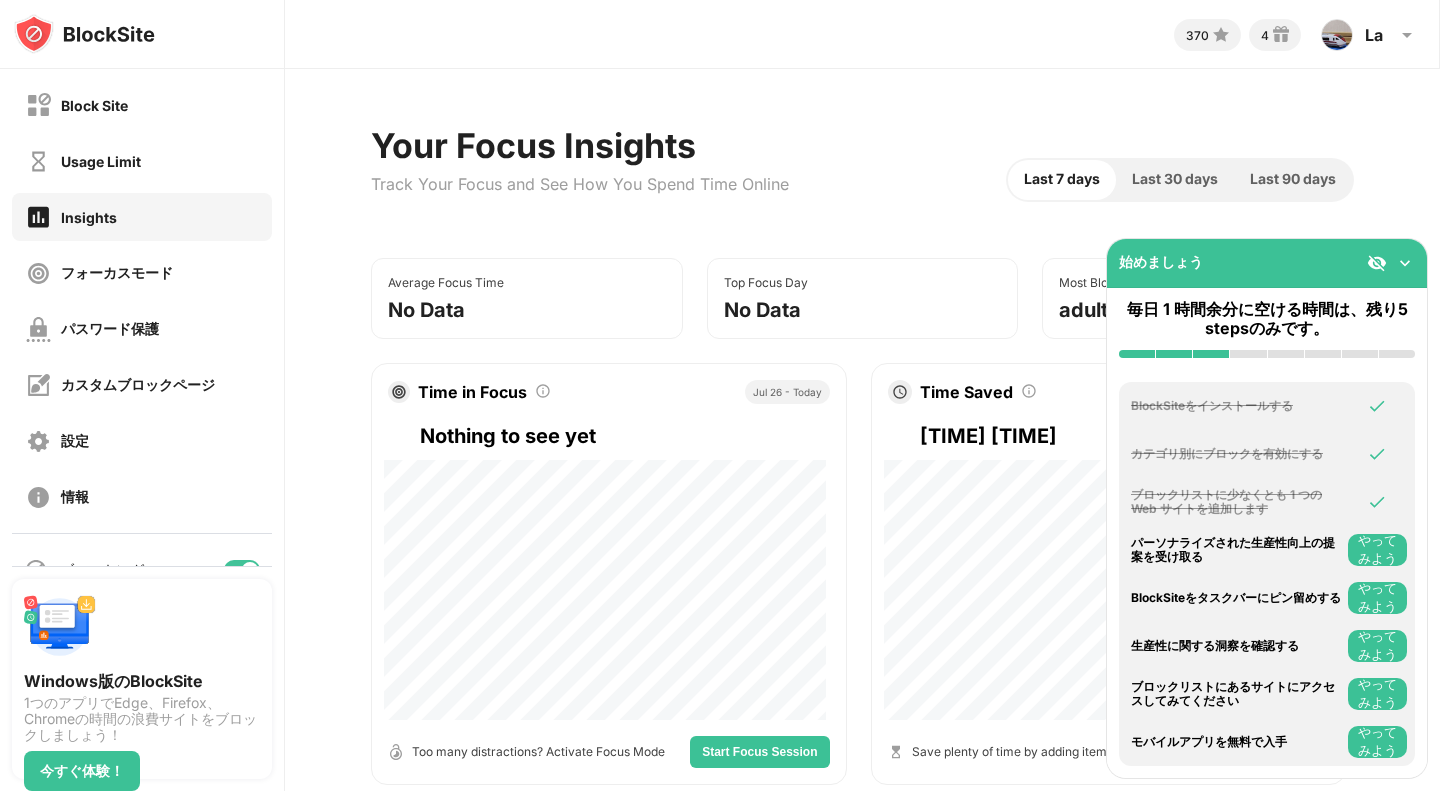 click on "Your Focus Insights Track Your Focus and See How You Spend Time Online Last 7 days Last 30 days Last 90 days Average Focus Time No Data Top Focus Day No Data Most Blocked Category adult 100.0% Time in Focus Total time spent using Focus Mode Jul 26 - Today Nothing to see yet Too many distractions? Activate Focus Mode Start Focus Session Time Saved Total time saved by using BlockSite Jul 26 - Today 0h 8m Save plenty of time by adding items to your list Add Items Reveal your top distractions Discover your top visited websites in the last 30 days. Reveal distractions Blocked Attempts Blocked Attempts Jul 26 - Today 1 Block Personalize your block page with custom design! Edit Block Page  Blocked Categories Your blocked websites by site category Jul 26 - Today adult sites are your top distraction. Block by category for increased productivity Block Categories" at bounding box center [862, 901] 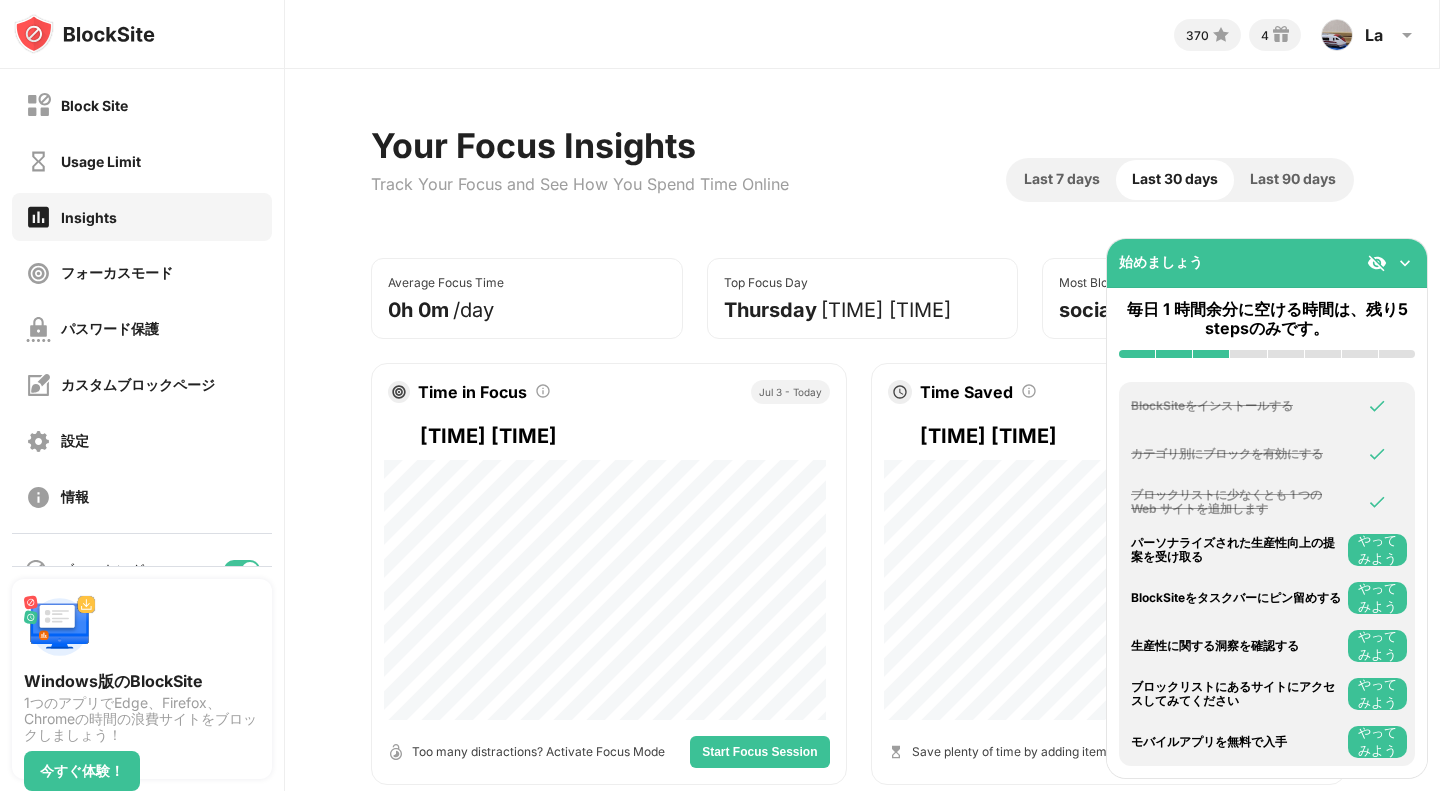 click on "Last 7 days" at bounding box center [1062, 179] 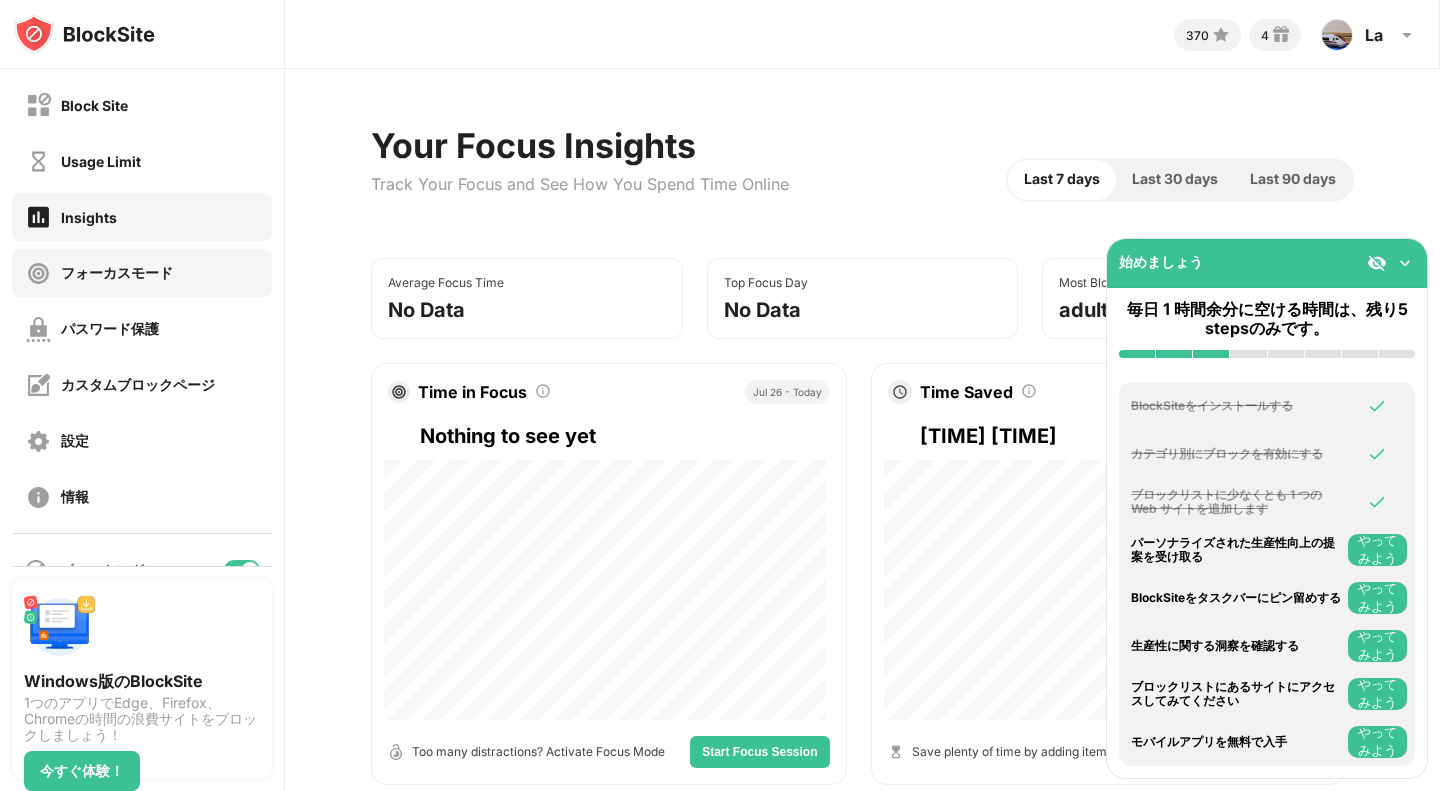 click on "フォーカスモード" at bounding box center (142, 273) 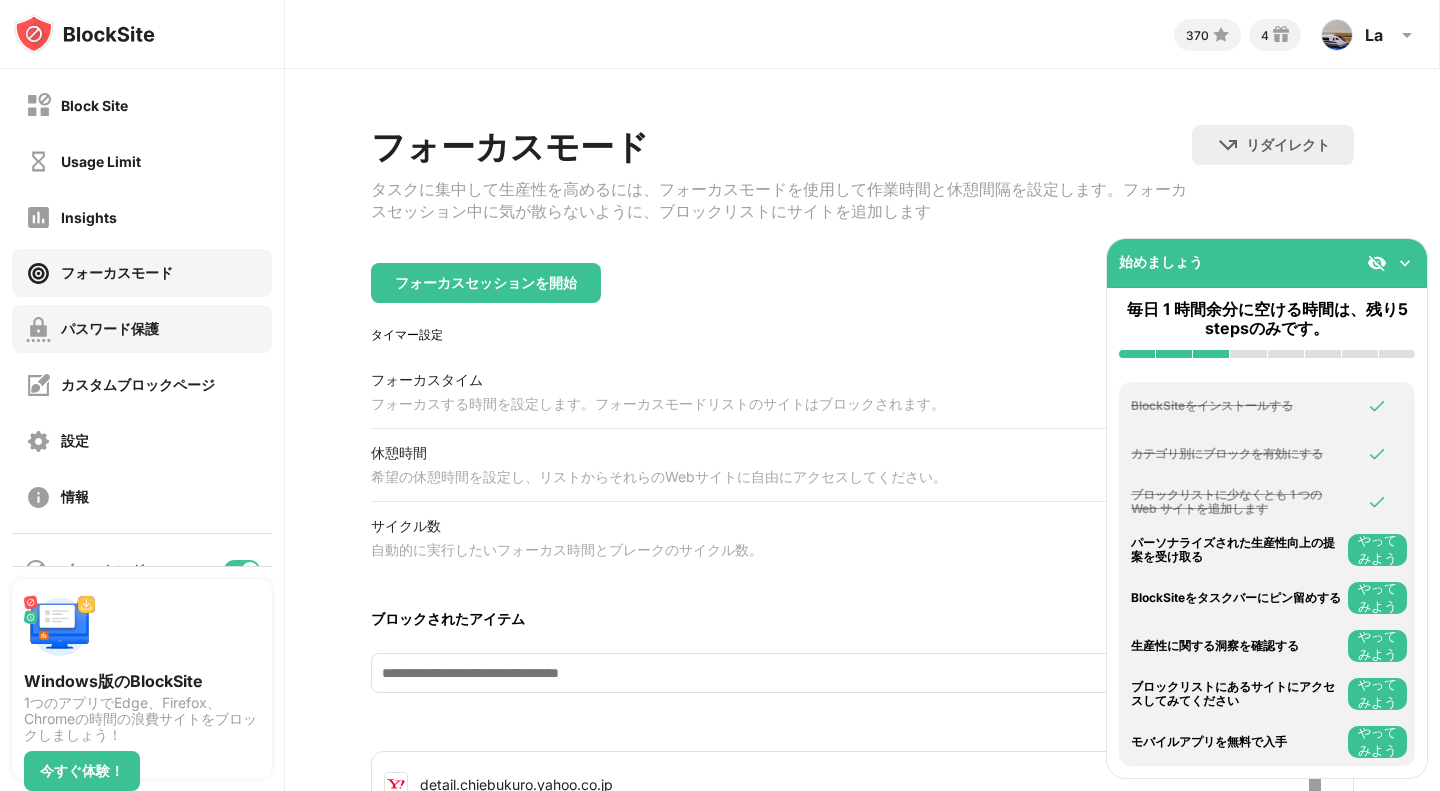 click on "パスワード保護" at bounding box center [142, 329] 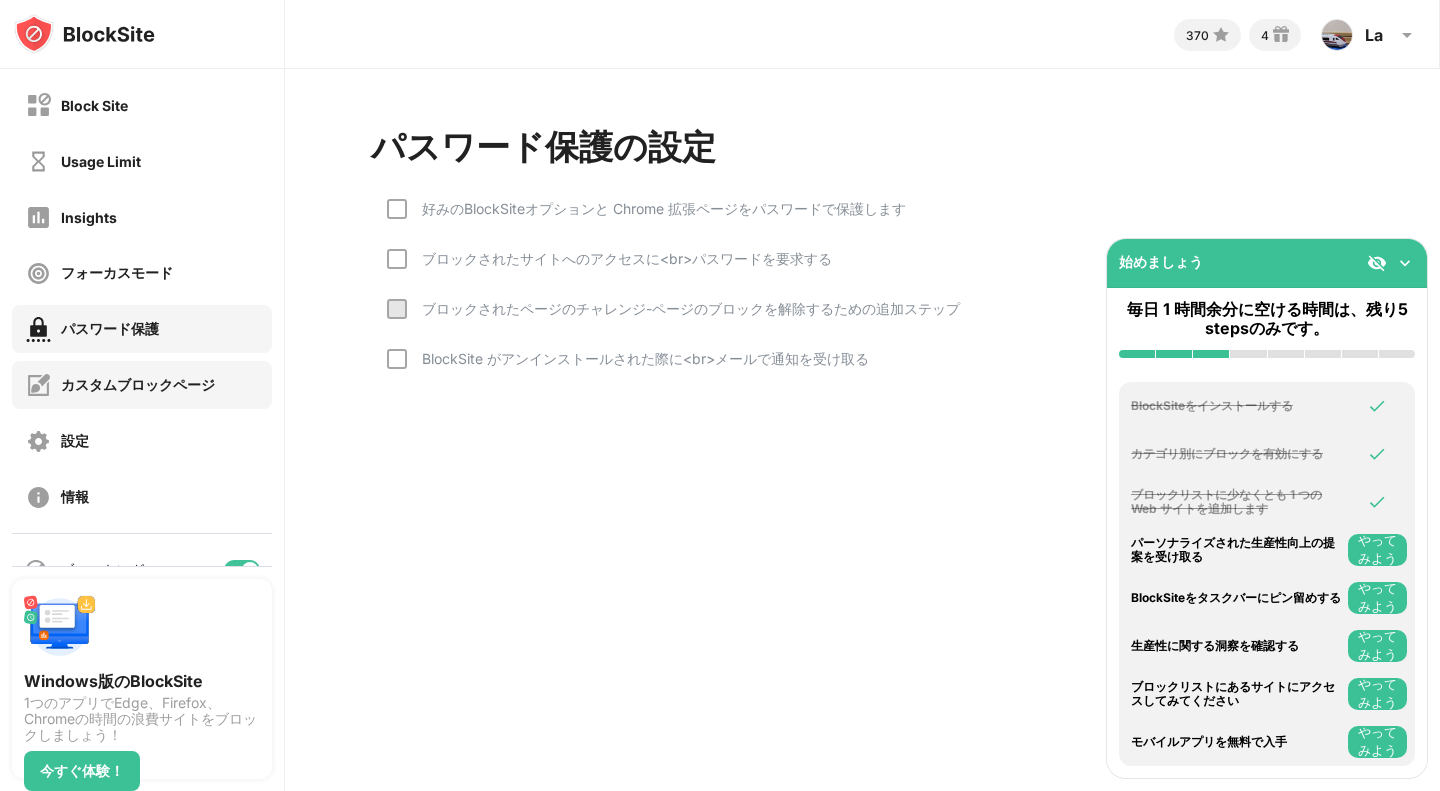 drag, startPoint x: 158, startPoint y: 388, endPoint x: 154, endPoint y: 399, distance: 11.7046995 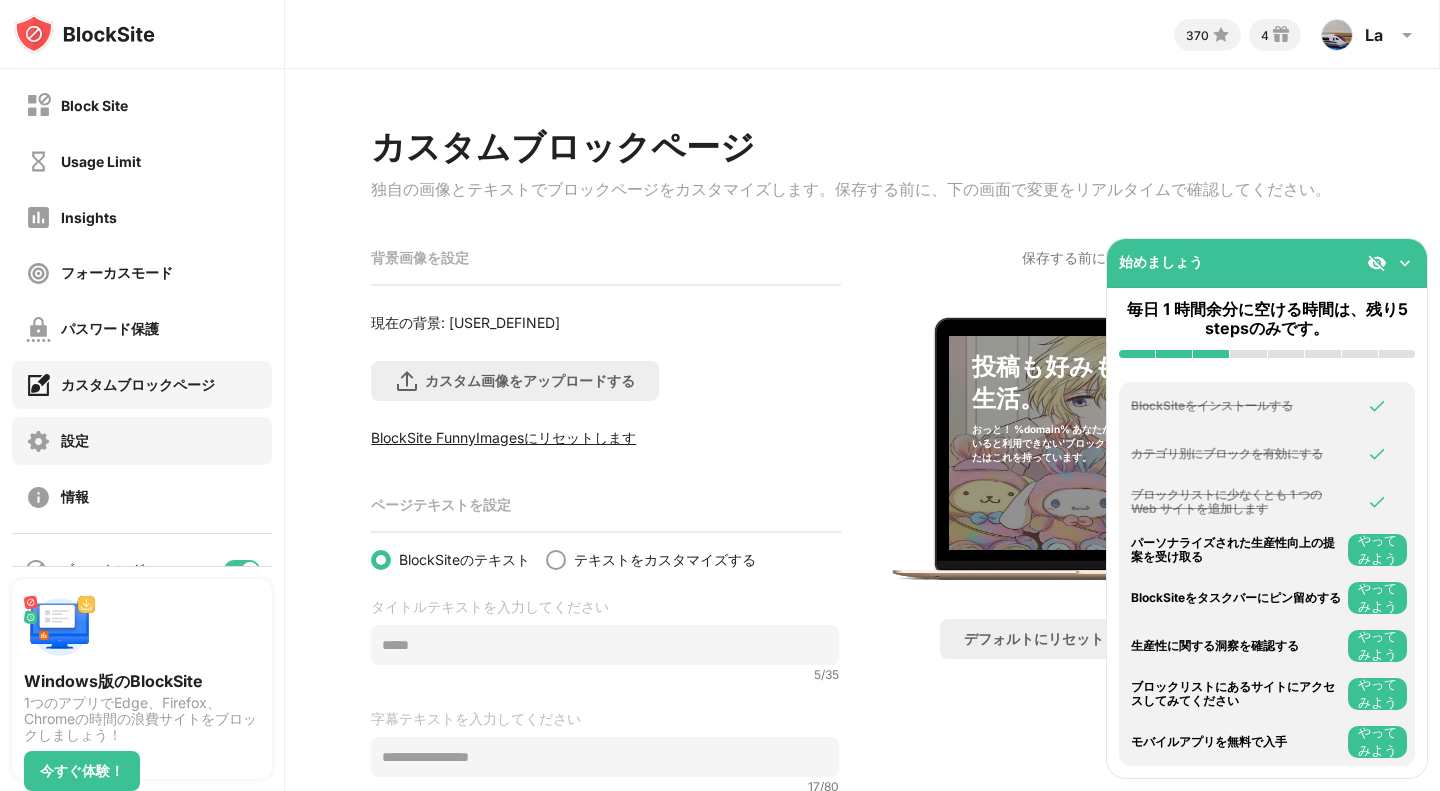 click on "設定" at bounding box center [142, 441] 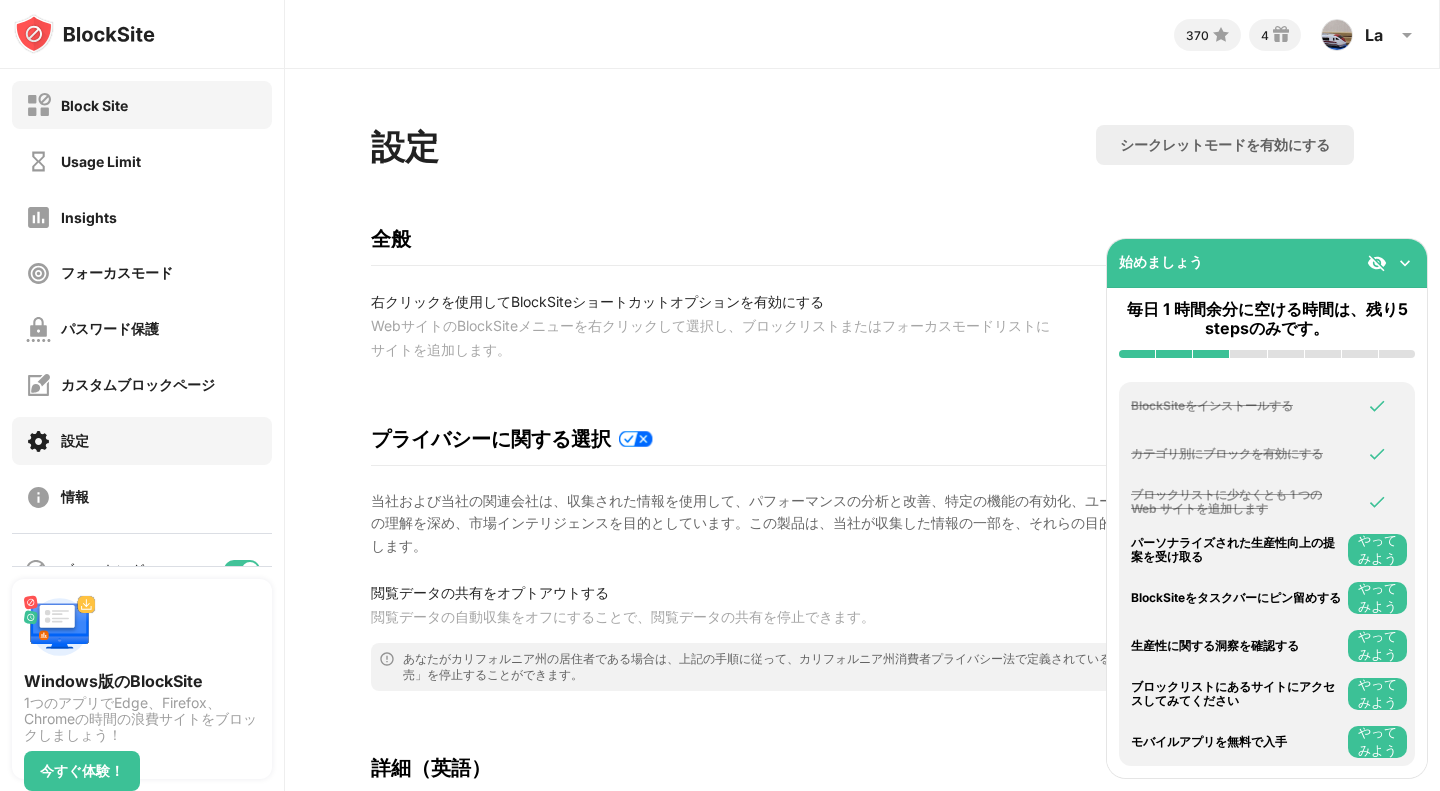click on "Block Site" at bounding box center (142, 105) 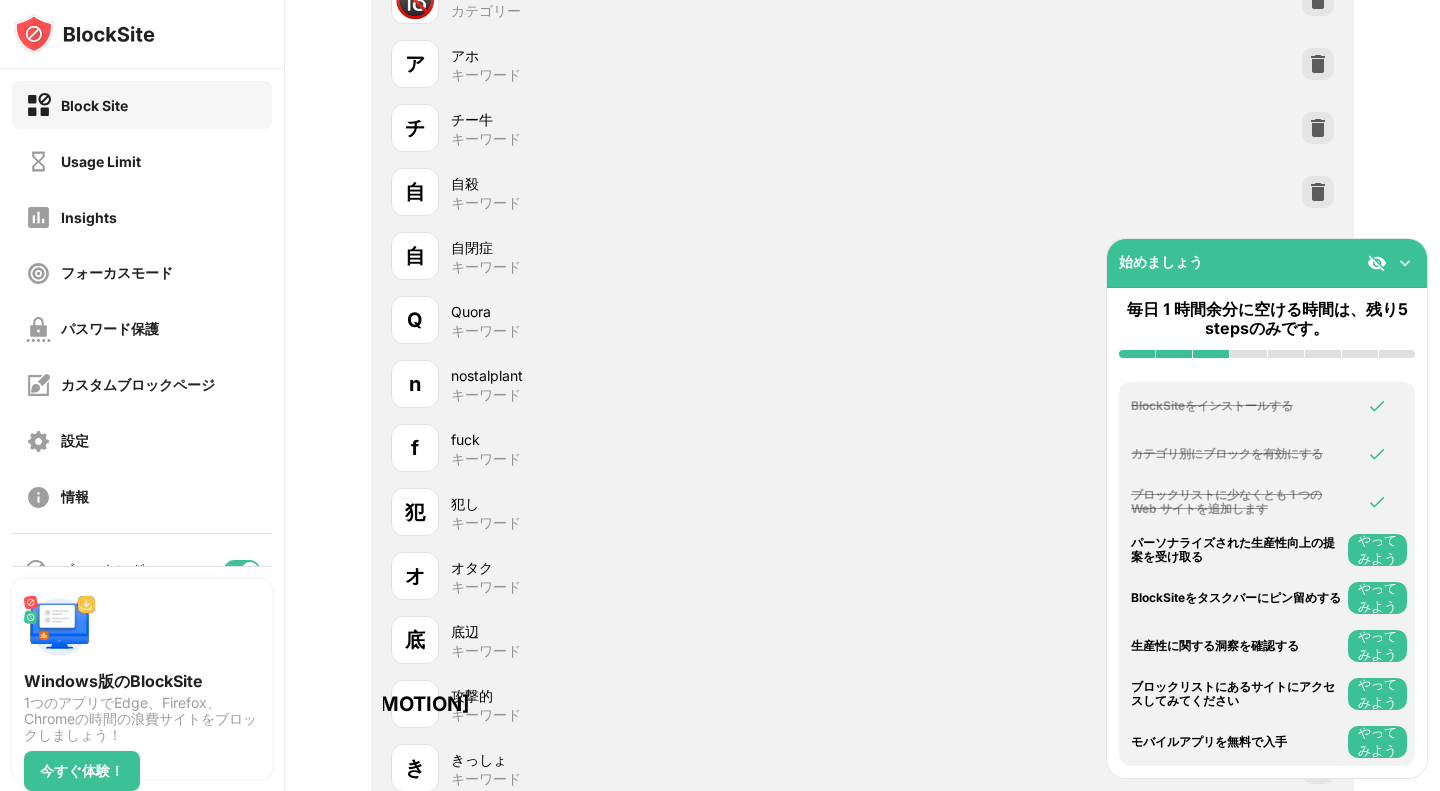 scroll, scrollTop: 700, scrollLeft: 0, axis: vertical 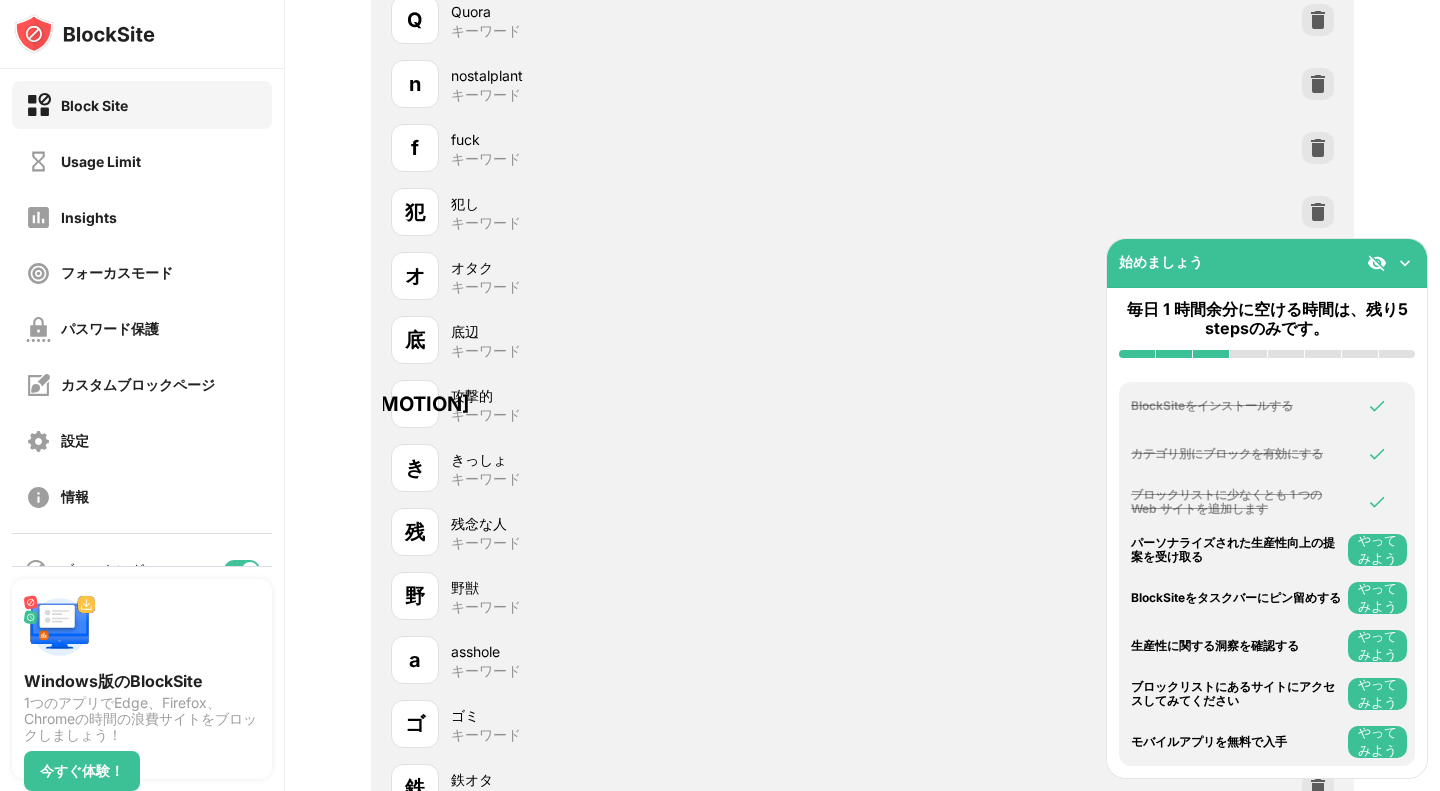 click at bounding box center [1405, 263] 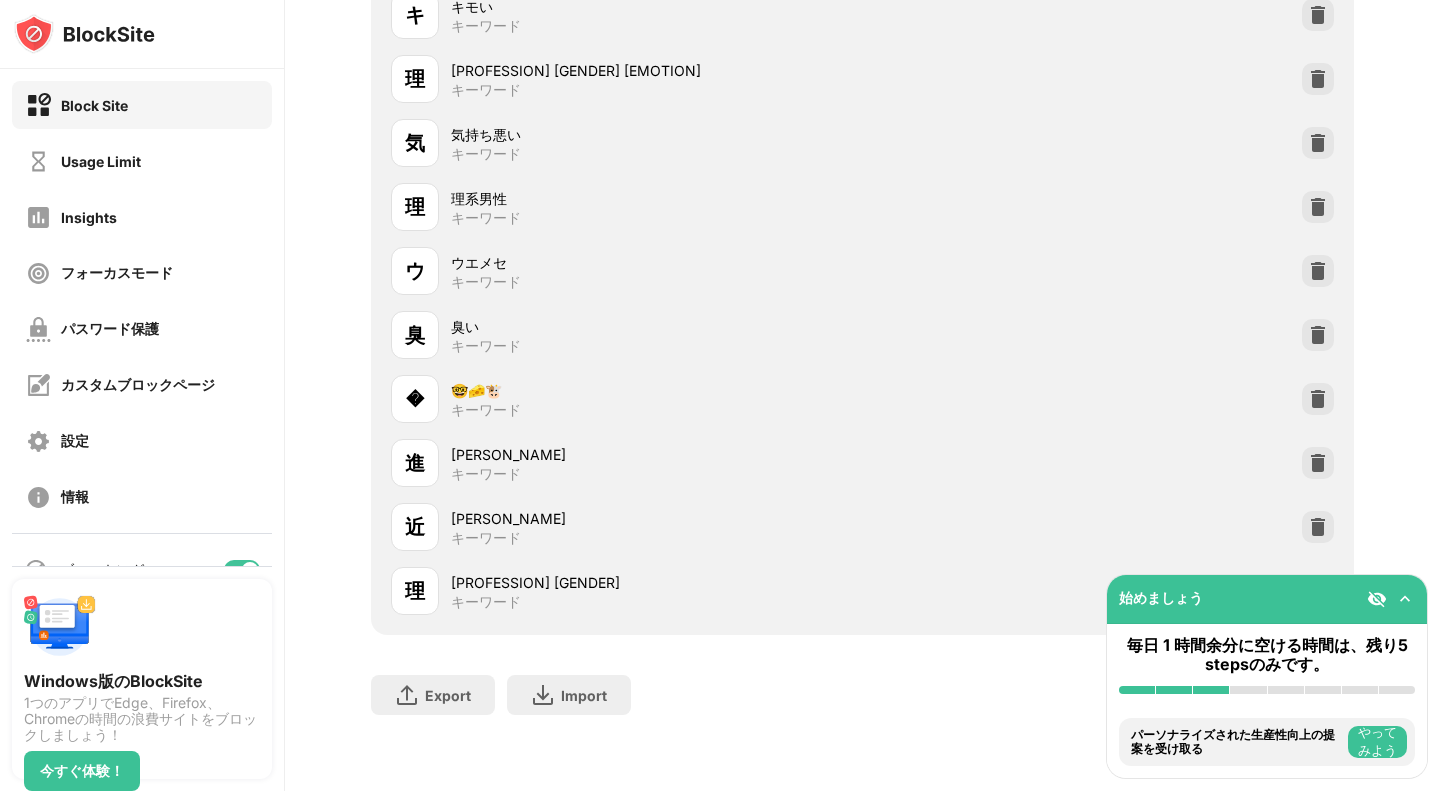 scroll, scrollTop: 0, scrollLeft: 0, axis: both 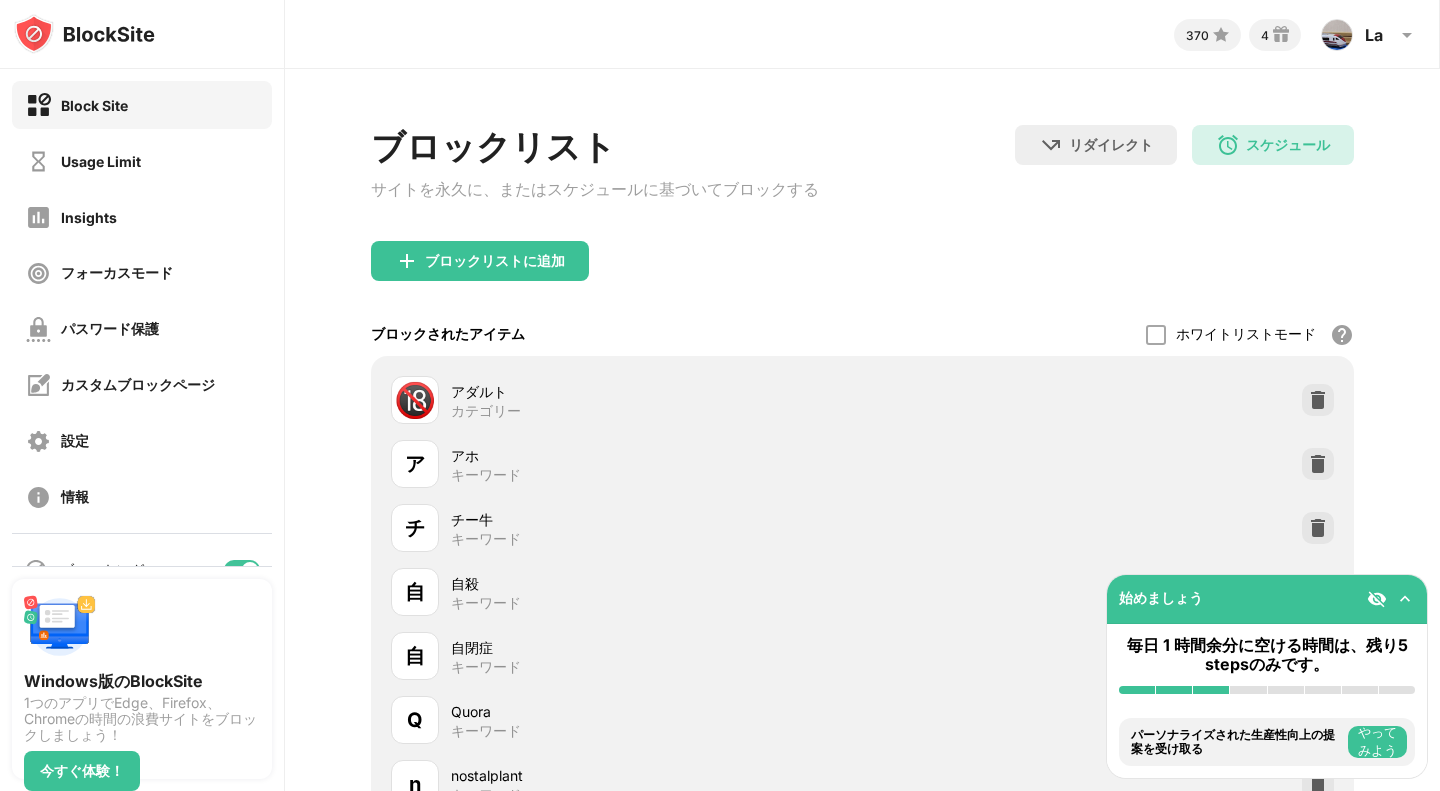 drag, startPoint x: 1439, startPoint y: 147, endPoint x: 1364, endPoint y: -121, distance: 278.2966 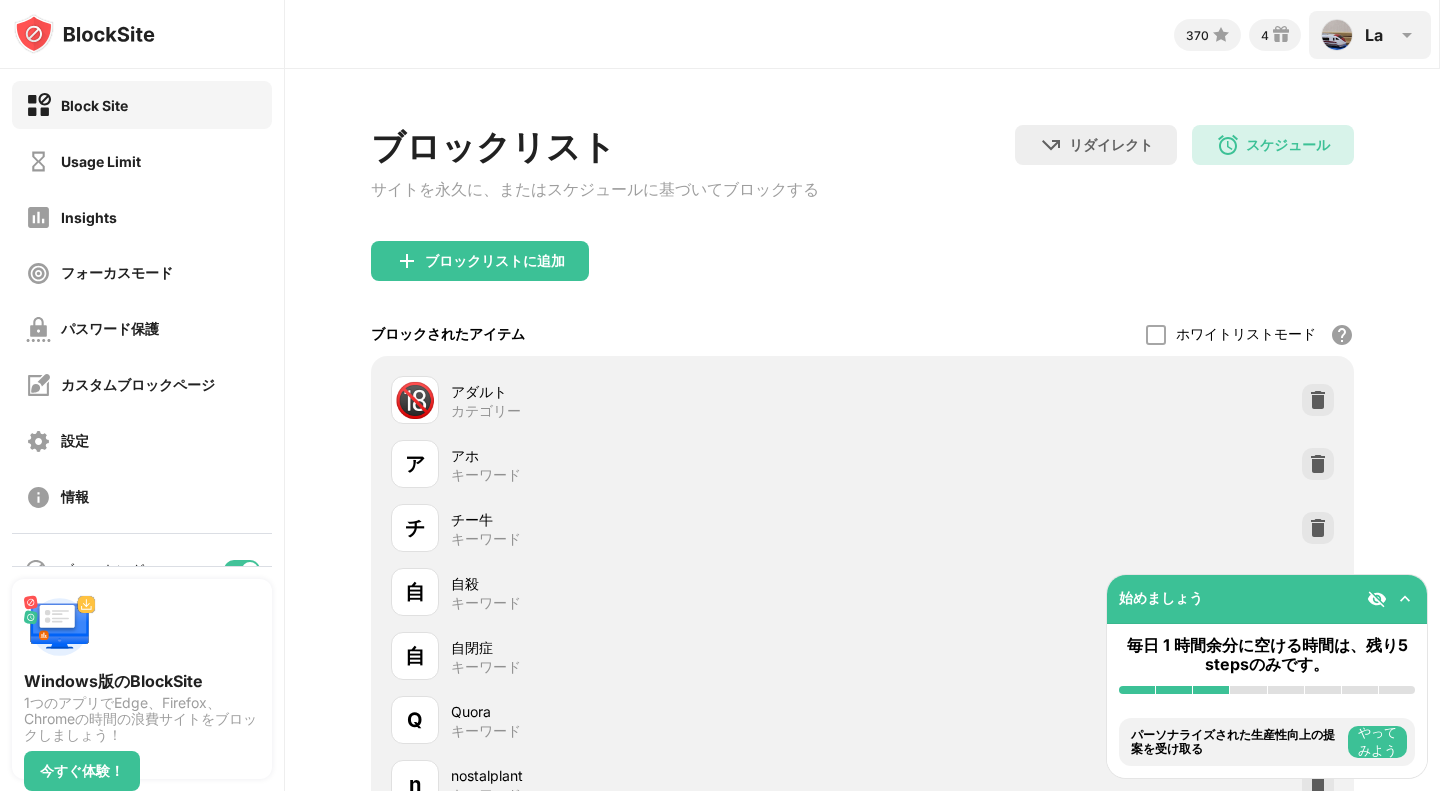 click on "La La Cripta View Account Insights Rewards Settings Support Log Out" at bounding box center (1370, 35) 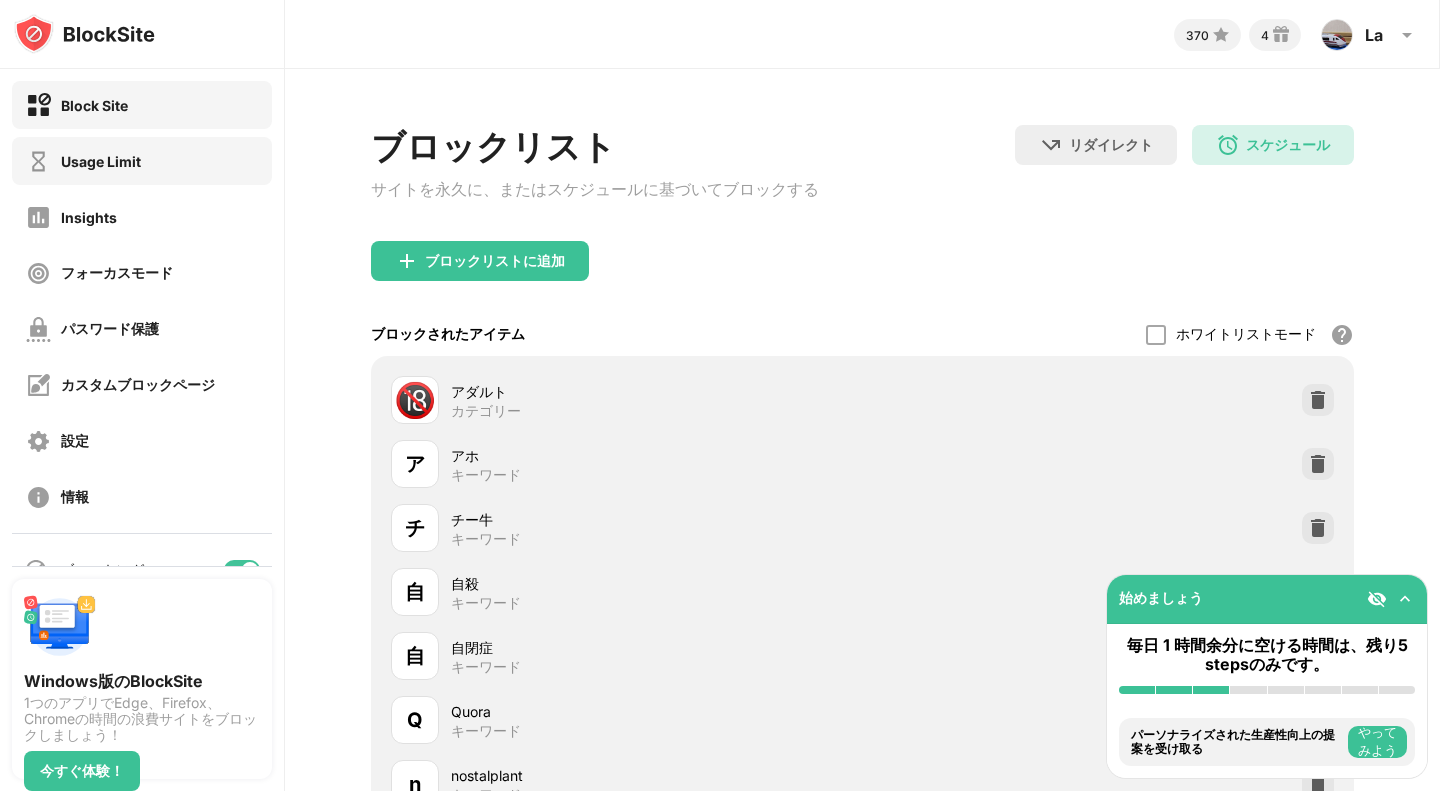 click on "Usage Limit" at bounding box center [101, 161] 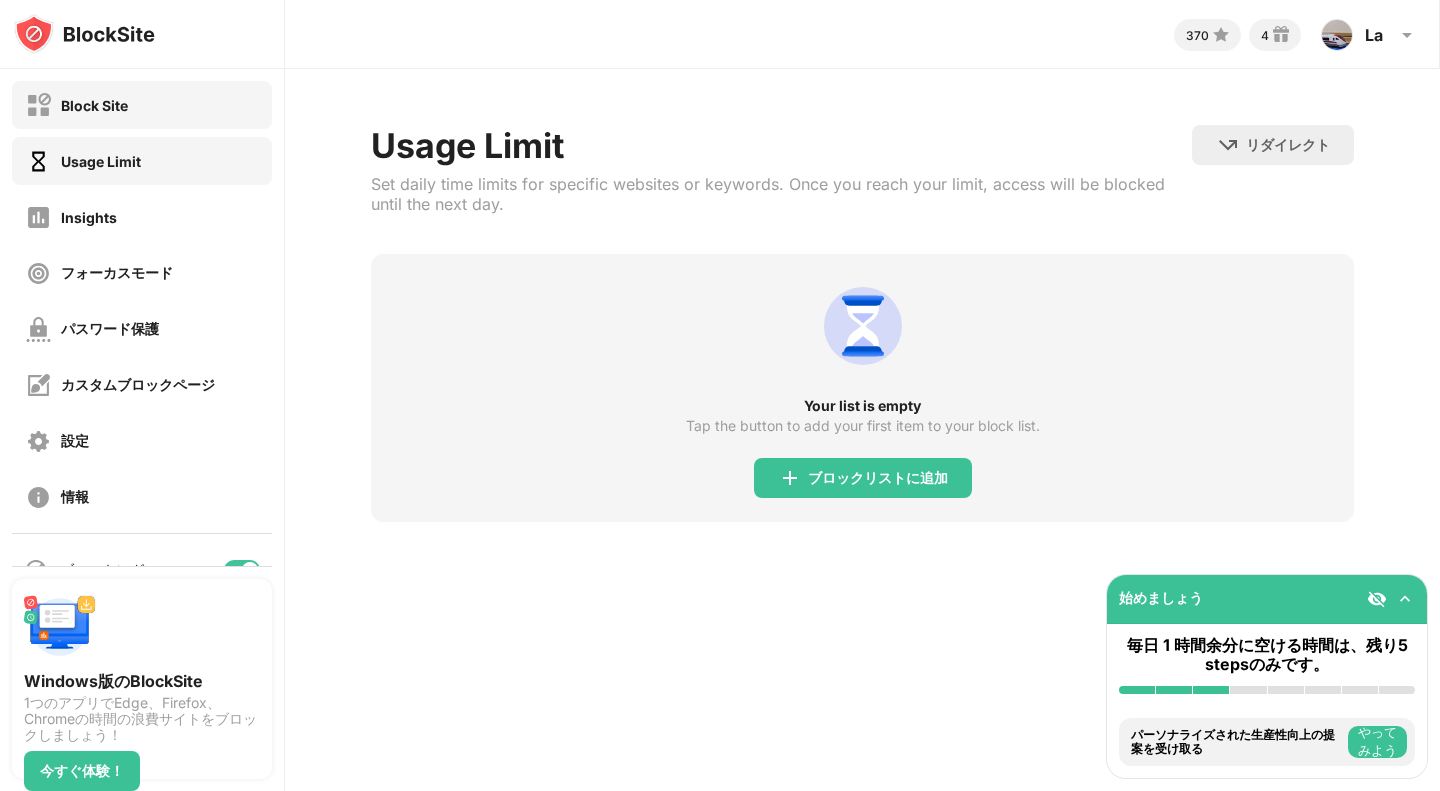 click on "Block Site" at bounding box center [142, 105] 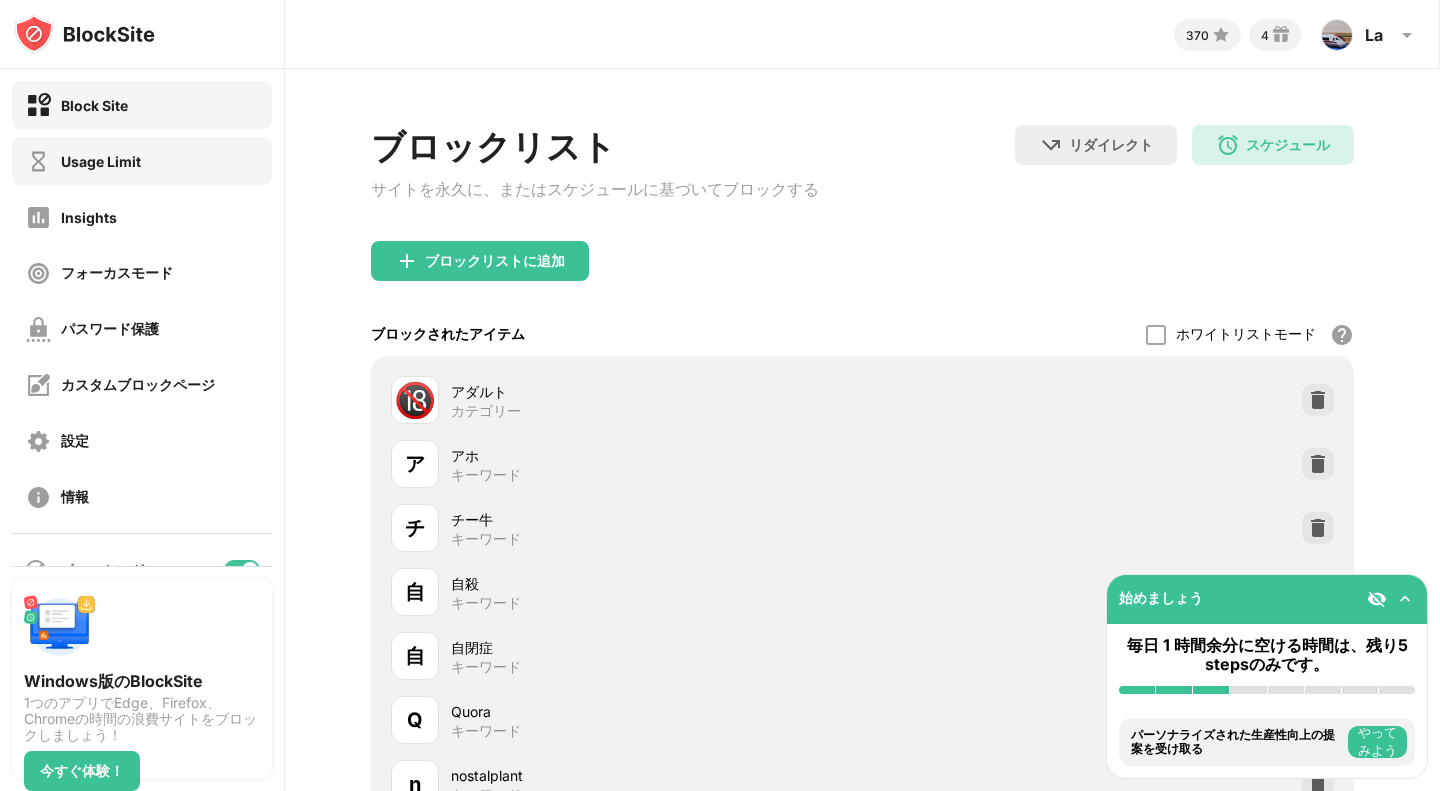 click on "Usage Limit" at bounding box center (101, 161) 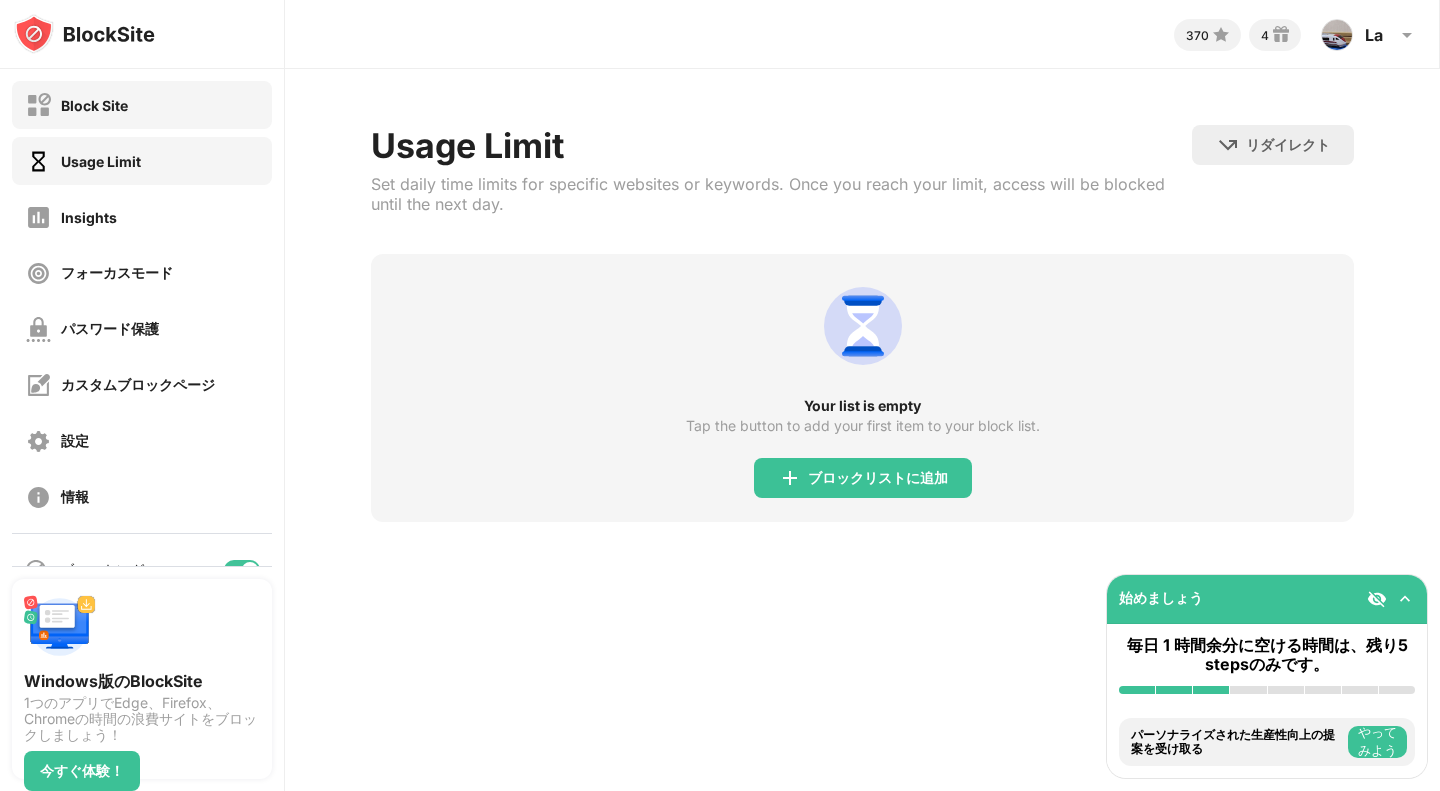 click on "Block Site" at bounding box center (142, 105) 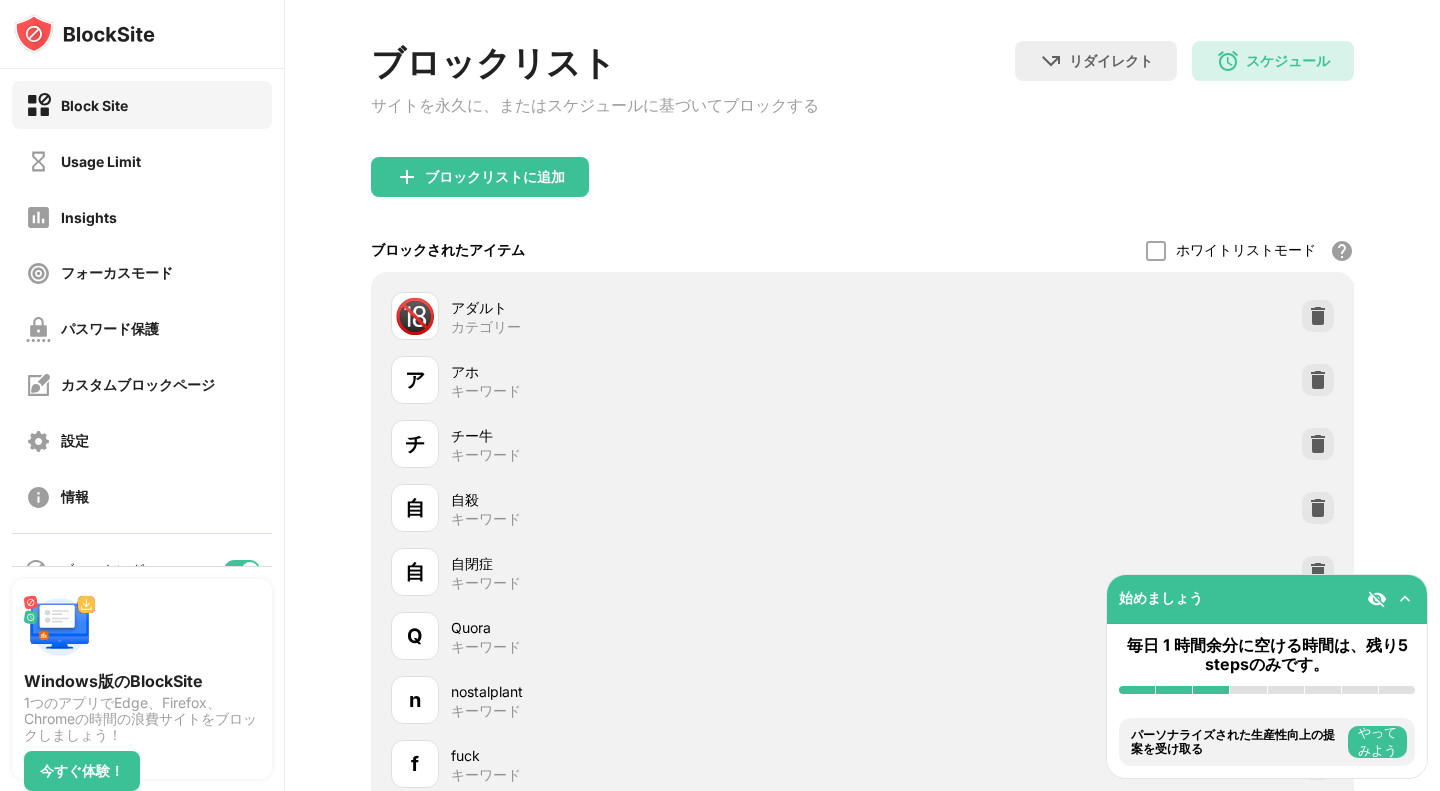 scroll, scrollTop: 0, scrollLeft: 0, axis: both 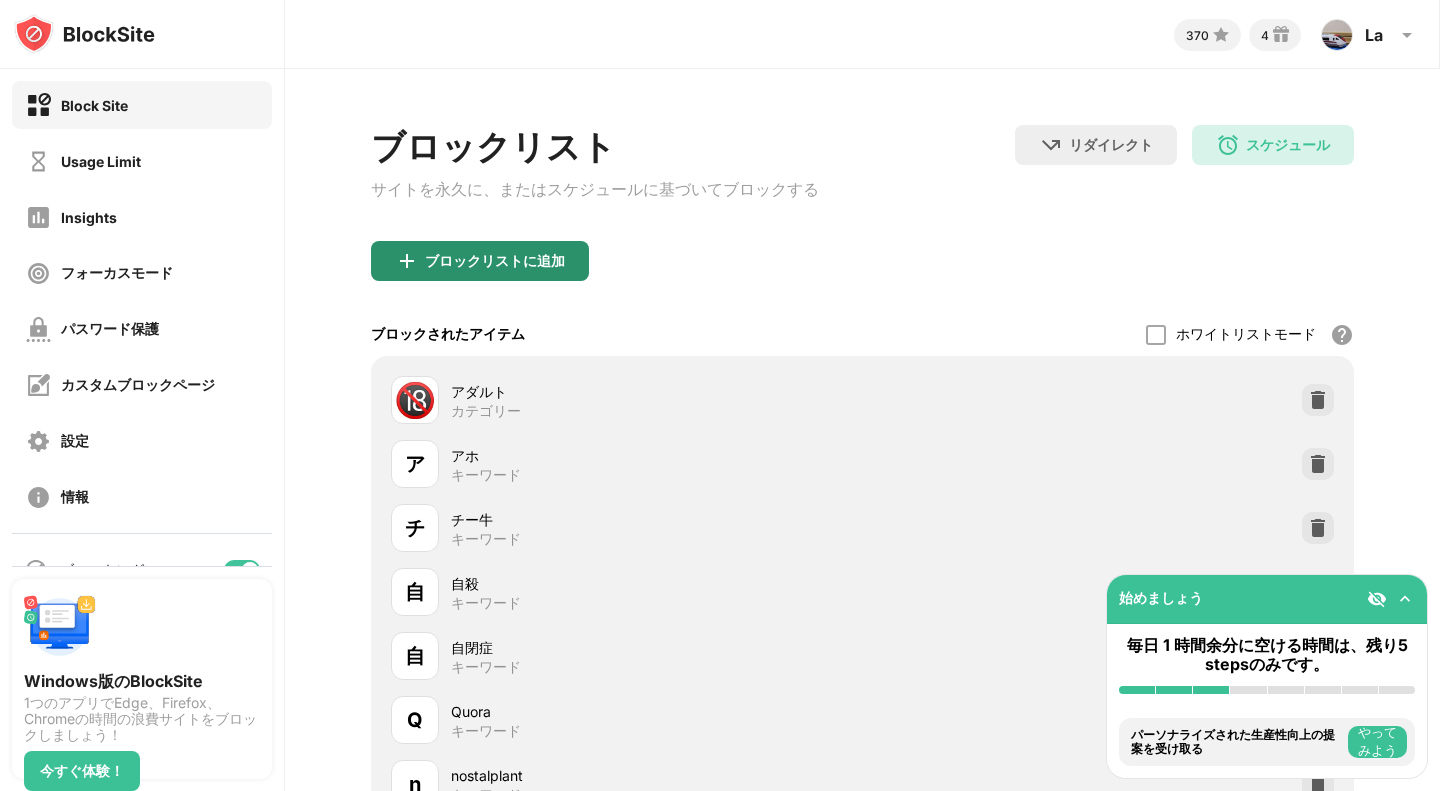 click on "ブロックリストに追加" at bounding box center [495, 261] 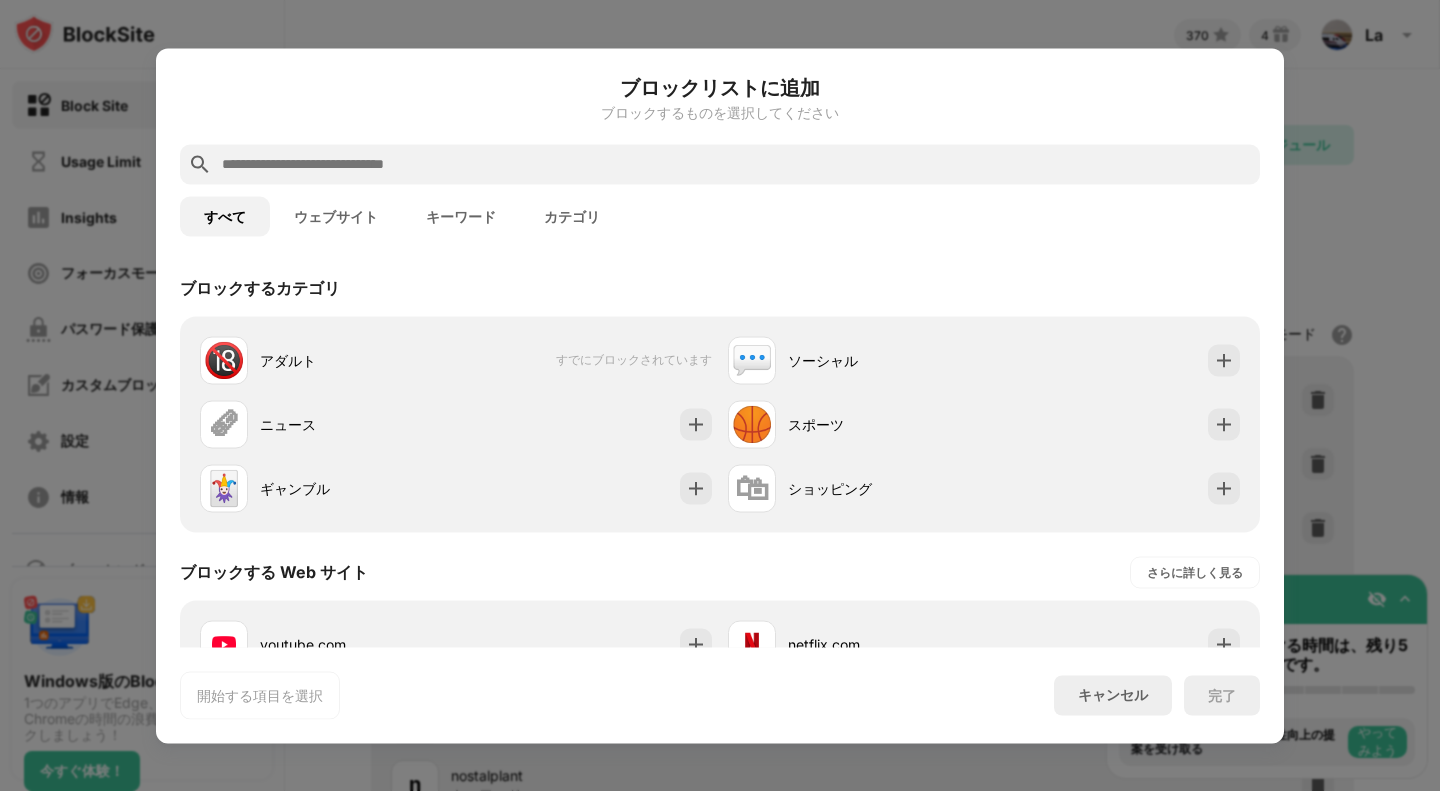 click on "ウェブサイト" at bounding box center (336, 216) 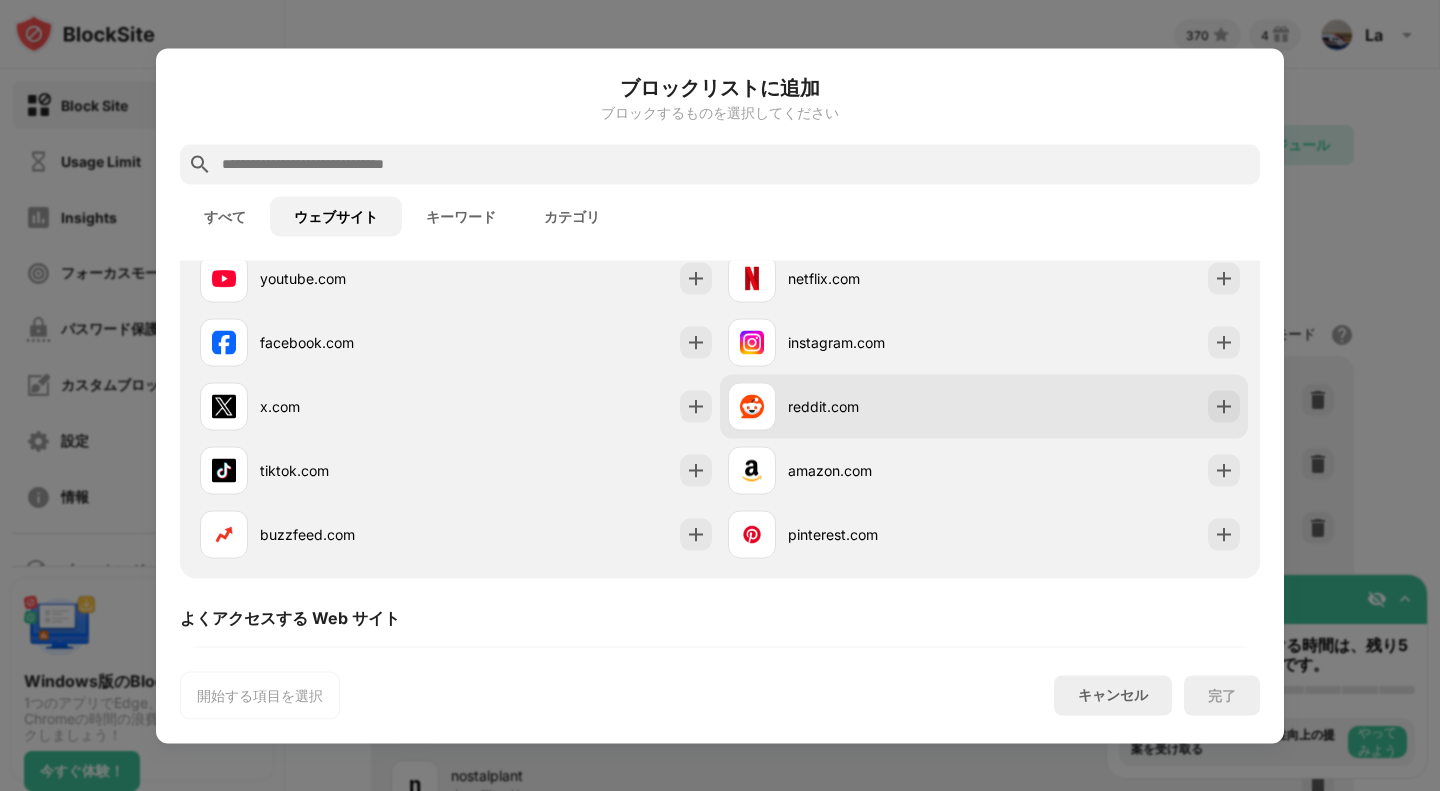 scroll, scrollTop: 100, scrollLeft: 0, axis: vertical 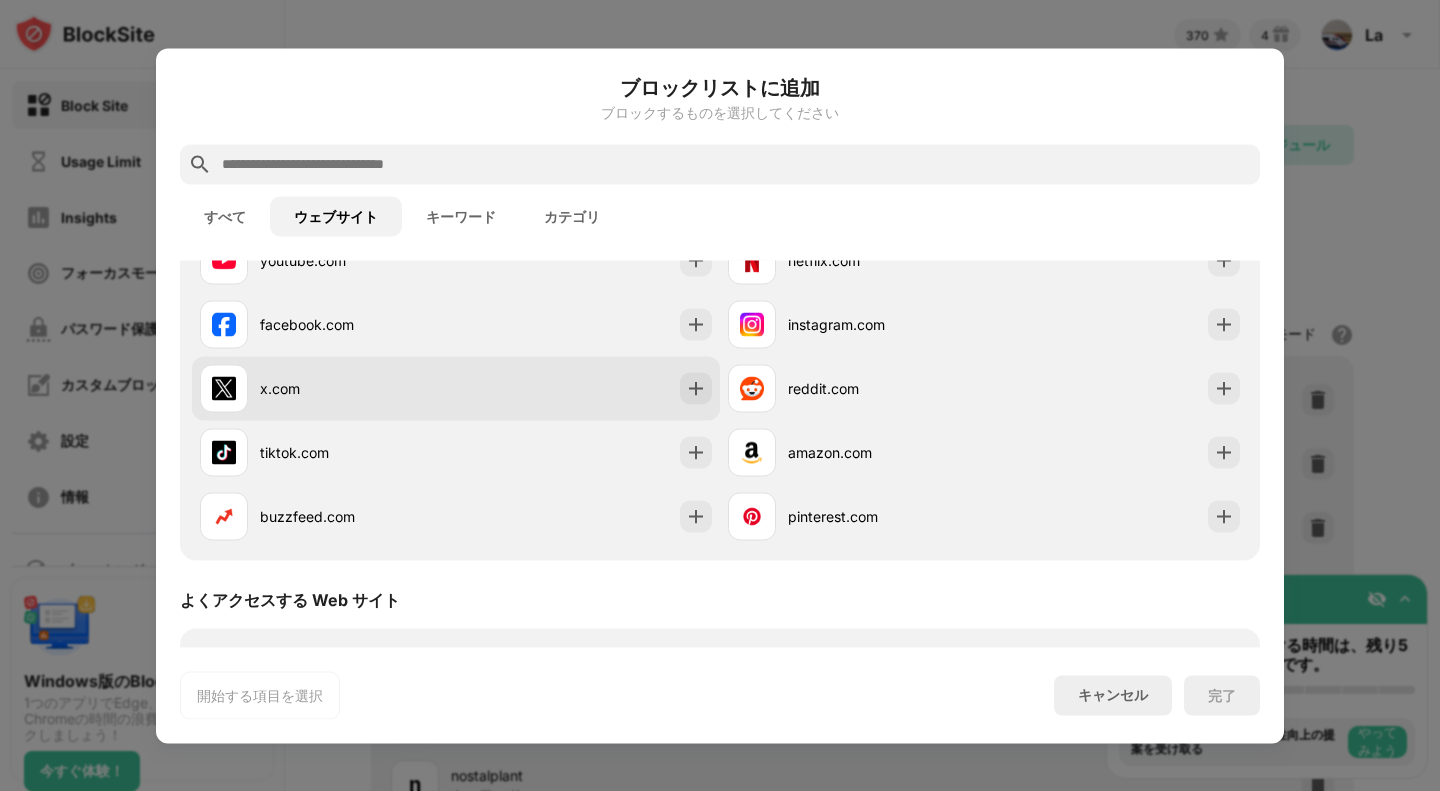click on "x.com" at bounding box center (456, 388) 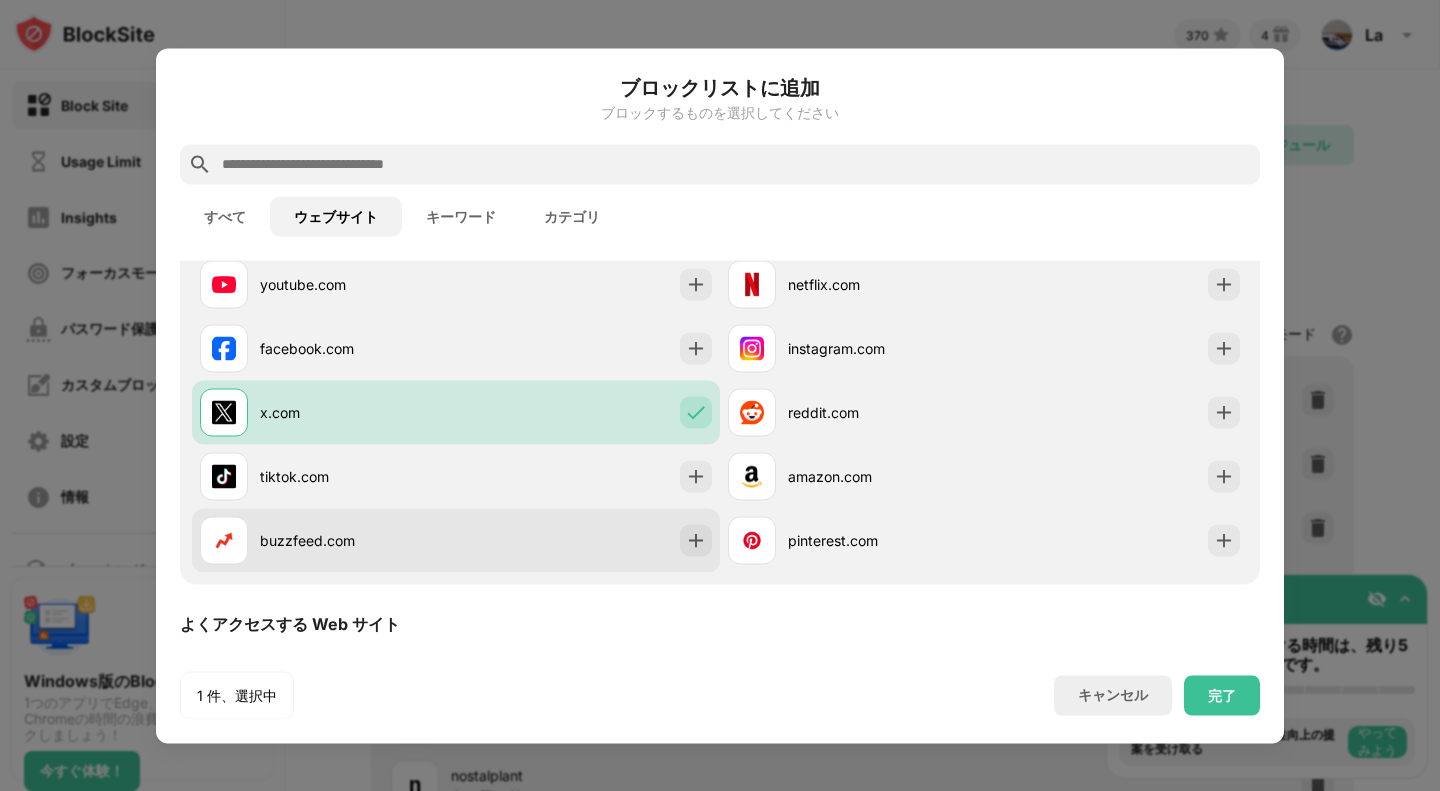 scroll, scrollTop: 200, scrollLeft: 0, axis: vertical 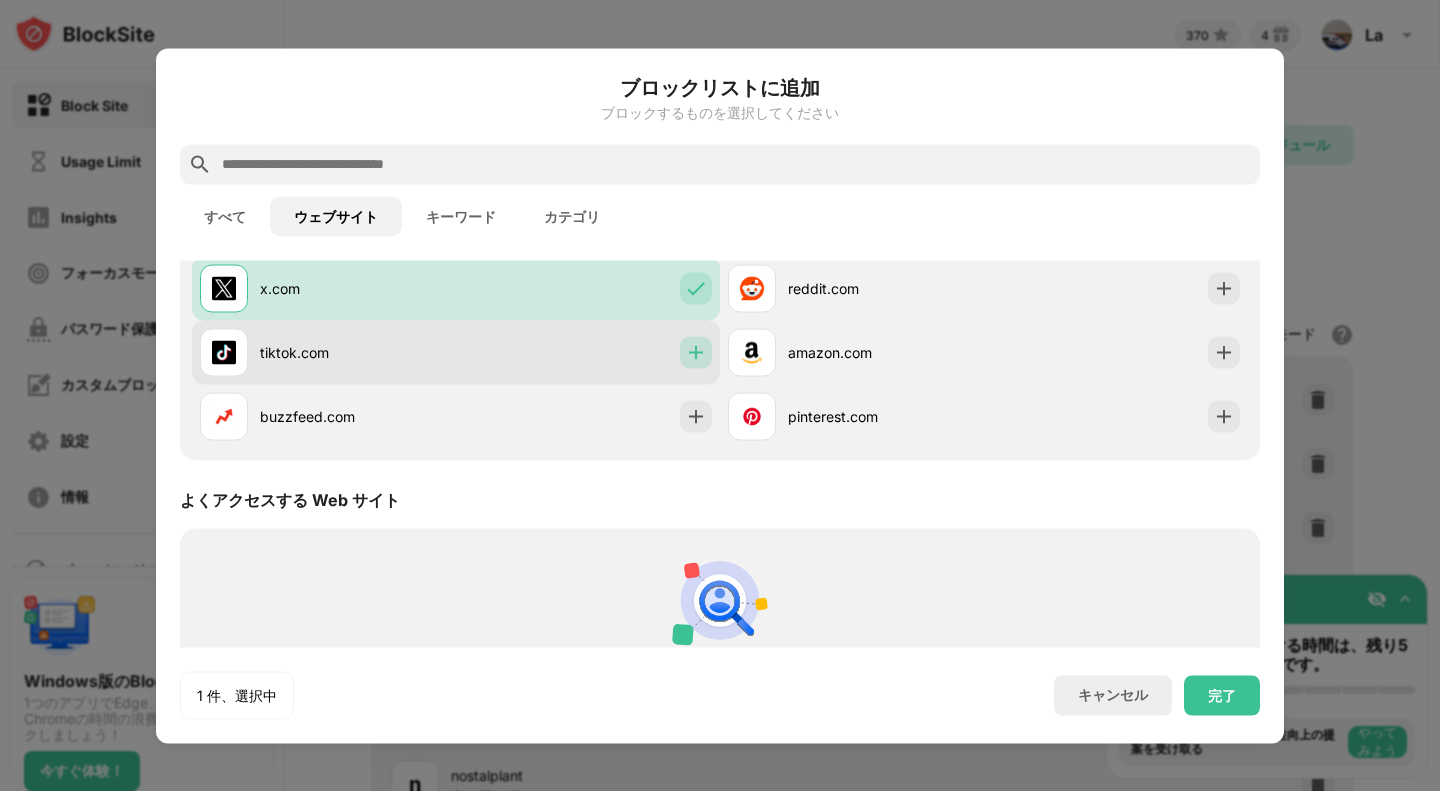 click at bounding box center (696, 352) 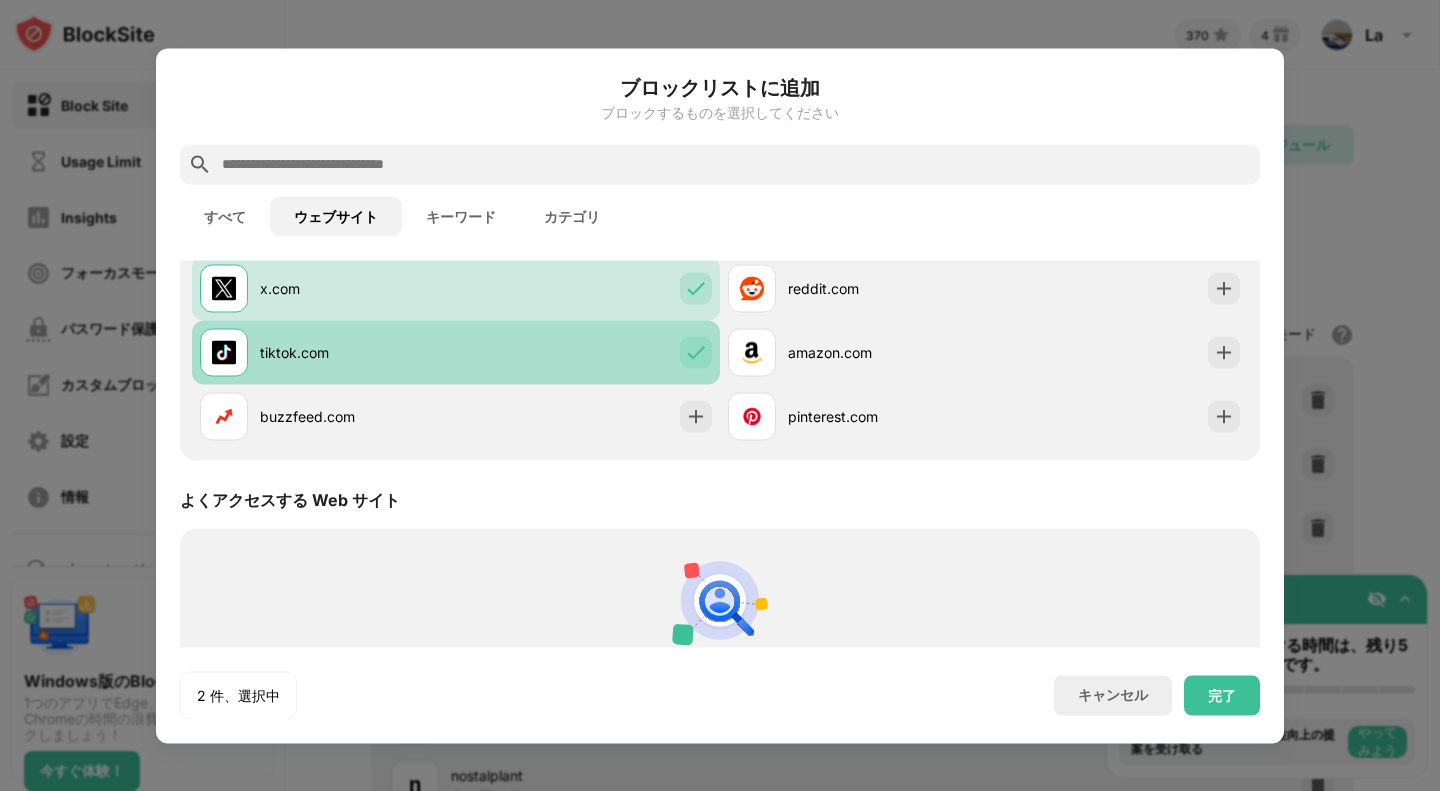 scroll, scrollTop: 0, scrollLeft: 0, axis: both 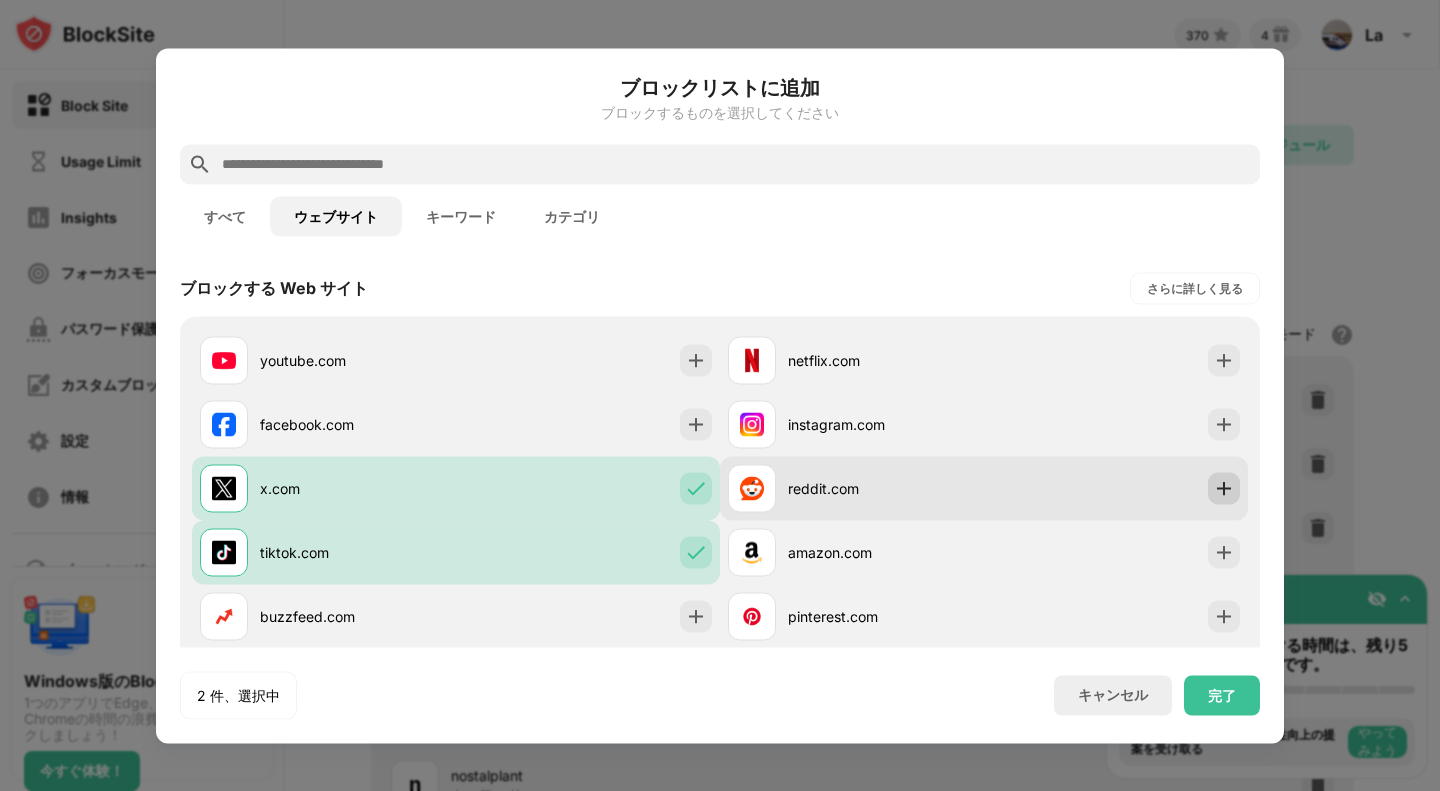 click at bounding box center (1224, 488) 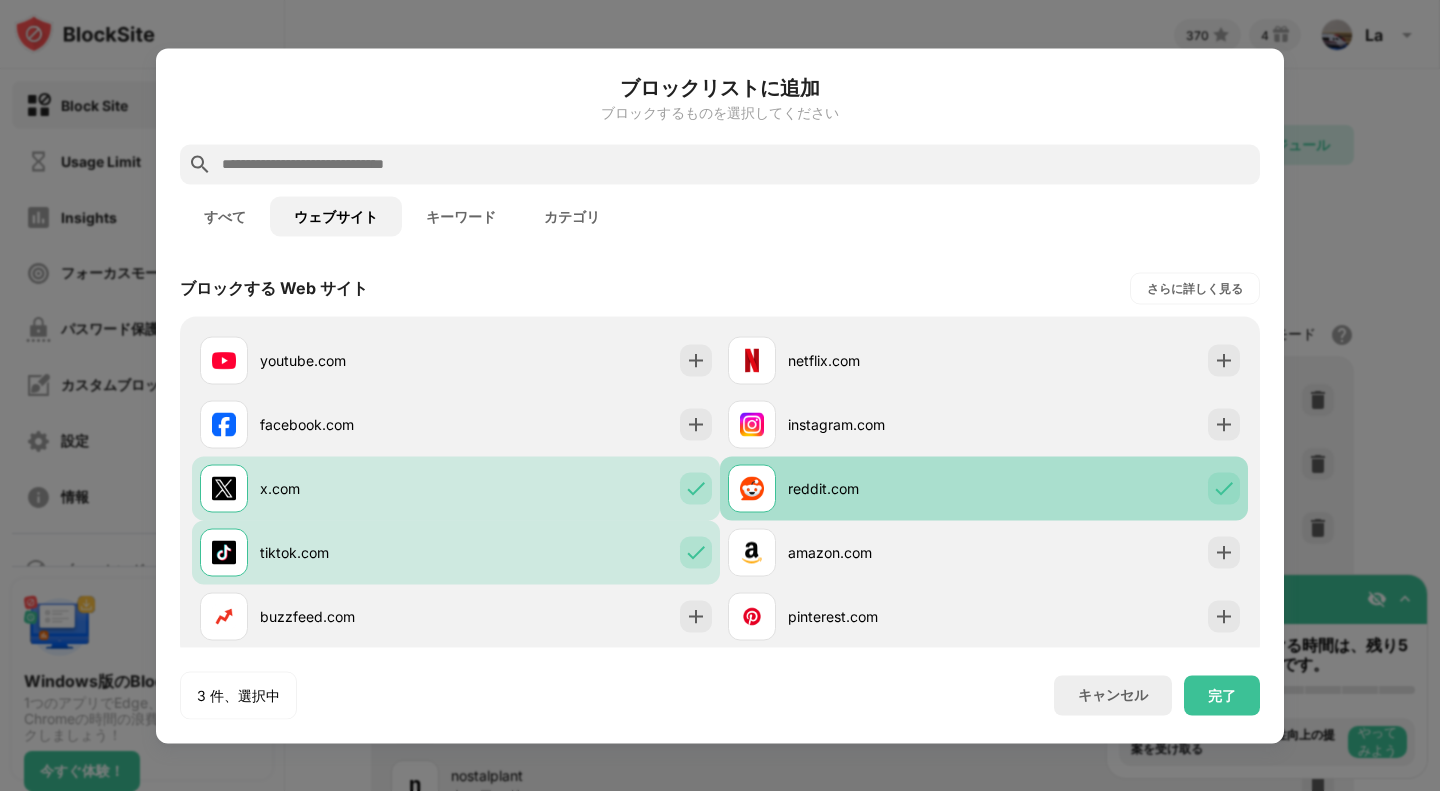 click at bounding box center (1224, 488) 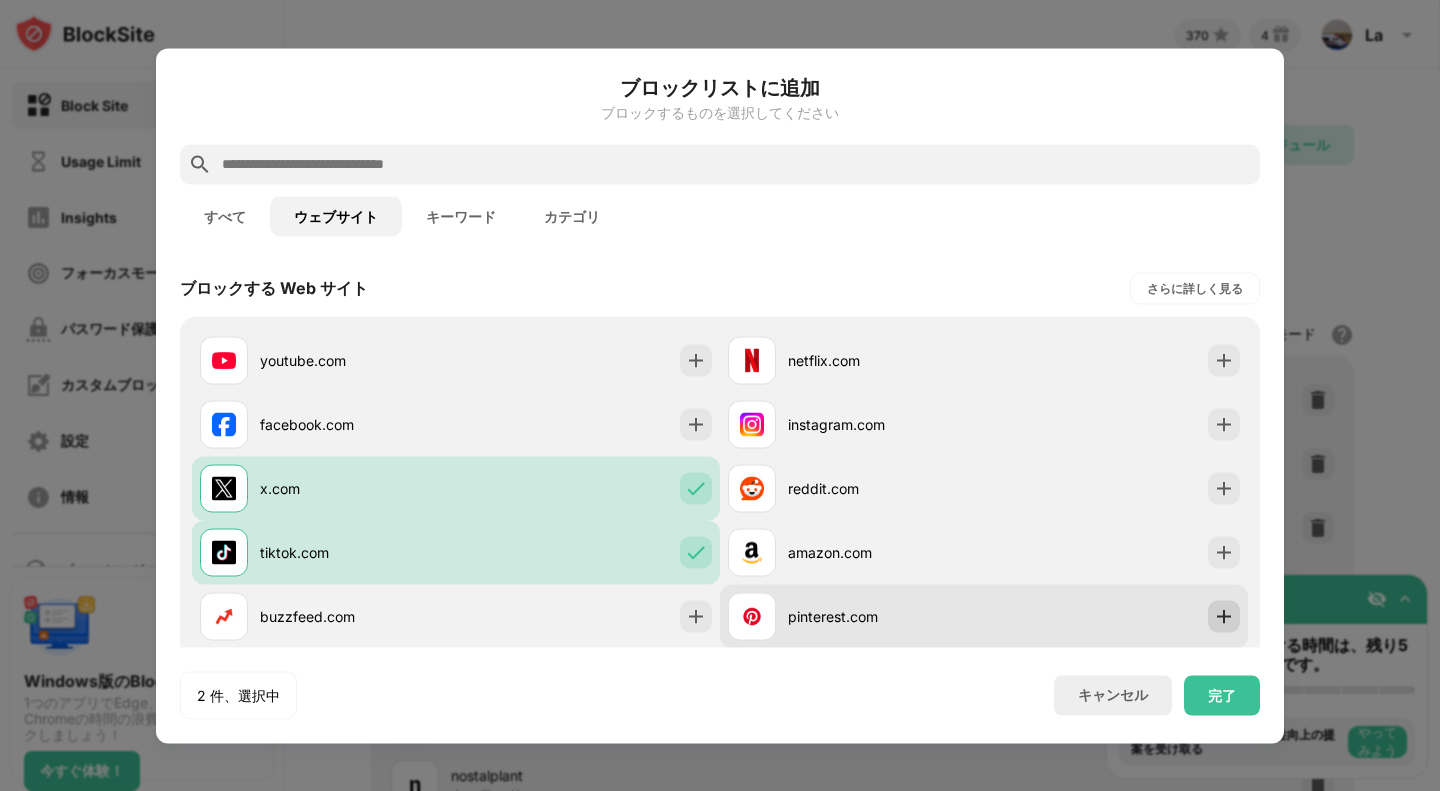 click at bounding box center [1224, 616] 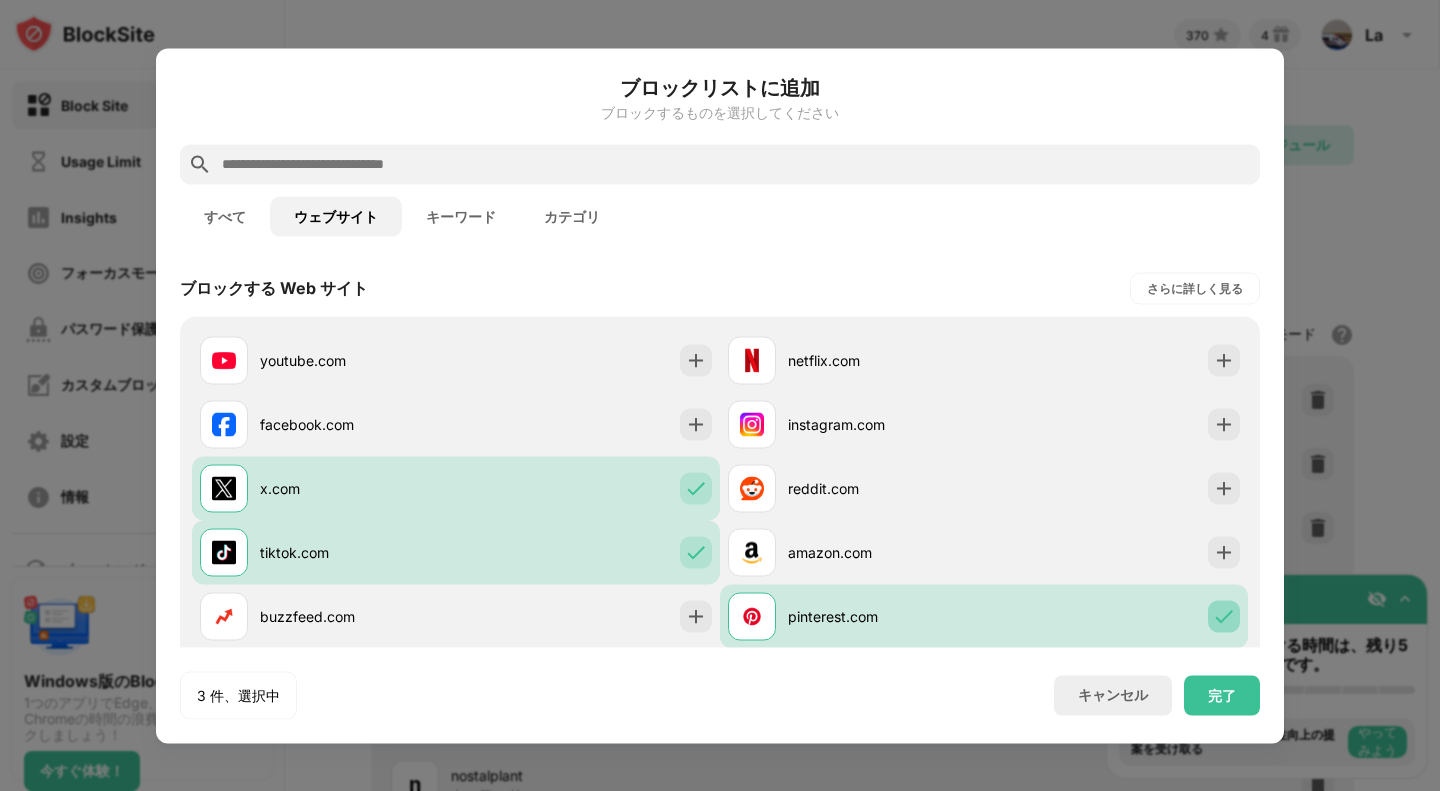 drag, startPoint x: 1200, startPoint y: 609, endPoint x: 1212, endPoint y: 651, distance: 43.68066 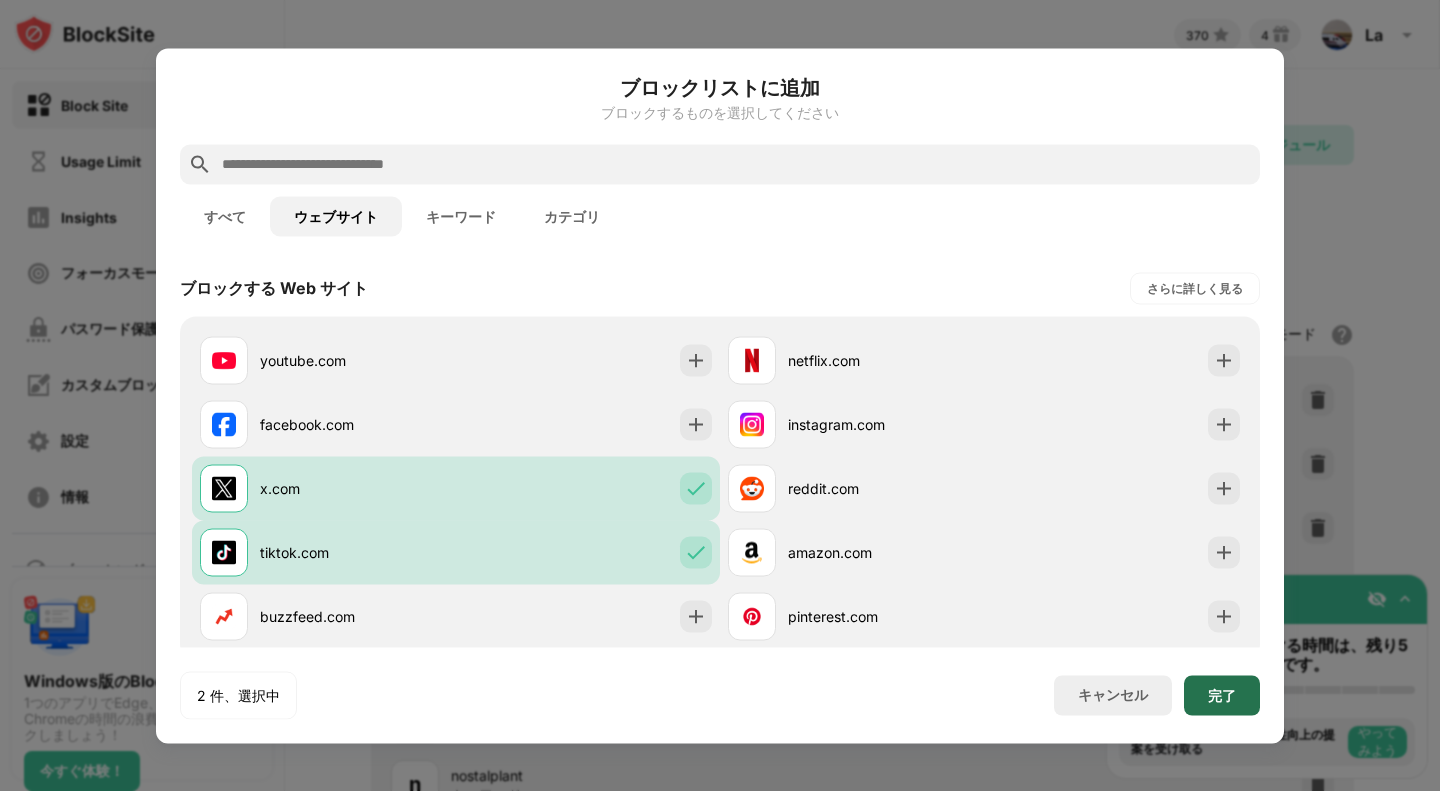 click on "完了" at bounding box center [1222, 695] 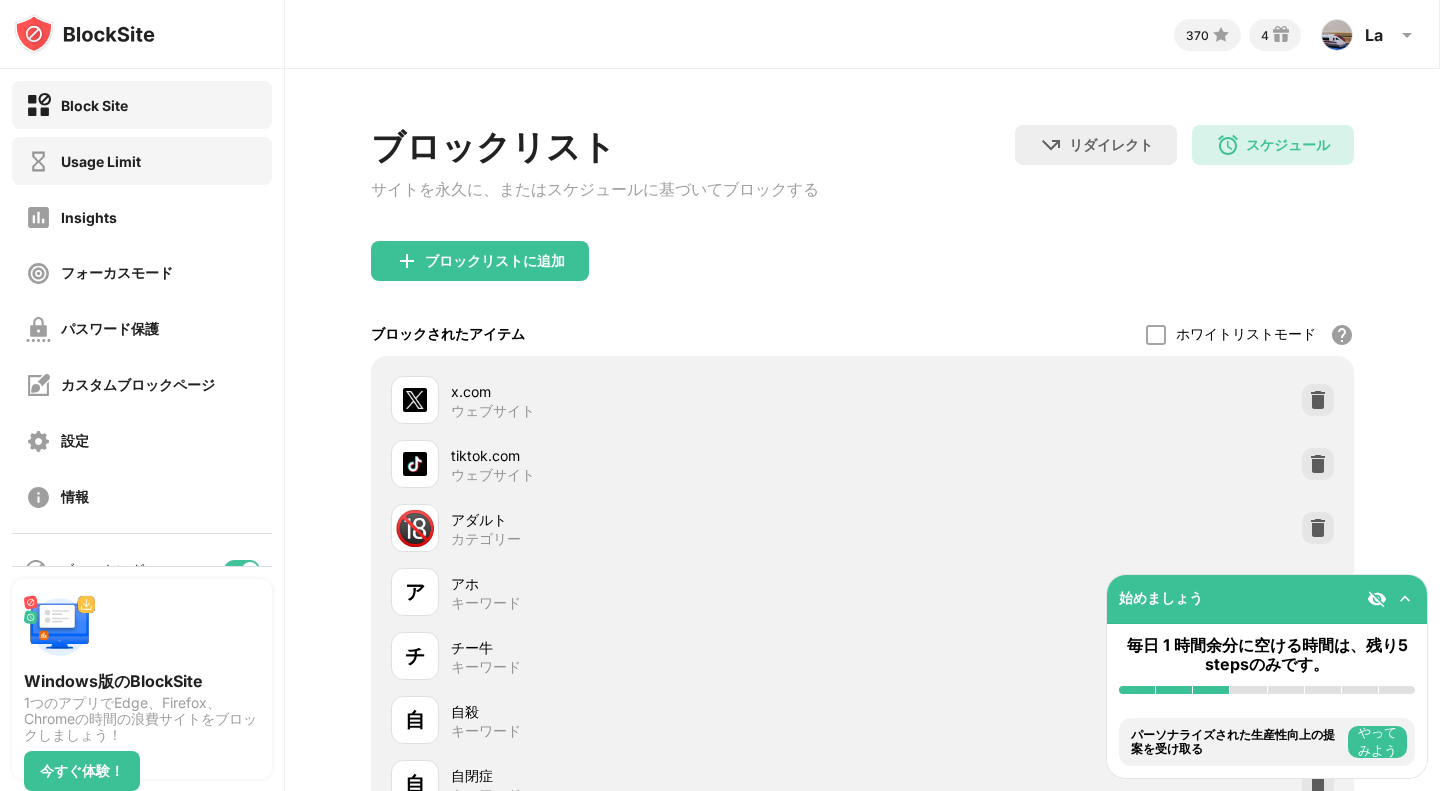 click on "Usage Limit" at bounding box center (142, 161) 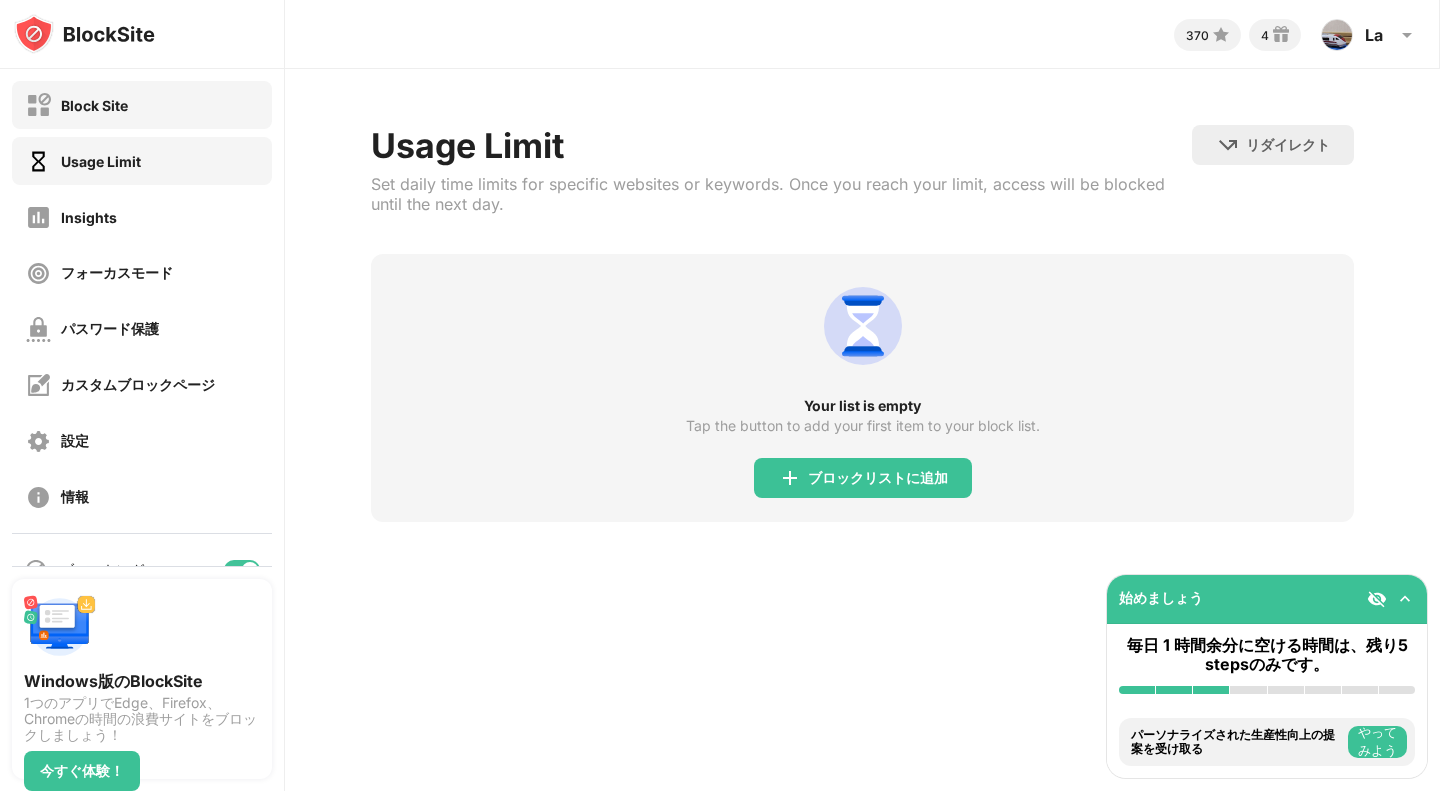 click on "Block Site" at bounding box center [142, 105] 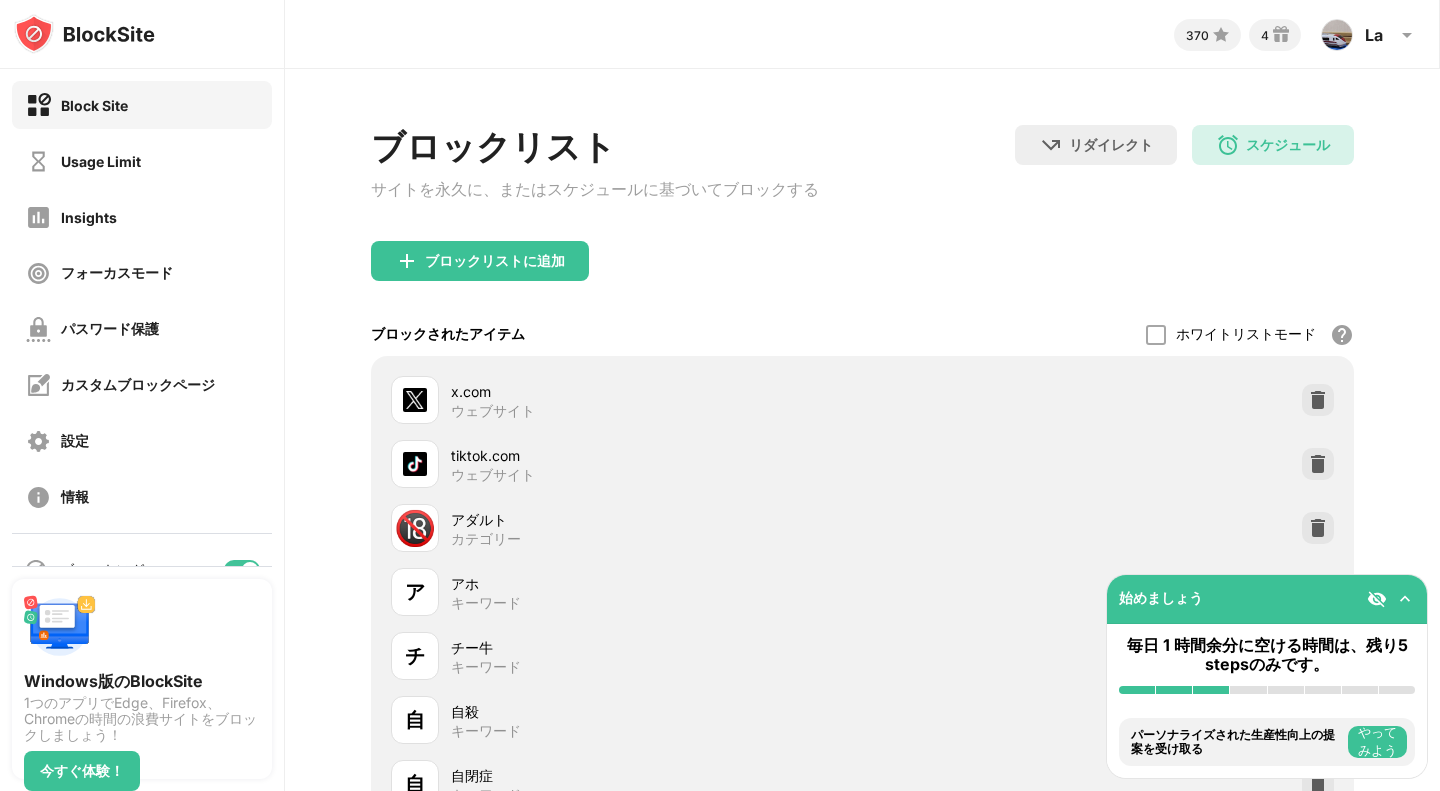 click at bounding box center (415, 400) 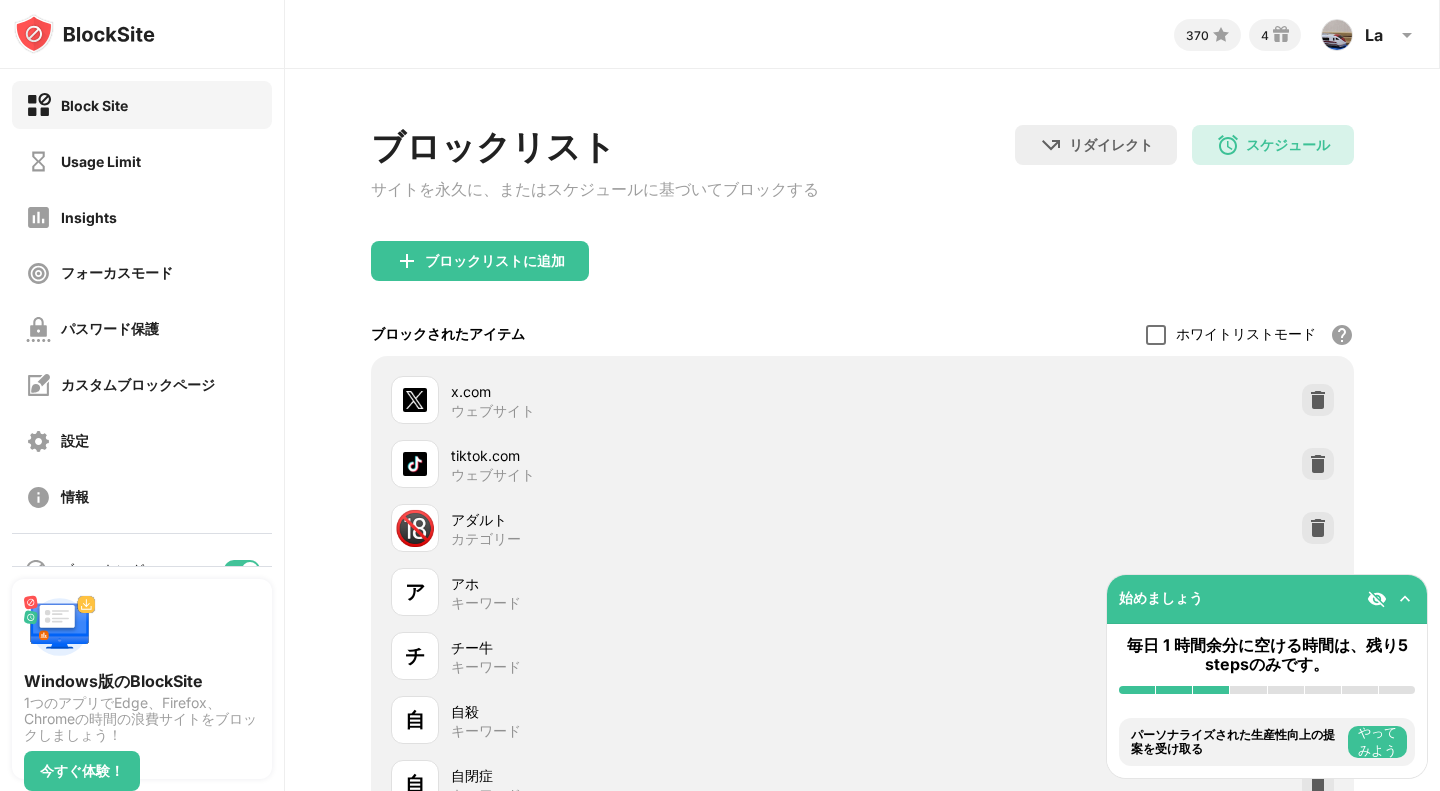click at bounding box center [1156, 335] 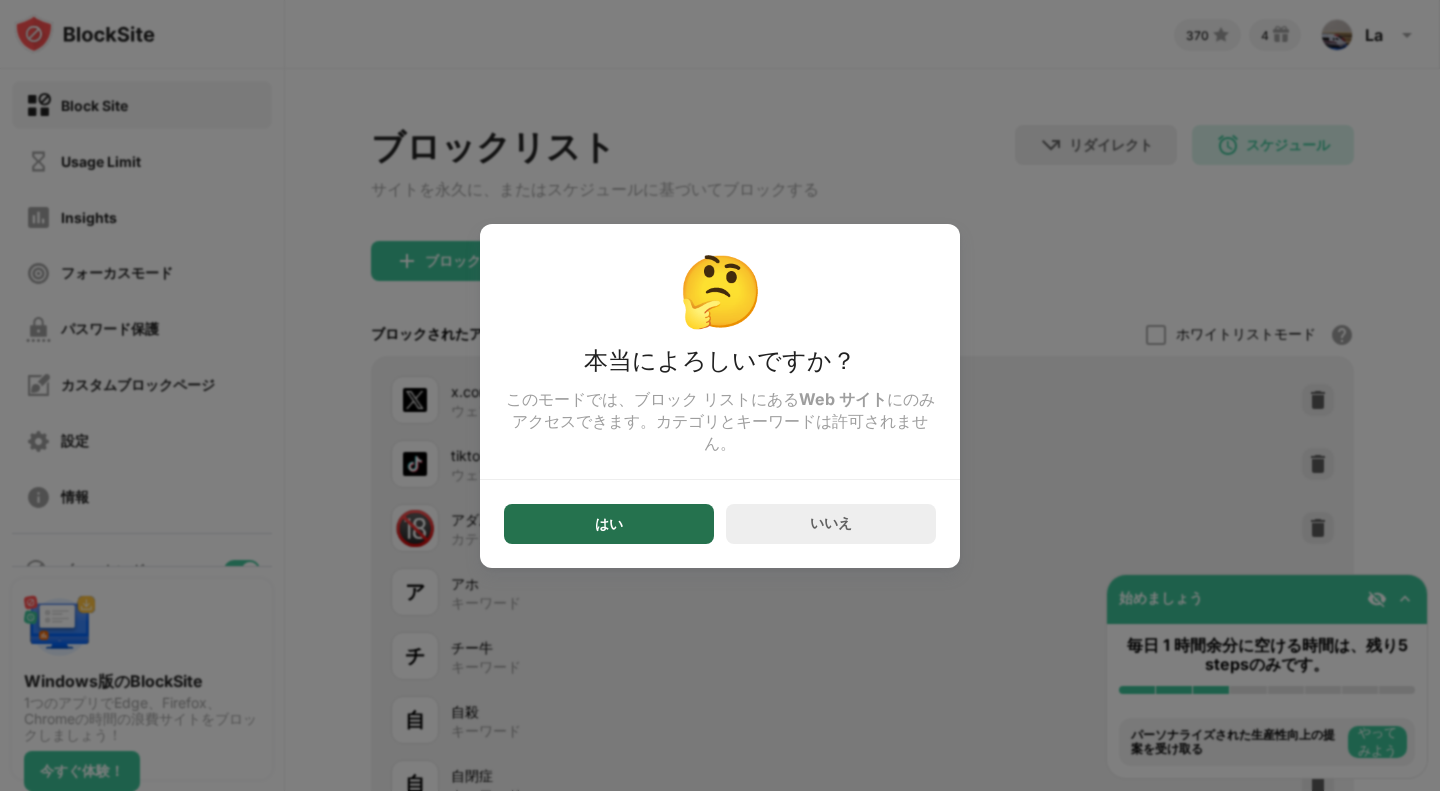 click on "はい" at bounding box center [609, 524] 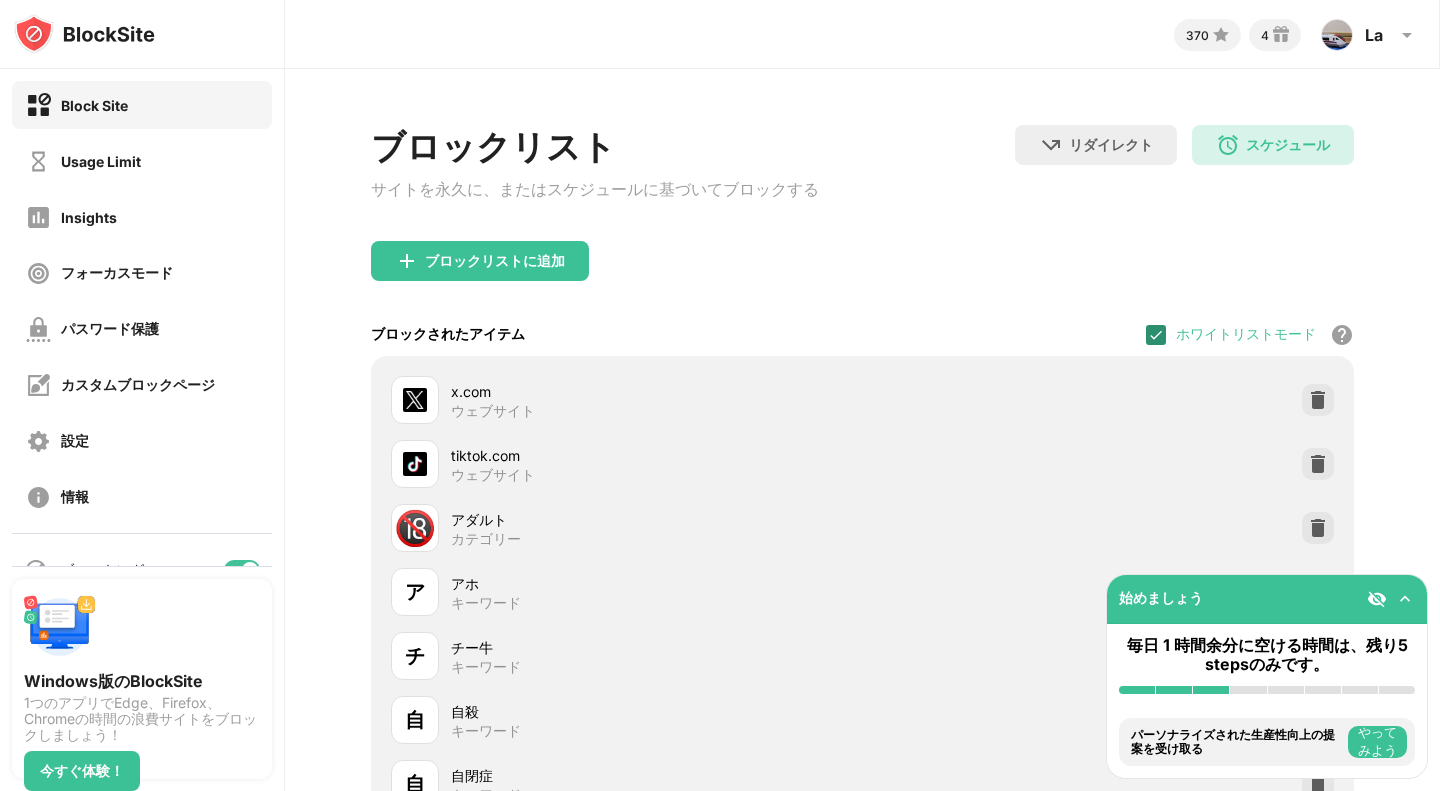 click at bounding box center (1156, 335) 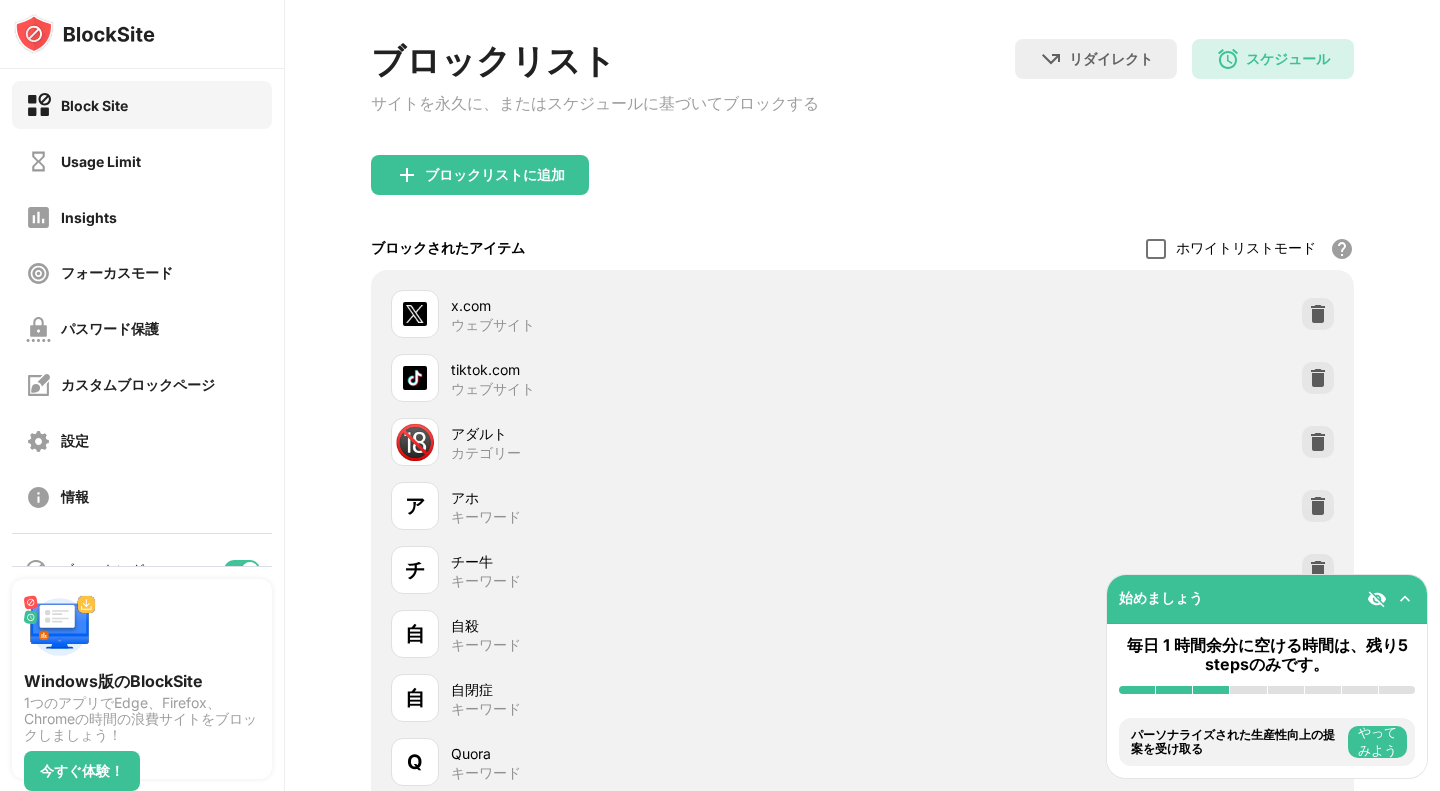 scroll, scrollTop: 200, scrollLeft: 0, axis: vertical 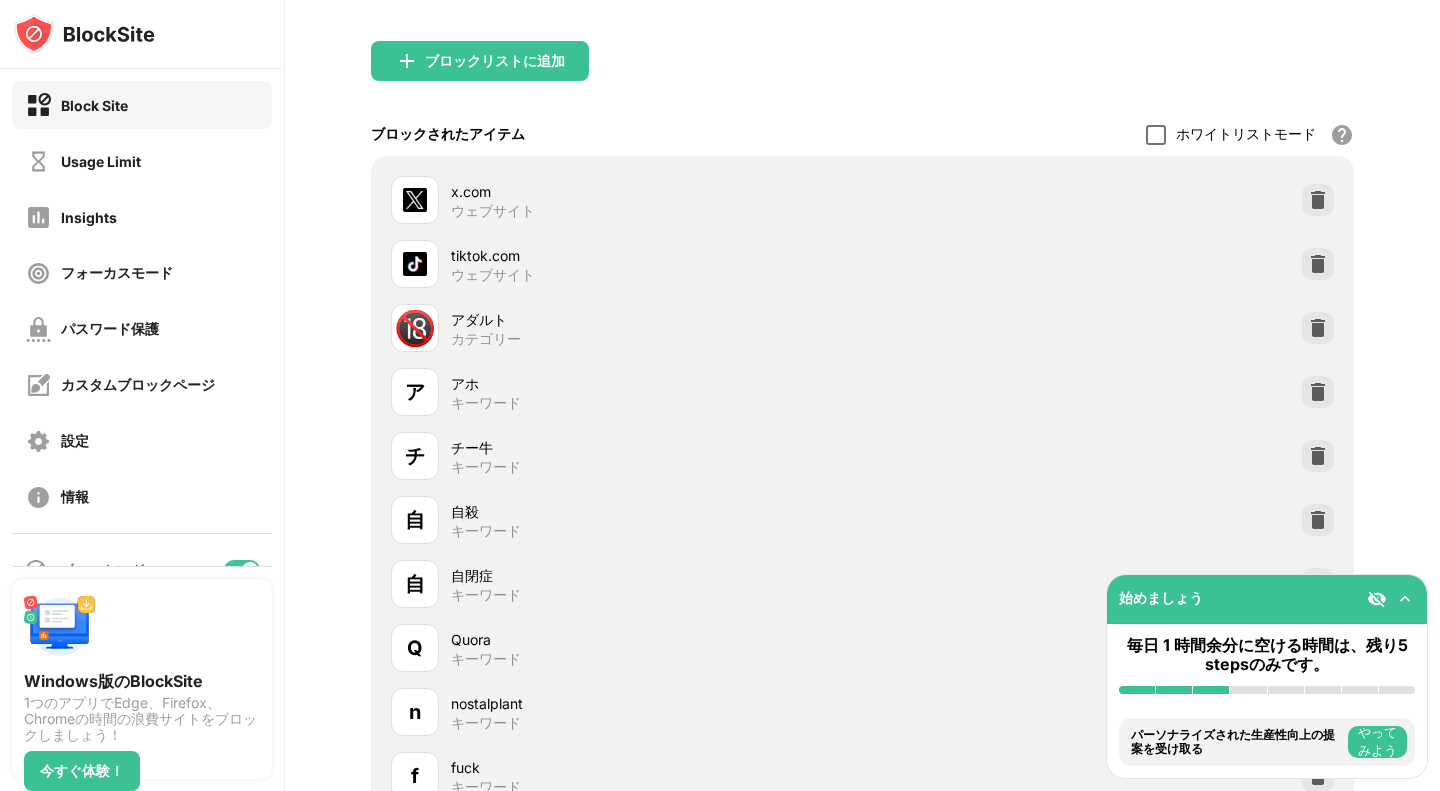 click at bounding box center [1405, 599] 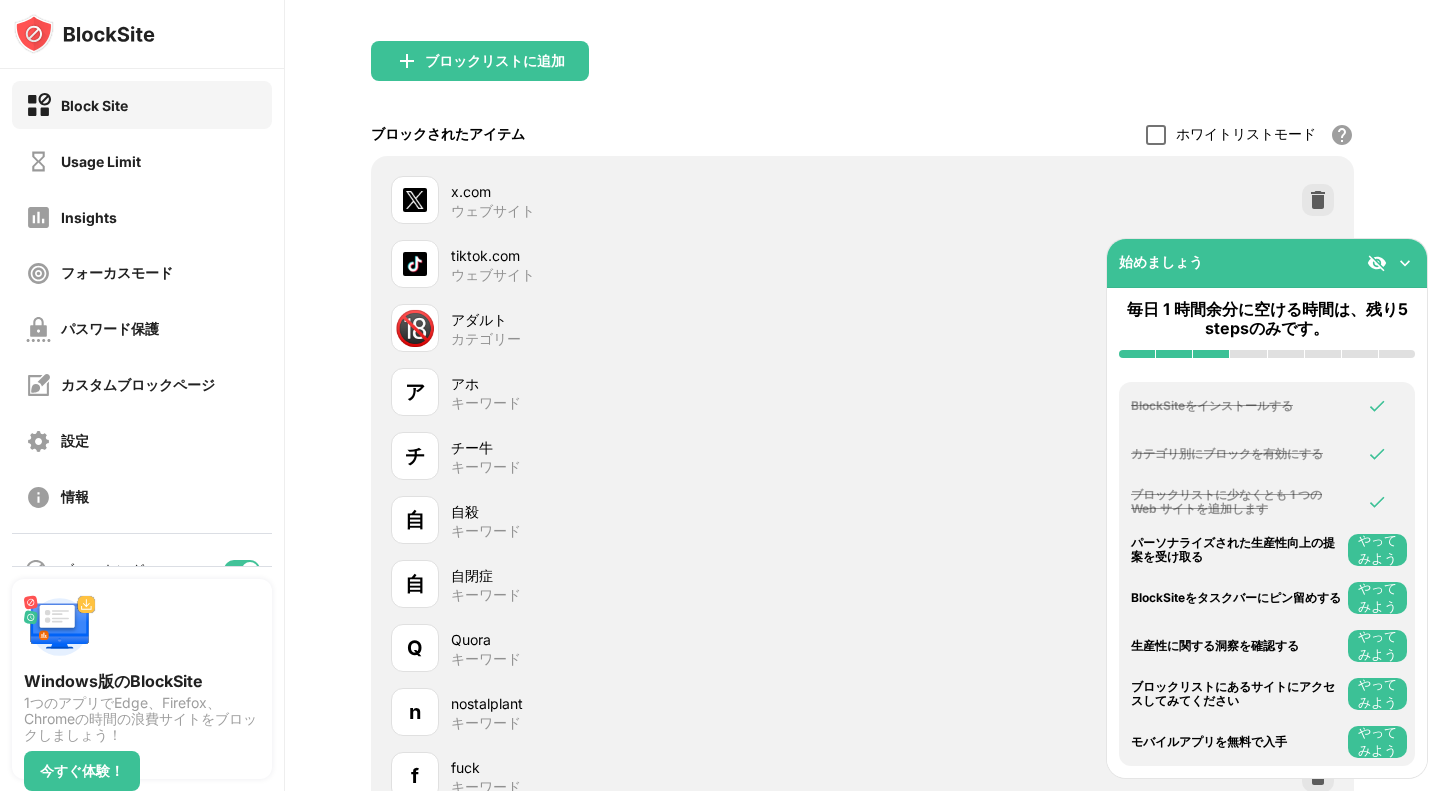 click at bounding box center (1405, 263) 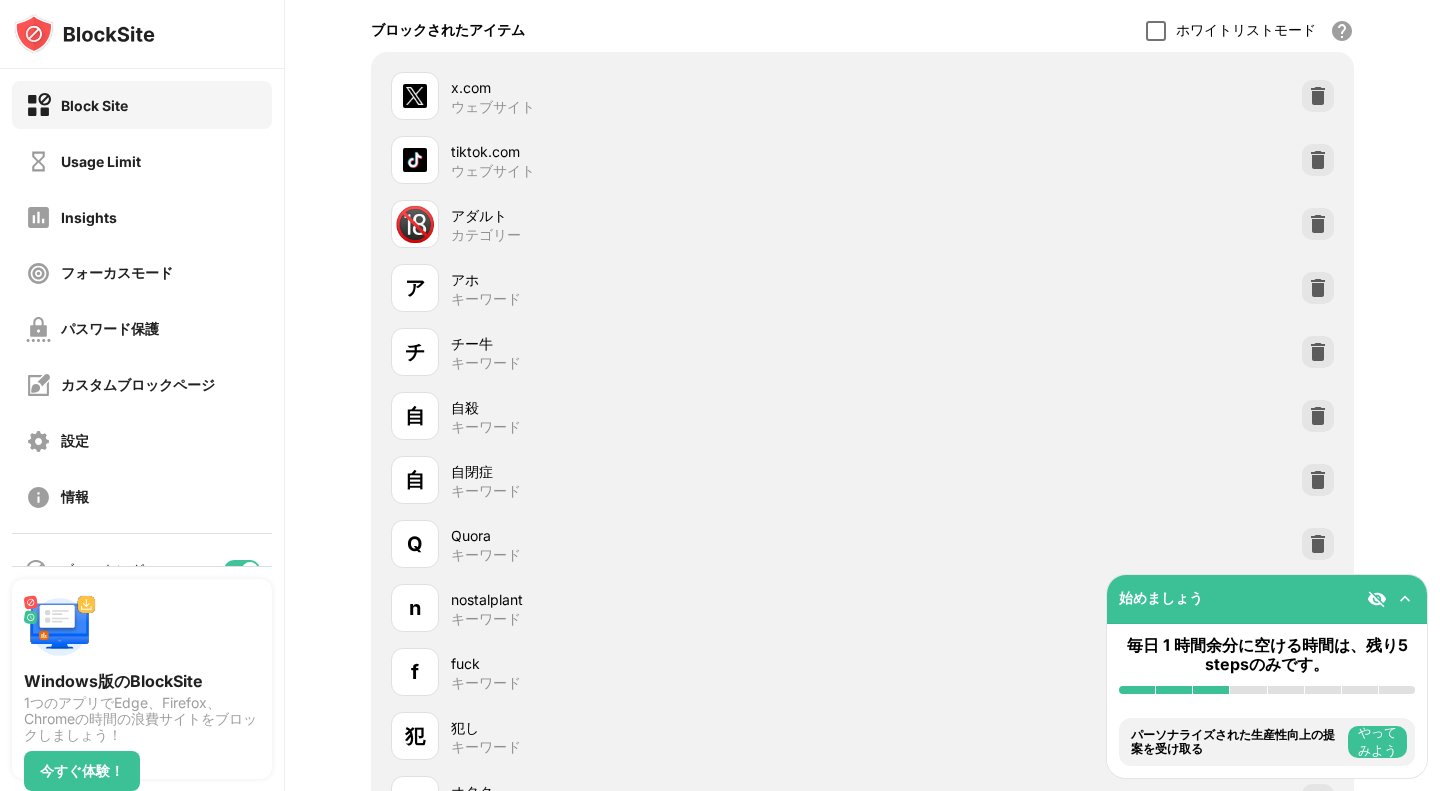 scroll, scrollTop: 0, scrollLeft: 0, axis: both 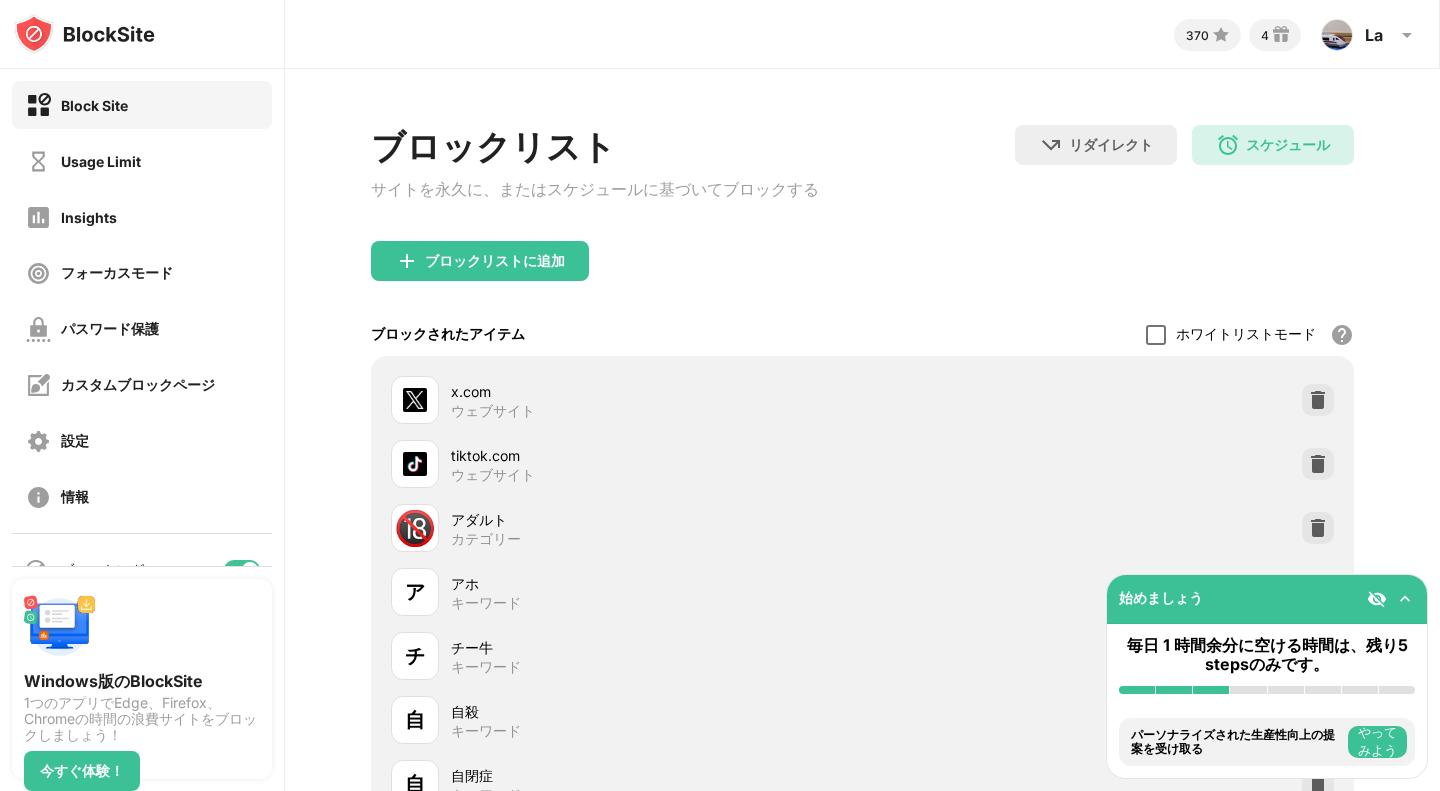 click on "Block Site Usage Limit Insights フォーカスモード パスワード保護 カスタムブロックページ 設定 情報" at bounding box center (142, 301) 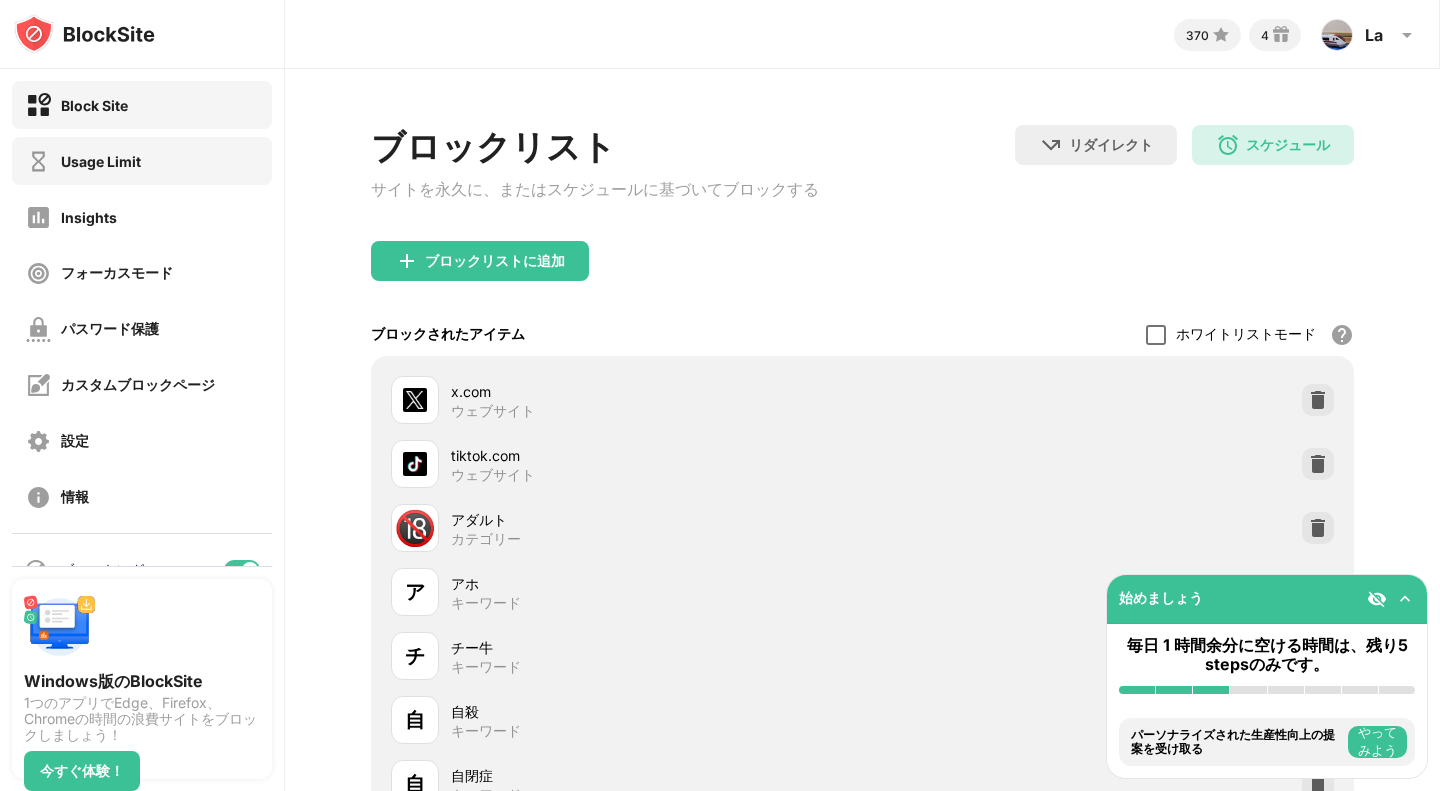 click on "Usage Limit" at bounding box center [101, 161] 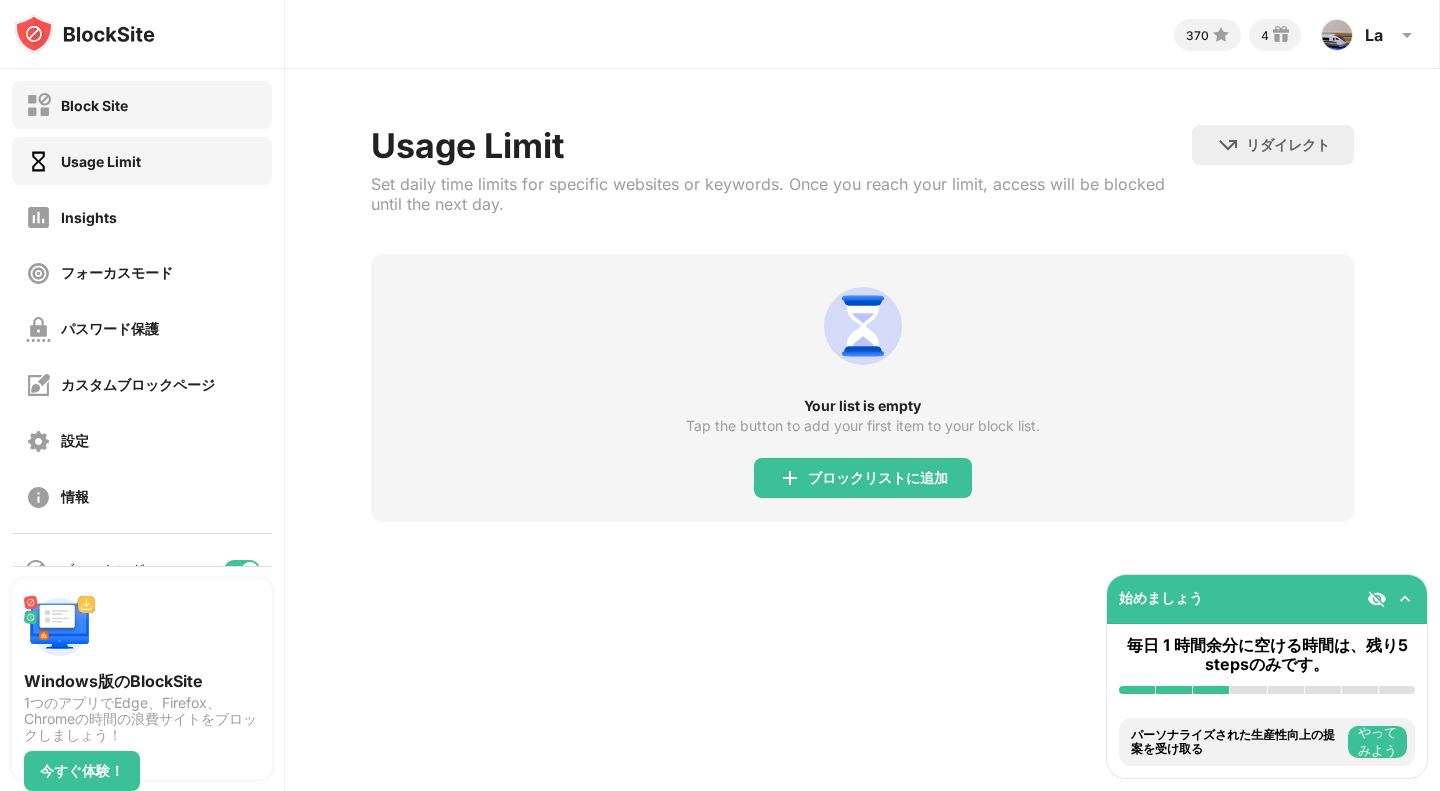 click on "Block Site" at bounding box center (77, 105) 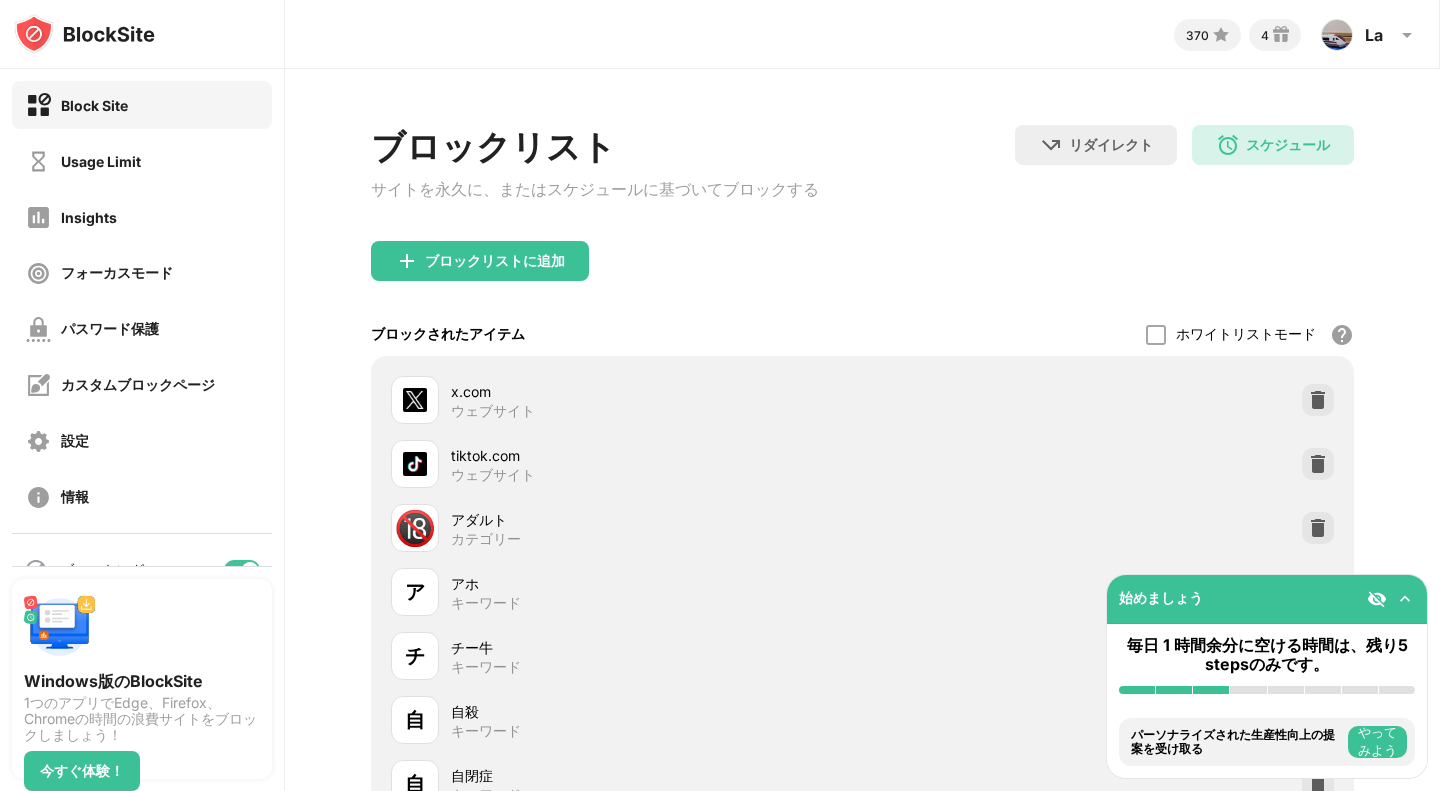 click on "x.com ウェブサイト" at bounding box center [862, 400] 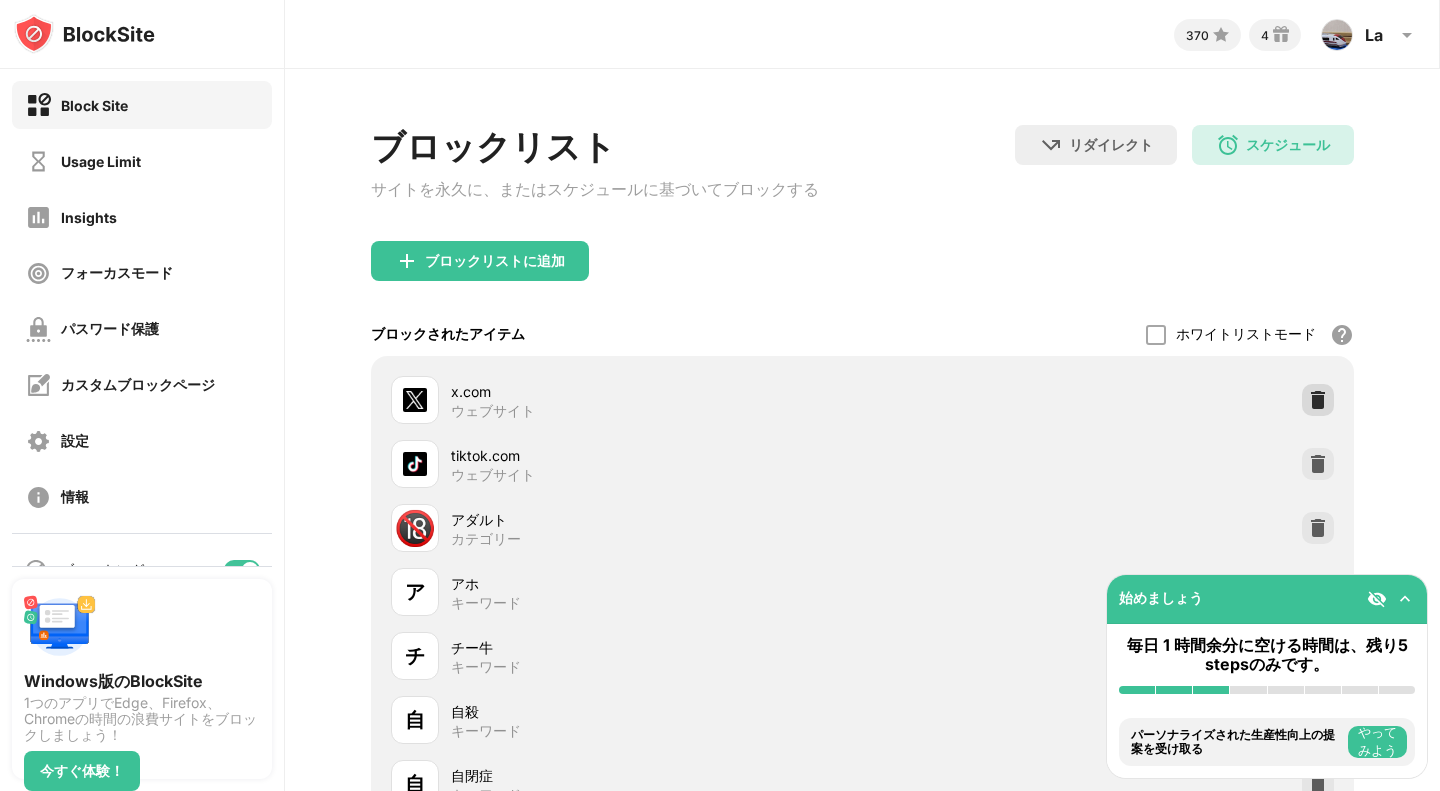click at bounding box center (1318, 400) 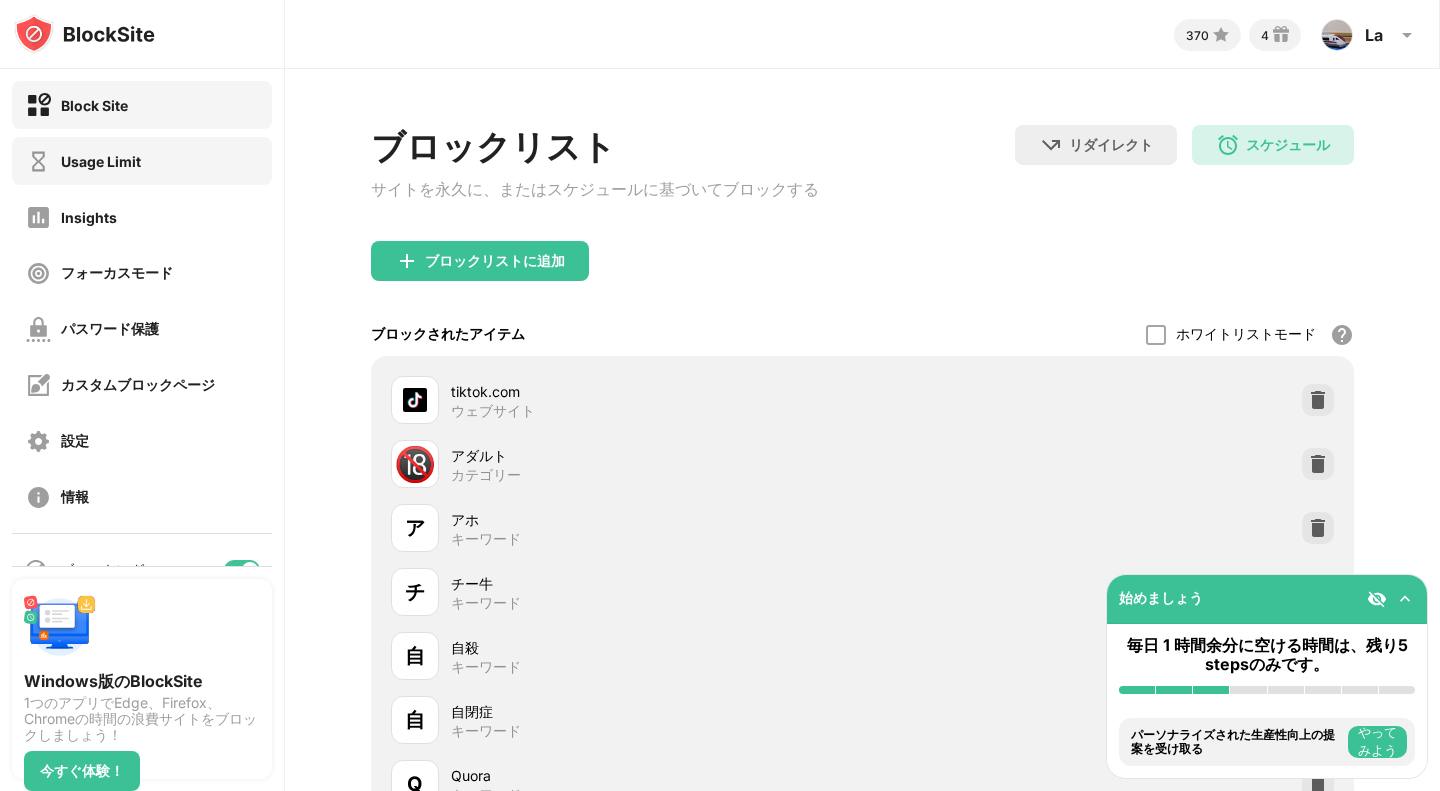 click on "Usage Limit" at bounding box center [142, 161] 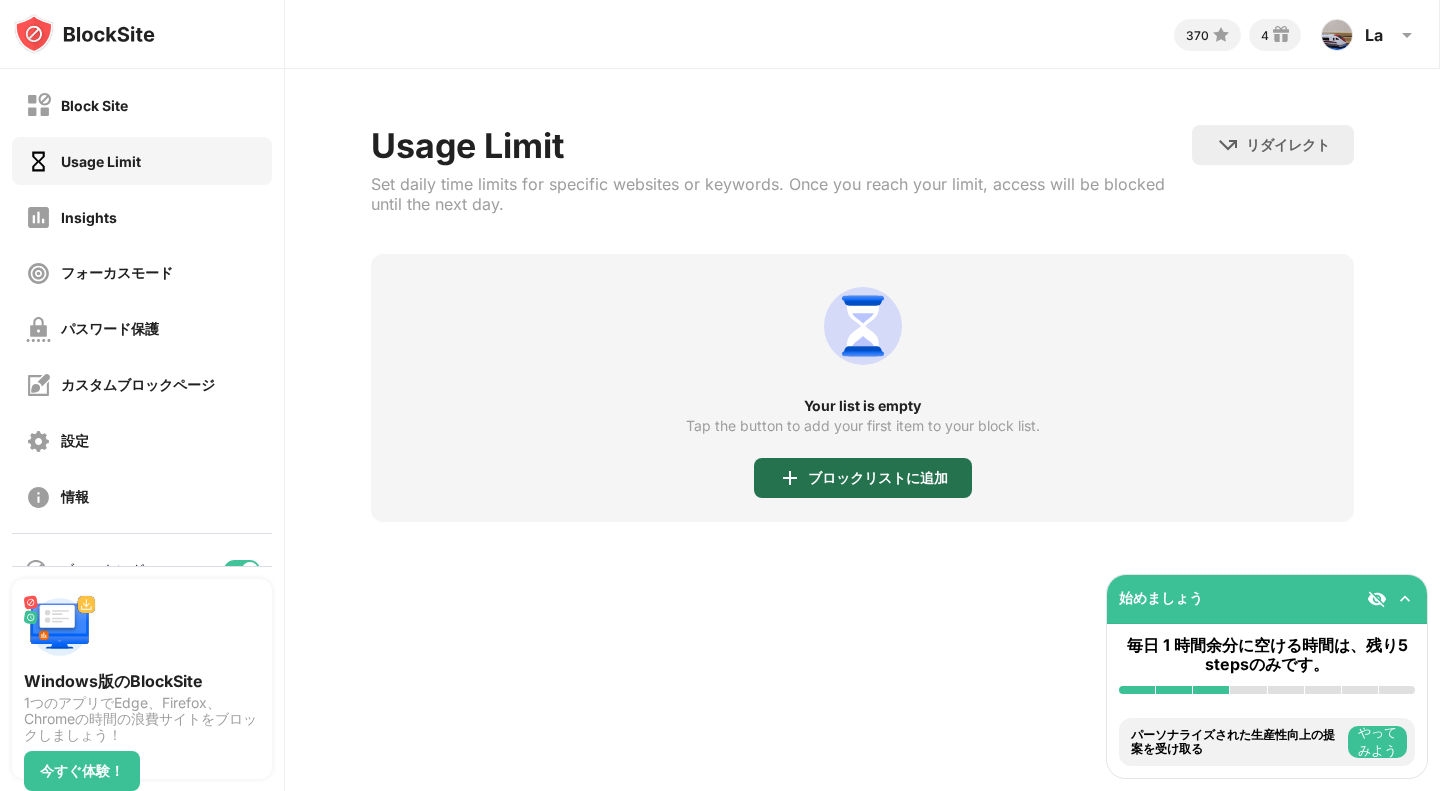 click at bounding box center (790, 478) 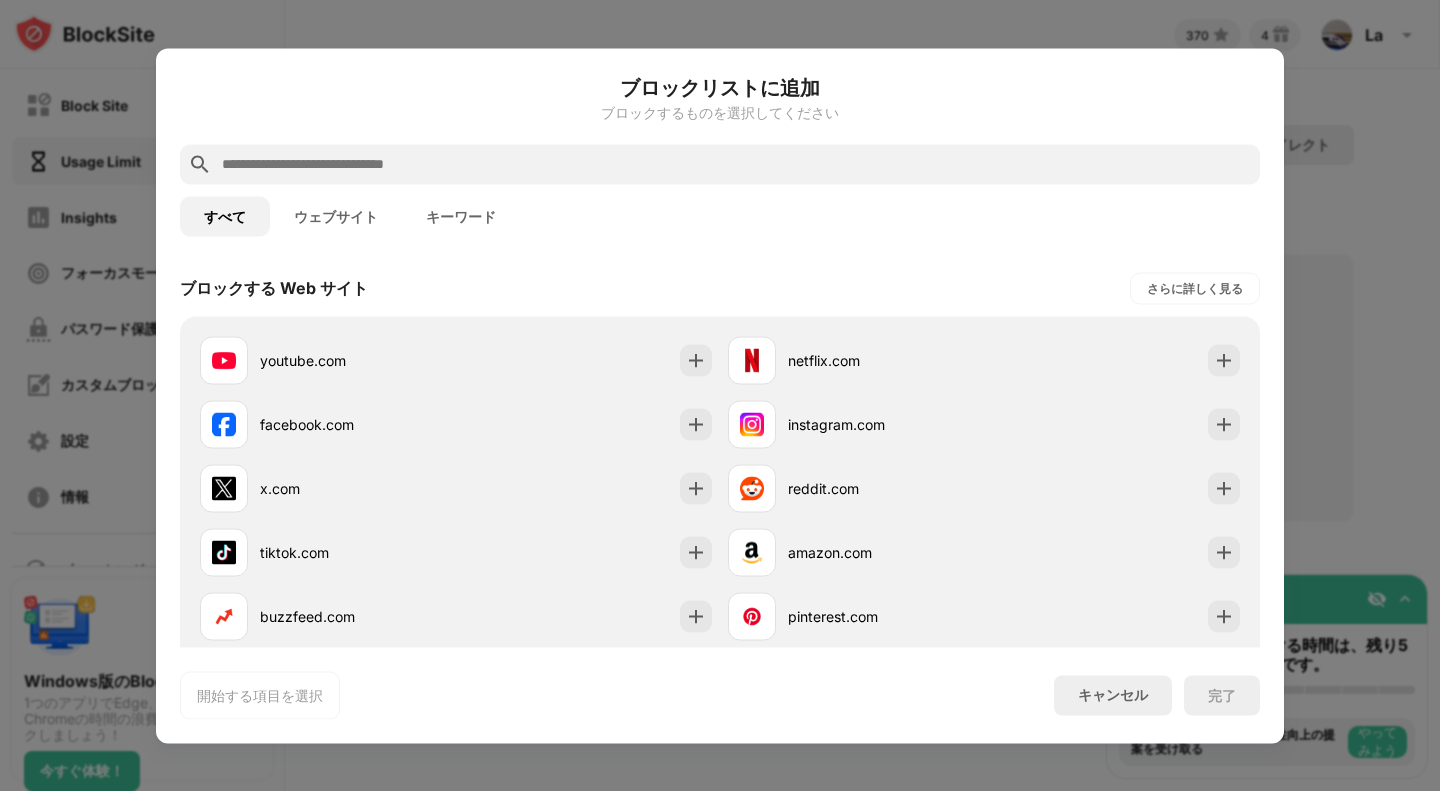 click on "ウェブサイト" at bounding box center [336, 216] 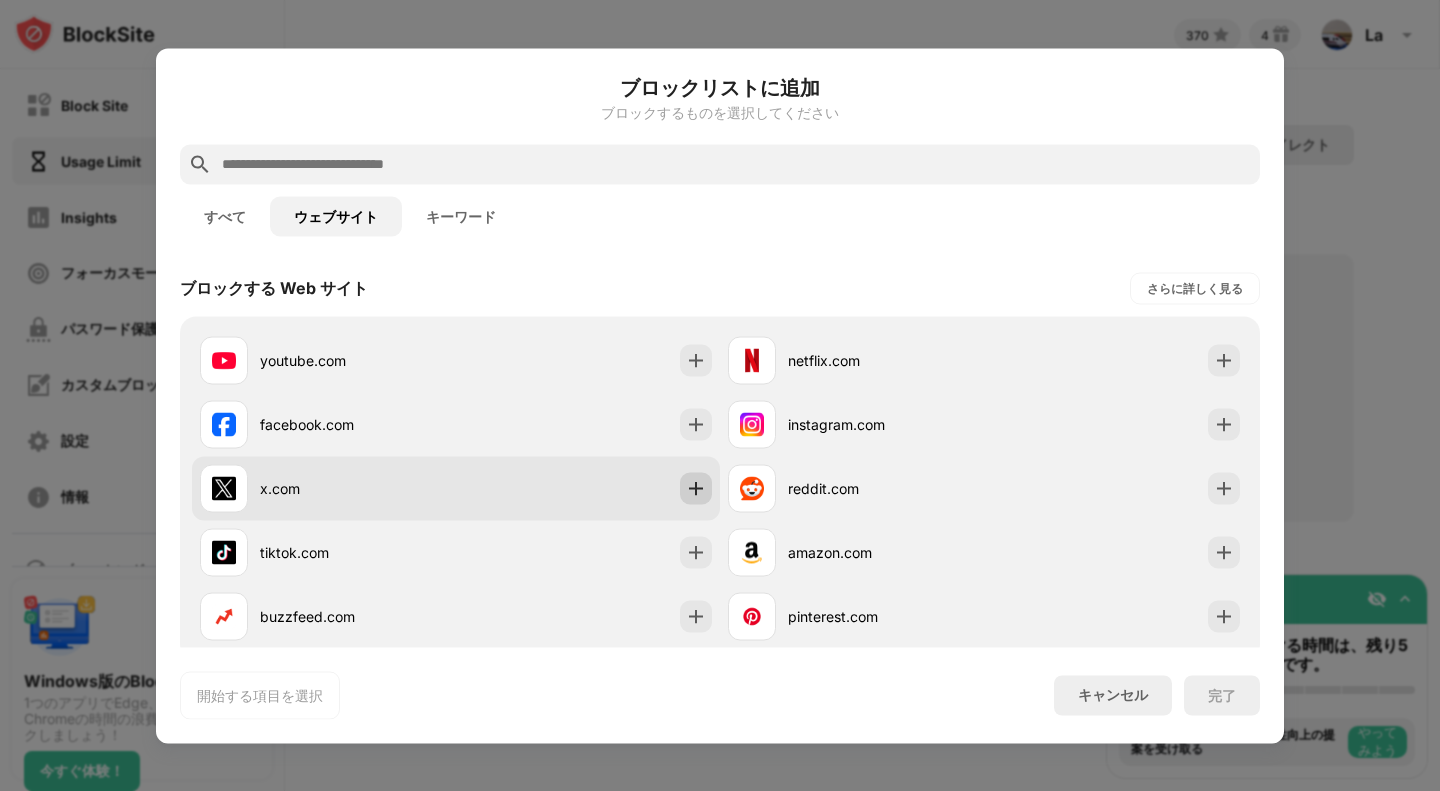 click at bounding box center (696, 488) 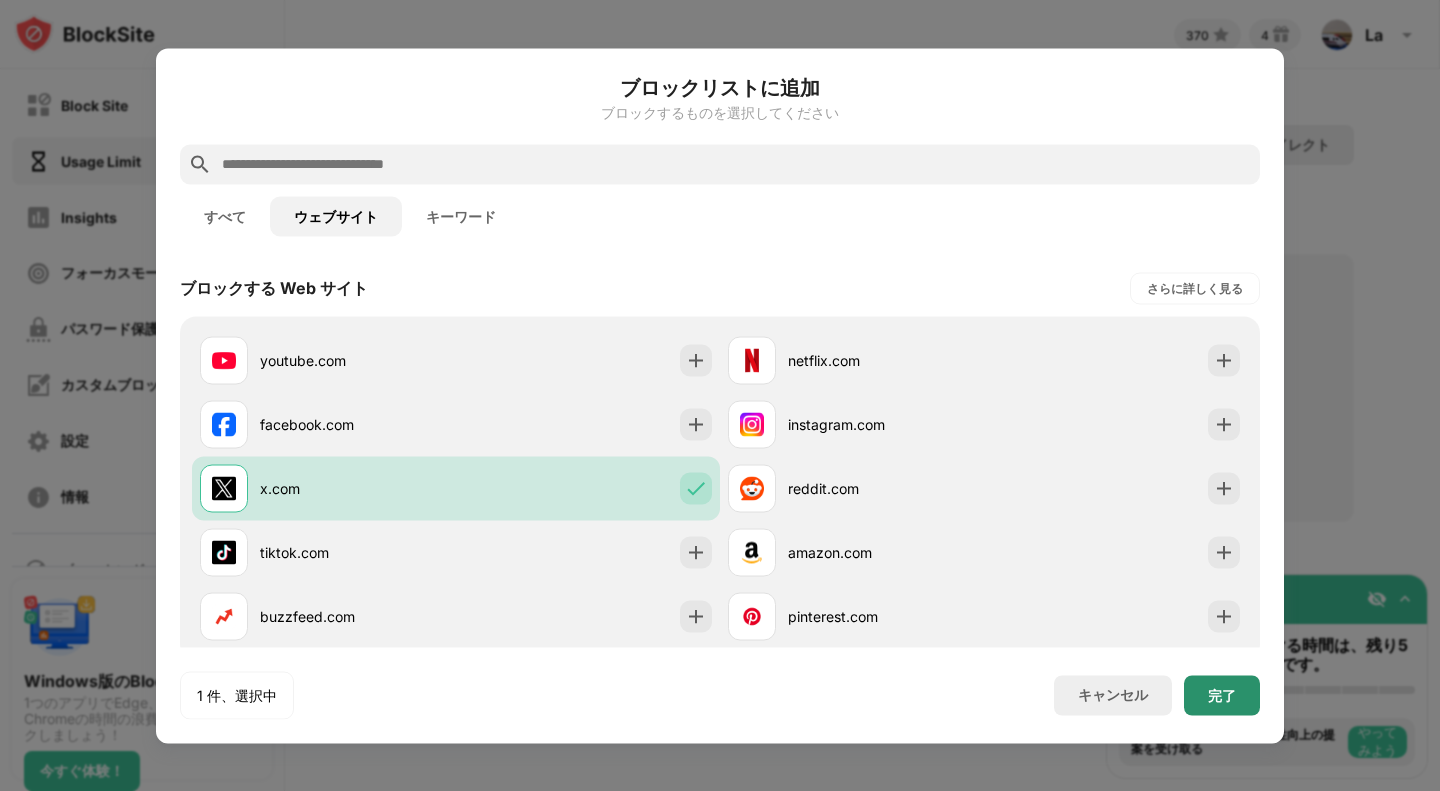 click on "完了" at bounding box center (1222, 695) 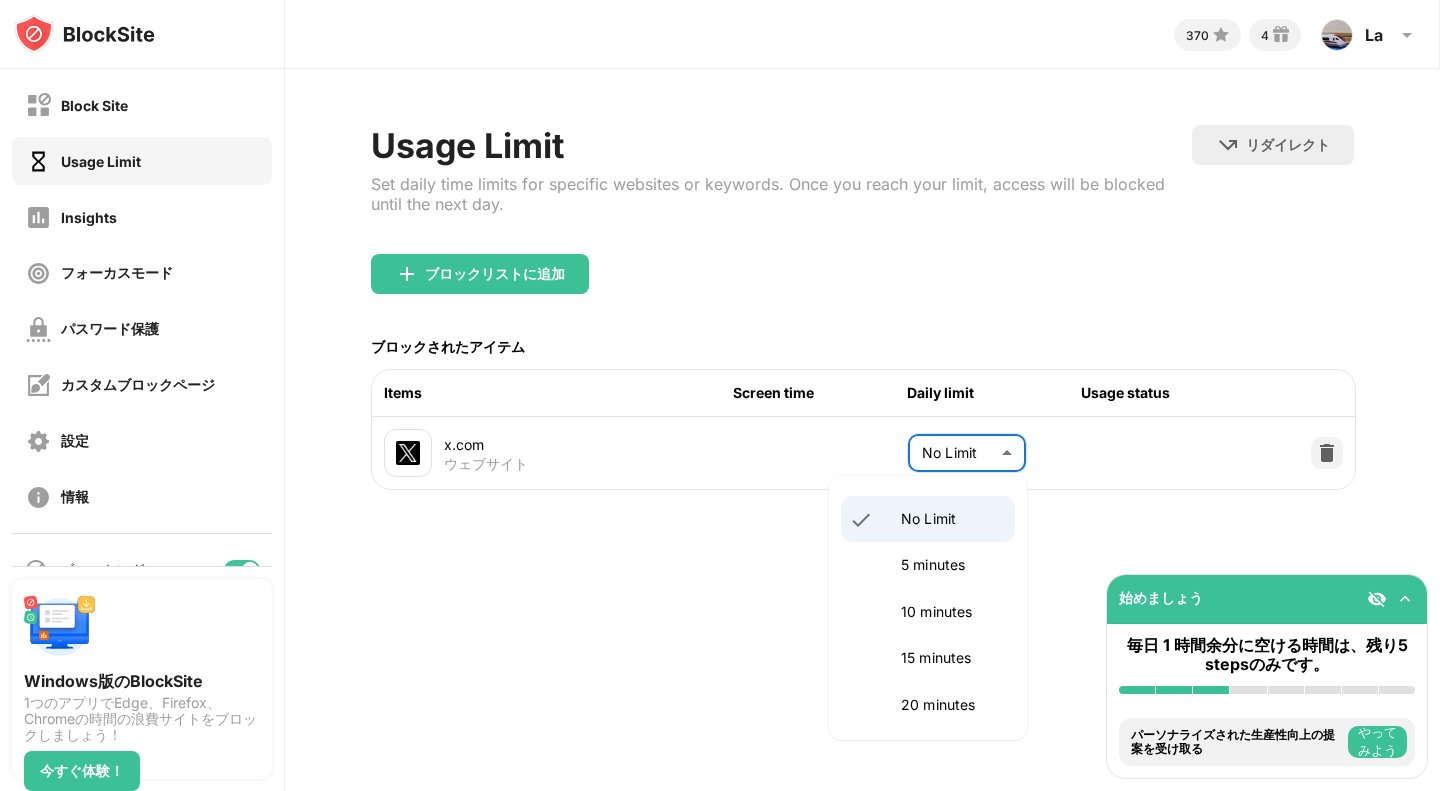click on "Block Site Usage Limit Insights フォーカスモード パスワード保護 カスタムブロックページ 設定 情報 ブロッキング 他のデバイスと同期する 有効 Windows版のBlockSite 1つのアプリでEdge、Firefox、Chromeの時間の浪費サイトをブロックしましょう！ 今すぐ体験！ 始めましょう 毎日 1 時間余分に空ける時間は、残り5 stepsのみです。 BlockSiteをインストールする カテゴリ別にブロックを有効にする ブロックリストに少なくとも 1 つの Web サイトを追加します パーソナライズされた生産性向上の提案を受け取る やってみよう BlockSiteをタスクバーにピン留めする やってみよう 生産性に関する洞察を確認する やってみよう ブロックリストにあるサイトにアクセスしてみてください やってみよう モバイルアプリを無料で入手 やってみよう 370 4 La La Cripta View Account Insights Rewards Support" at bounding box center (720, 395) 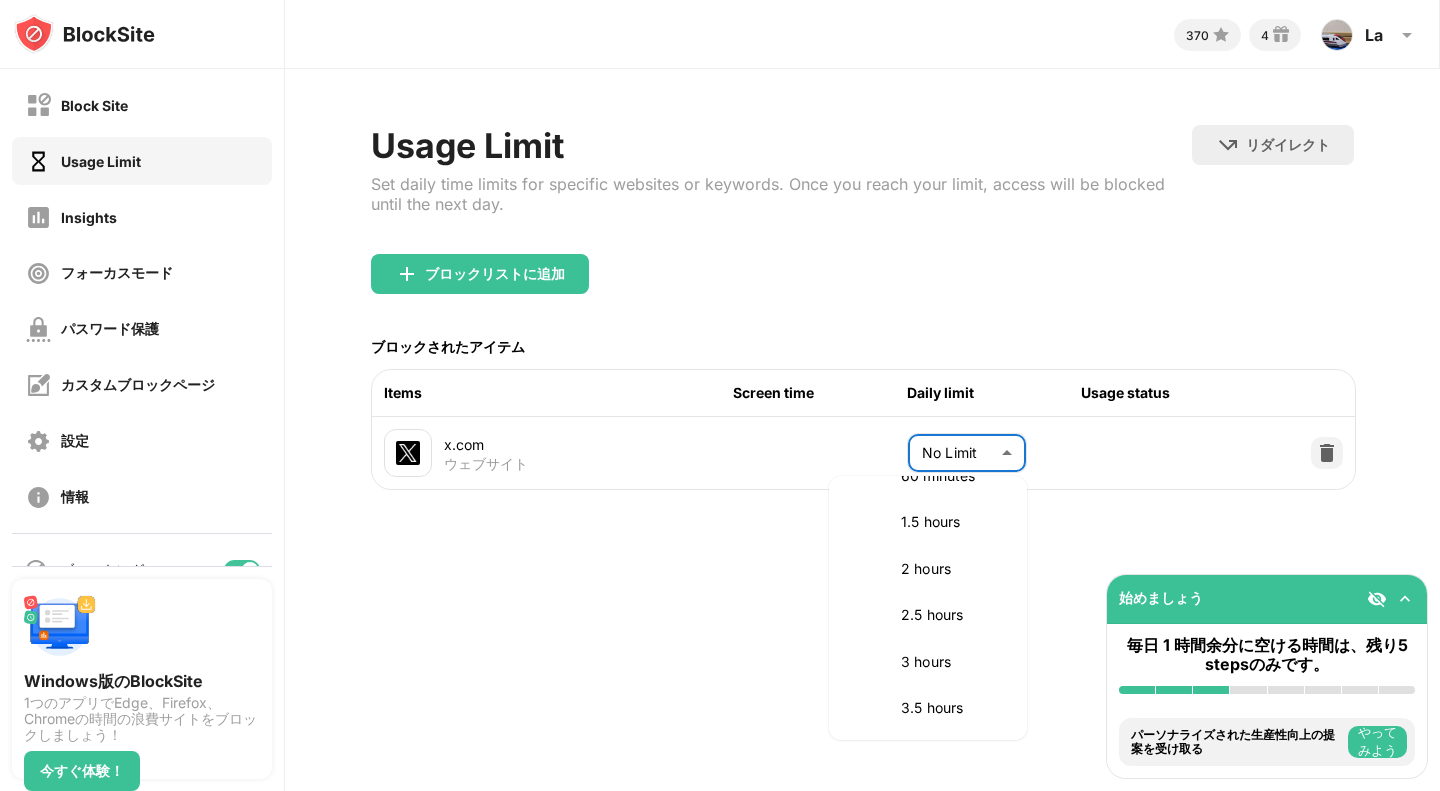 scroll, scrollTop: 0, scrollLeft: 0, axis: both 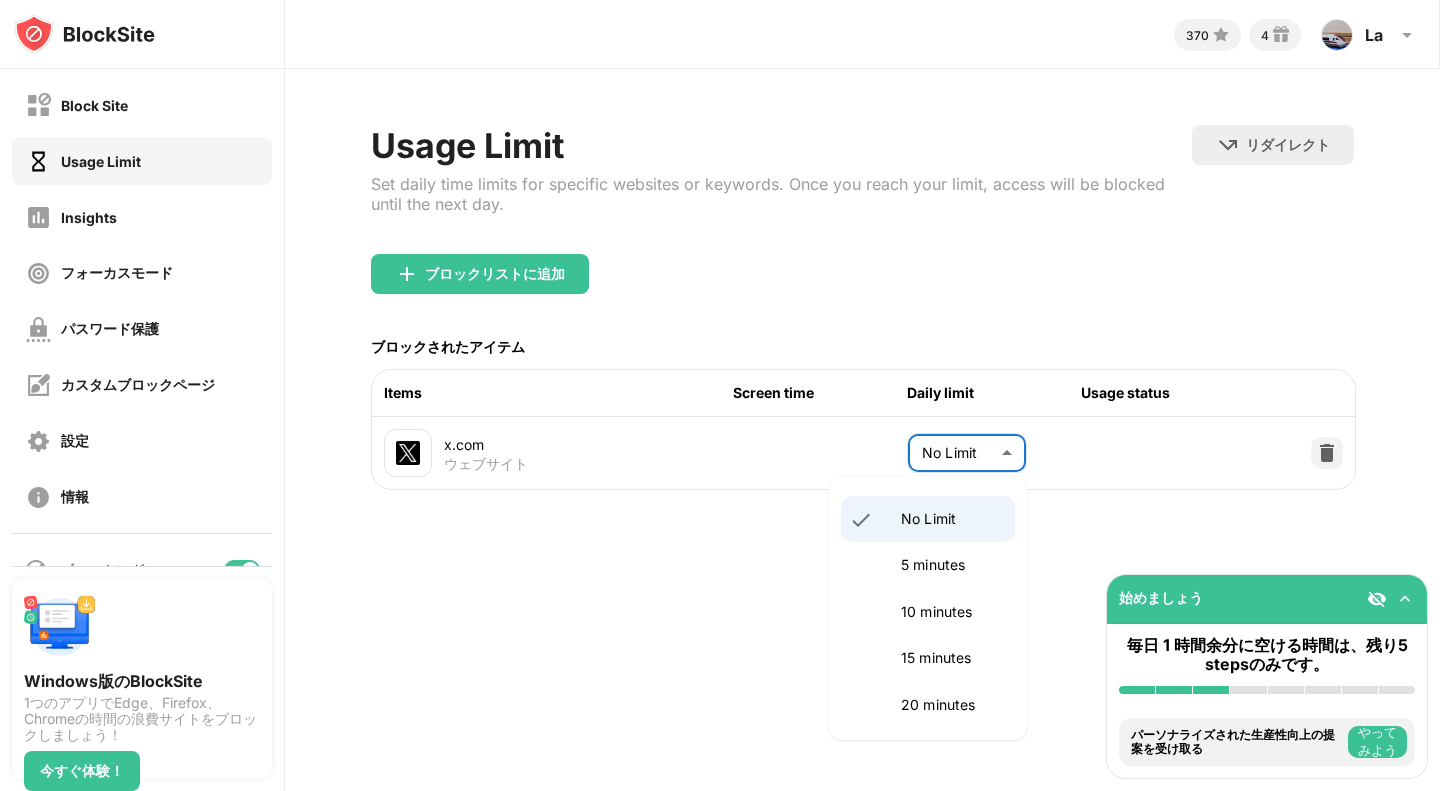 click at bounding box center (720, 395) 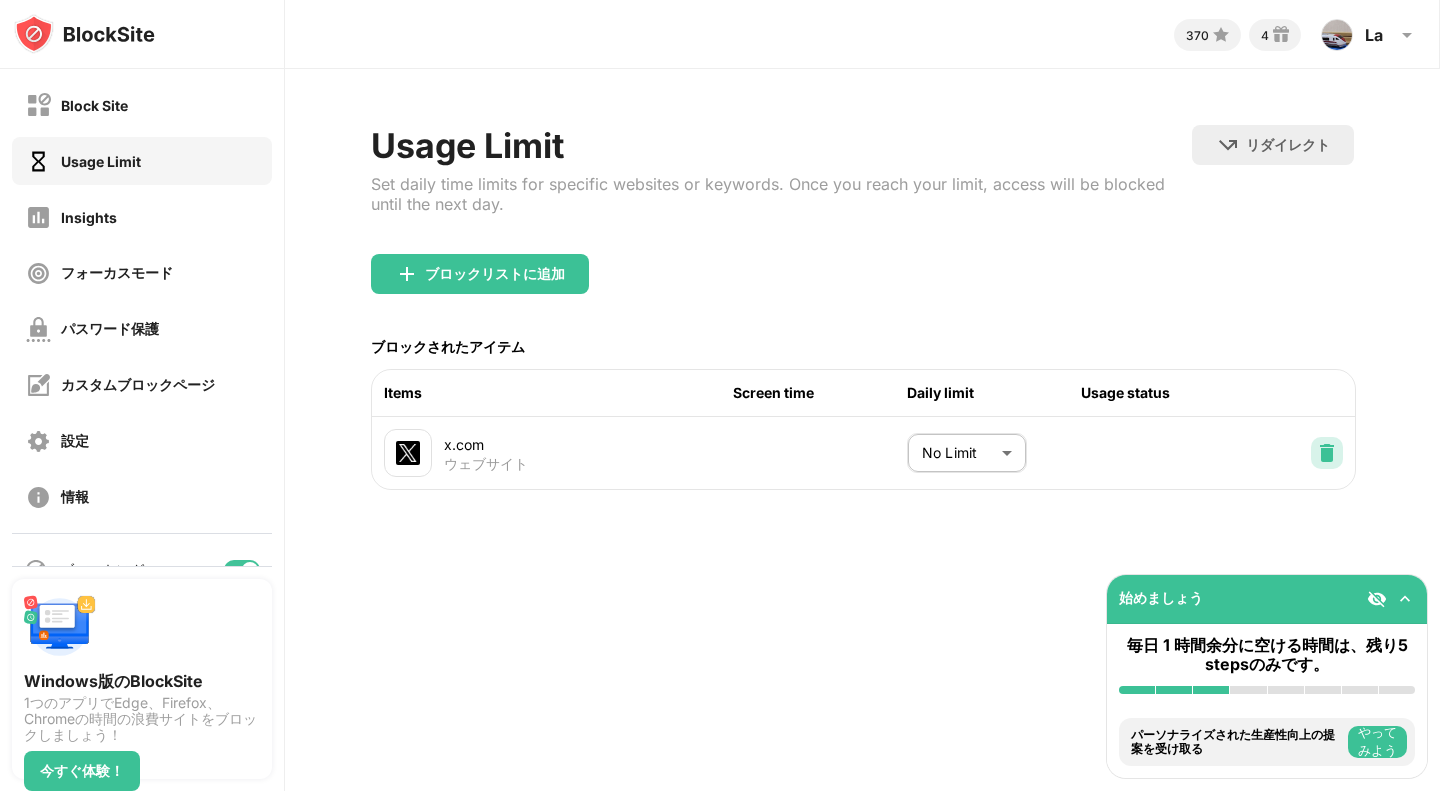 click at bounding box center (1327, 453) 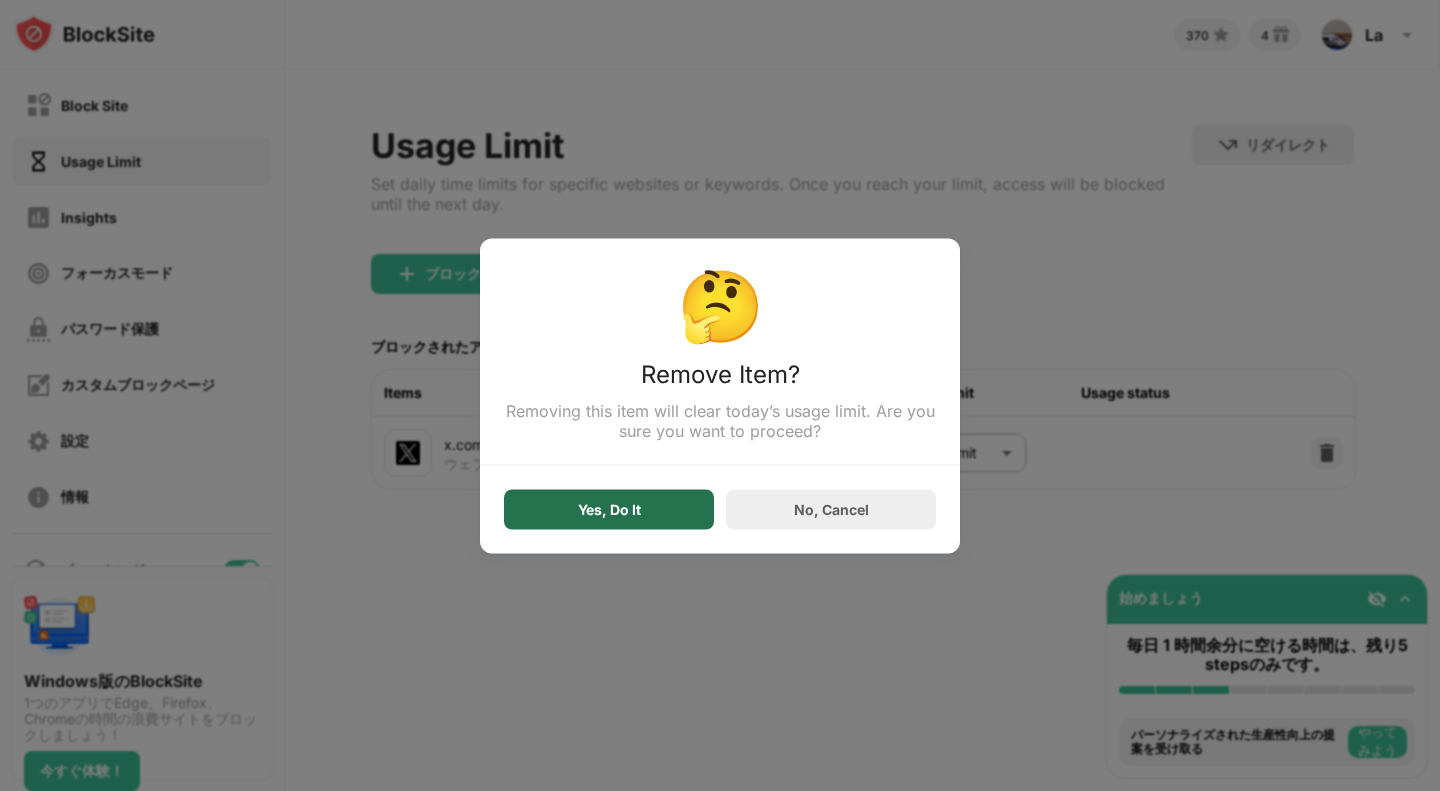 click on "Yes, Do It" at bounding box center (609, 509) 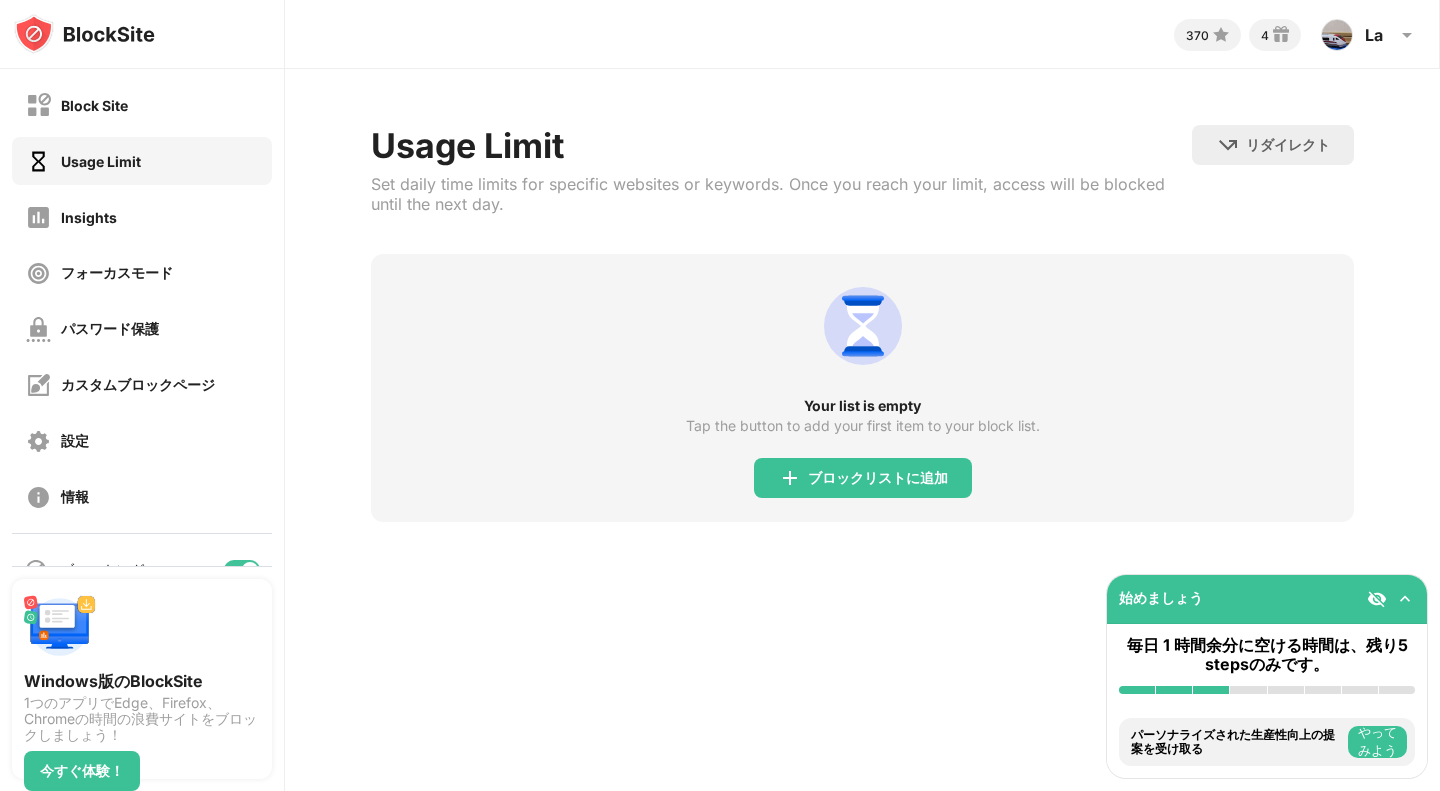 click on "Block Site Usage Limit Insights フォーカスモード パスワード保護 カスタムブロックページ 設定 情報" at bounding box center (142, 301) 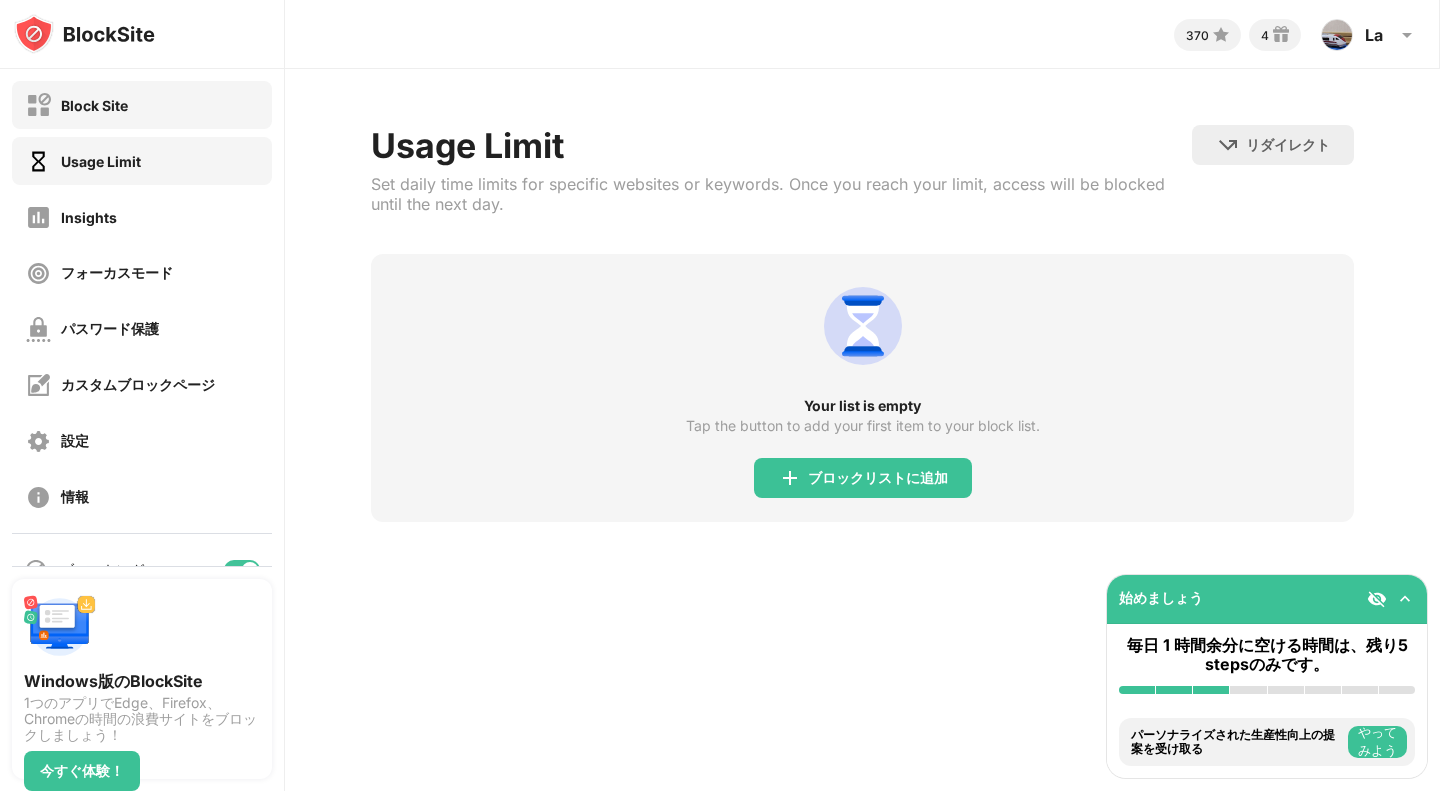 click on "Block Site" at bounding box center [94, 105] 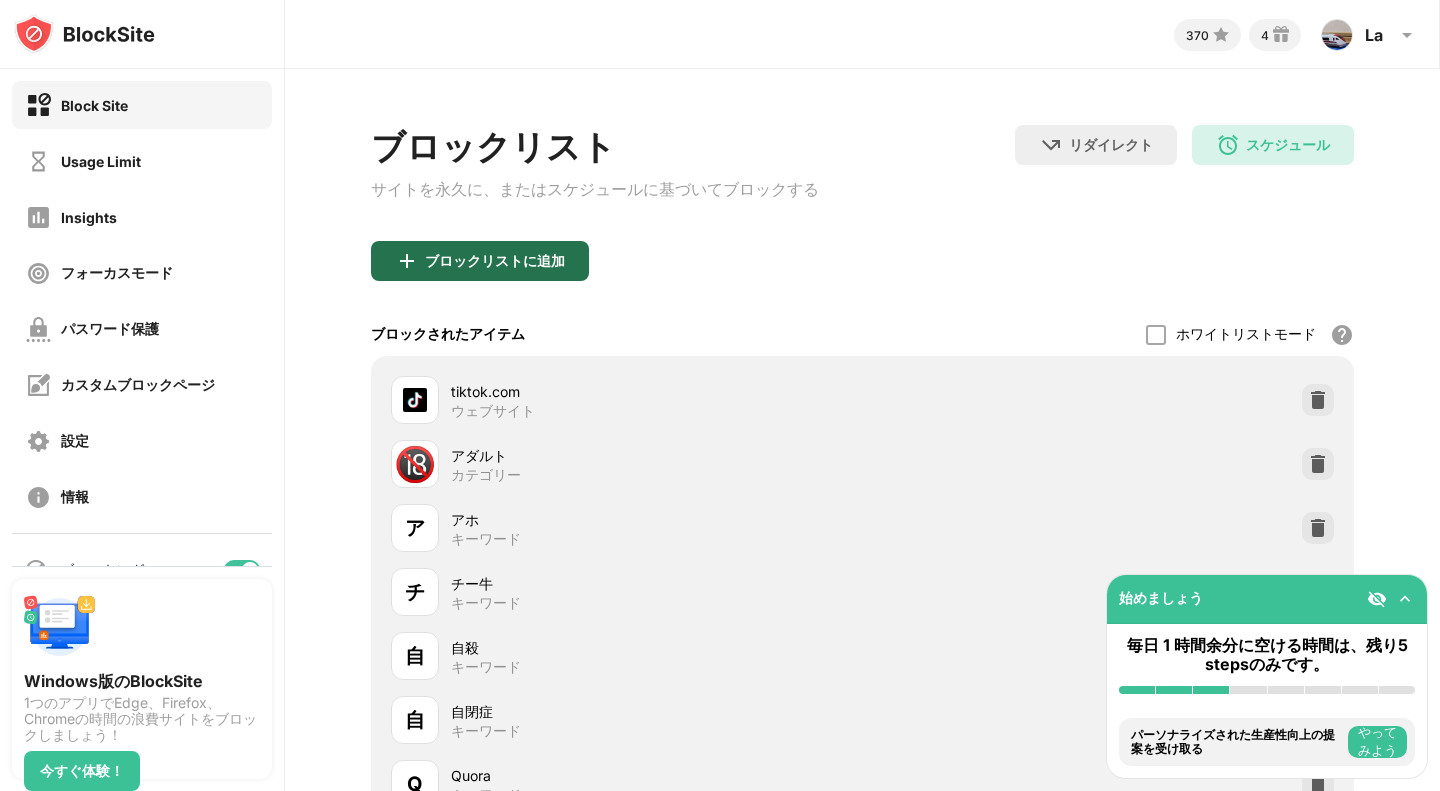 click on "ブロックリストに追加" at bounding box center (480, 261) 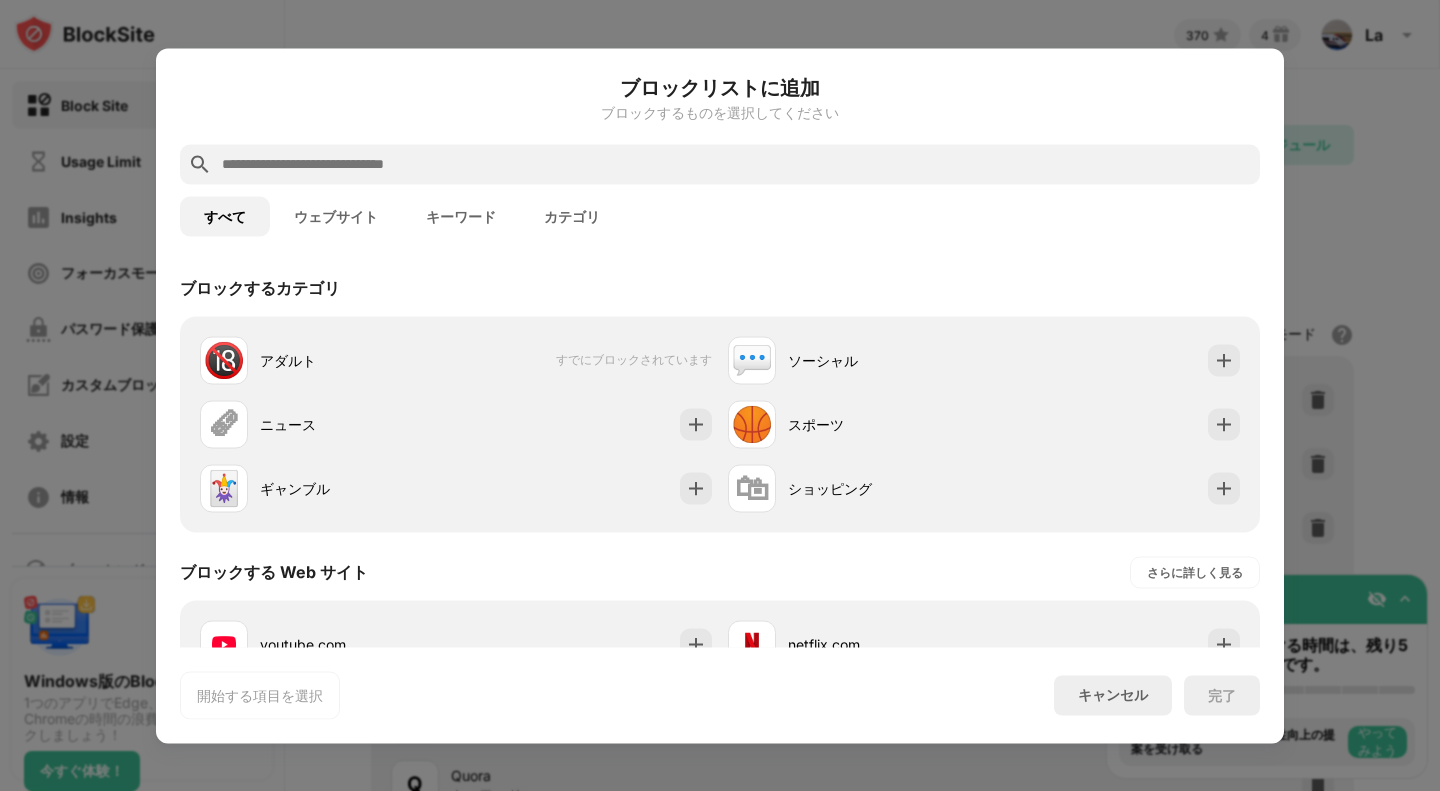 click on "ウェブサイト" at bounding box center (336, 216) 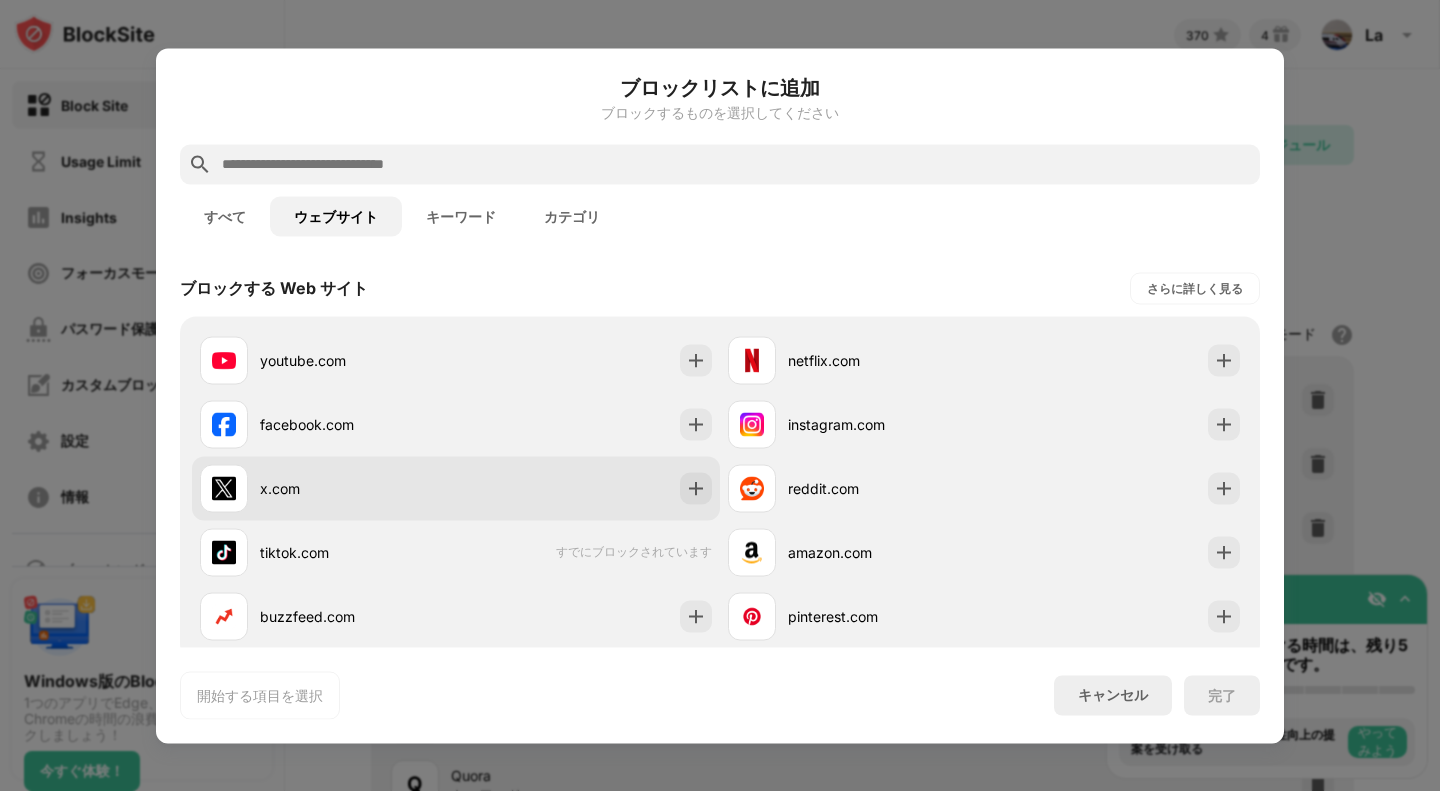 click on "x.com" at bounding box center [456, 488] 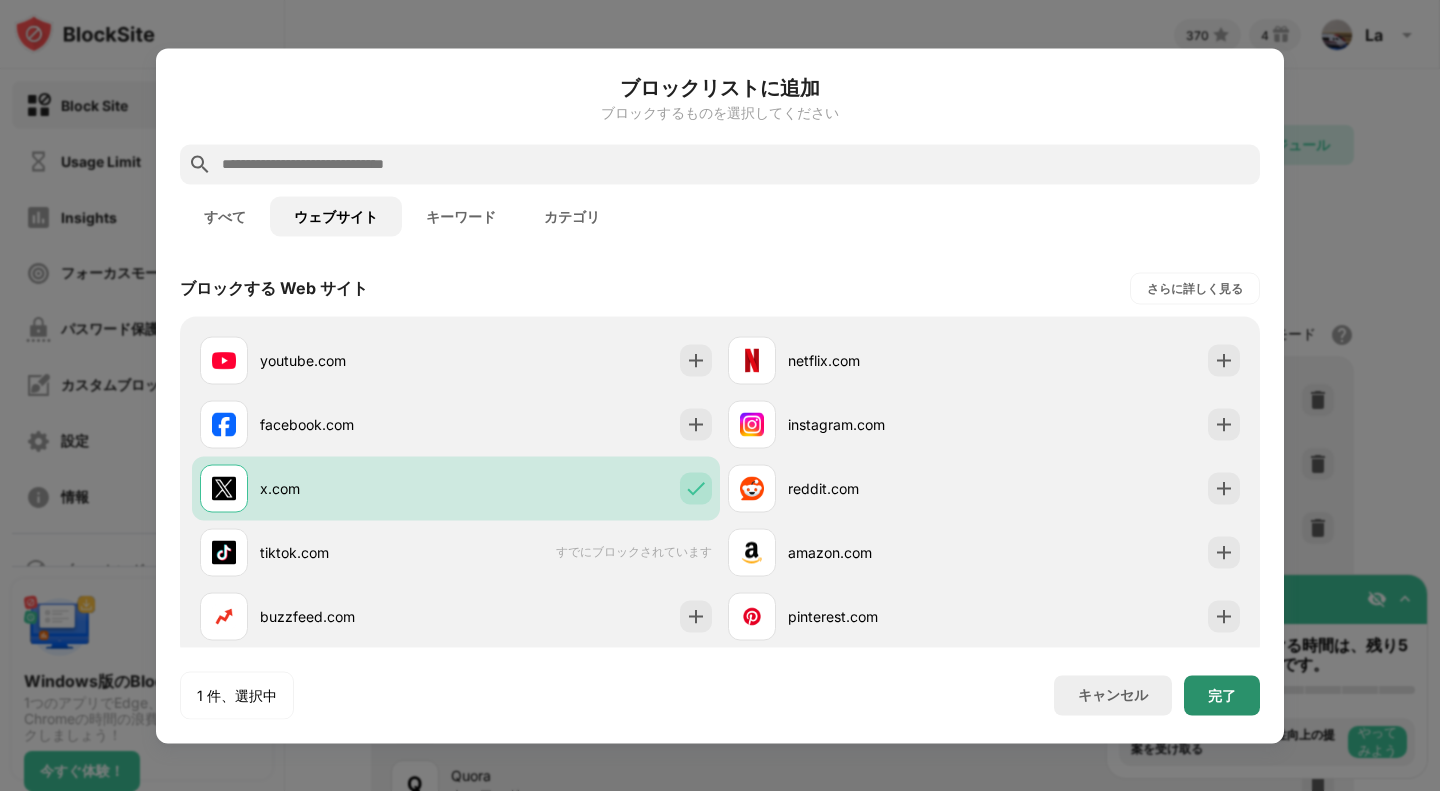 click on "完了" at bounding box center [1222, 695] 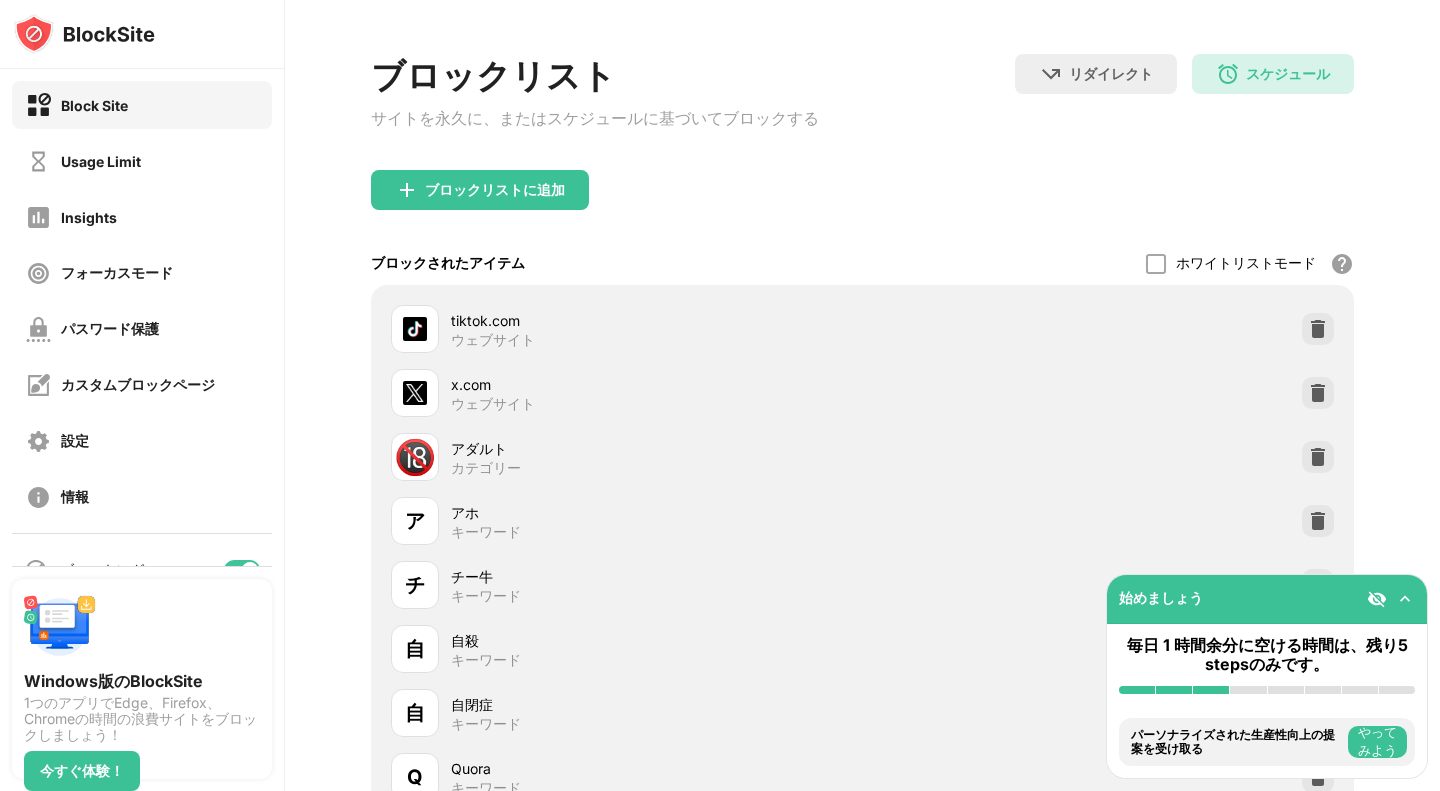 scroll, scrollTop: 100, scrollLeft: 0, axis: vertical 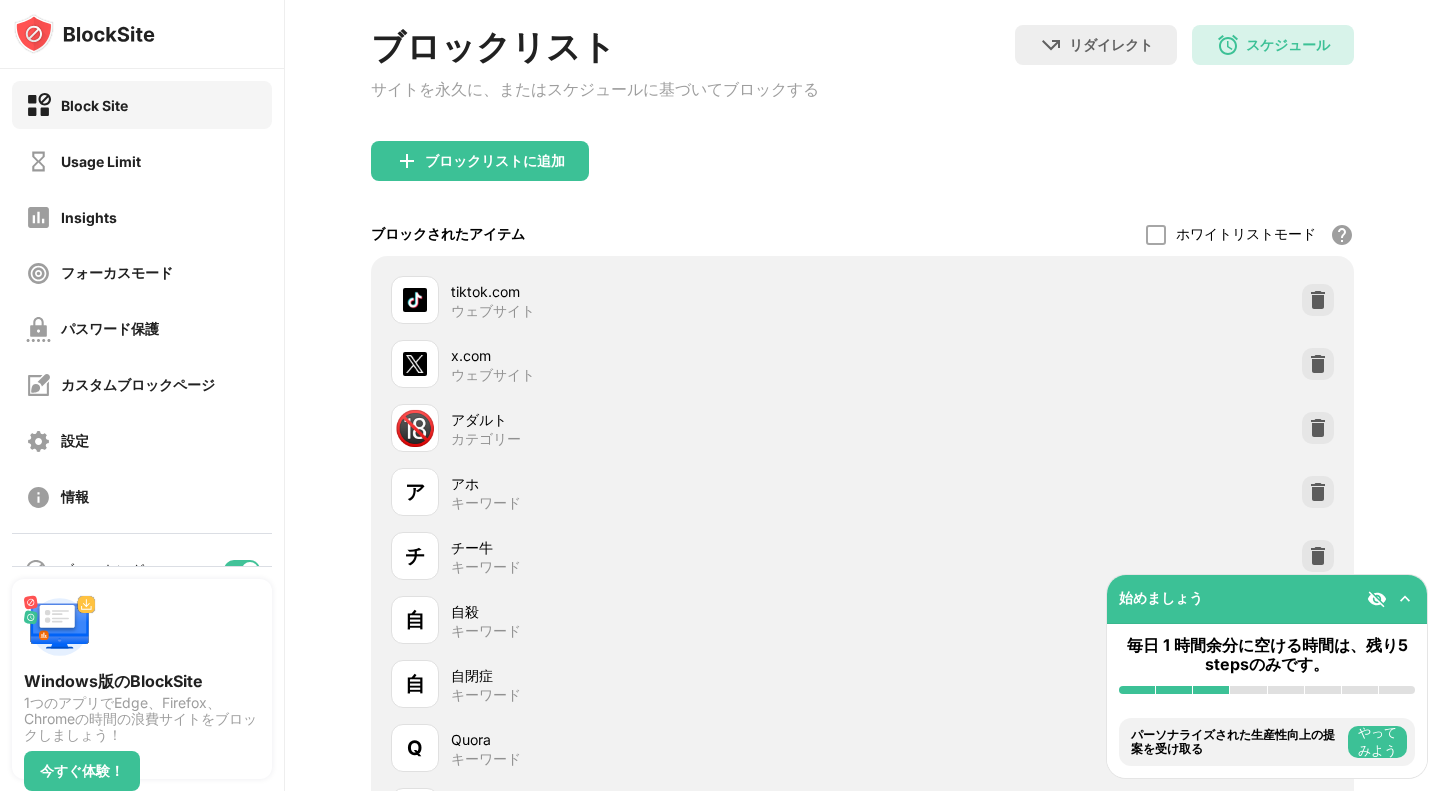 click on "tiktok.com ウェブサイト" at bounding box center (862, 300) 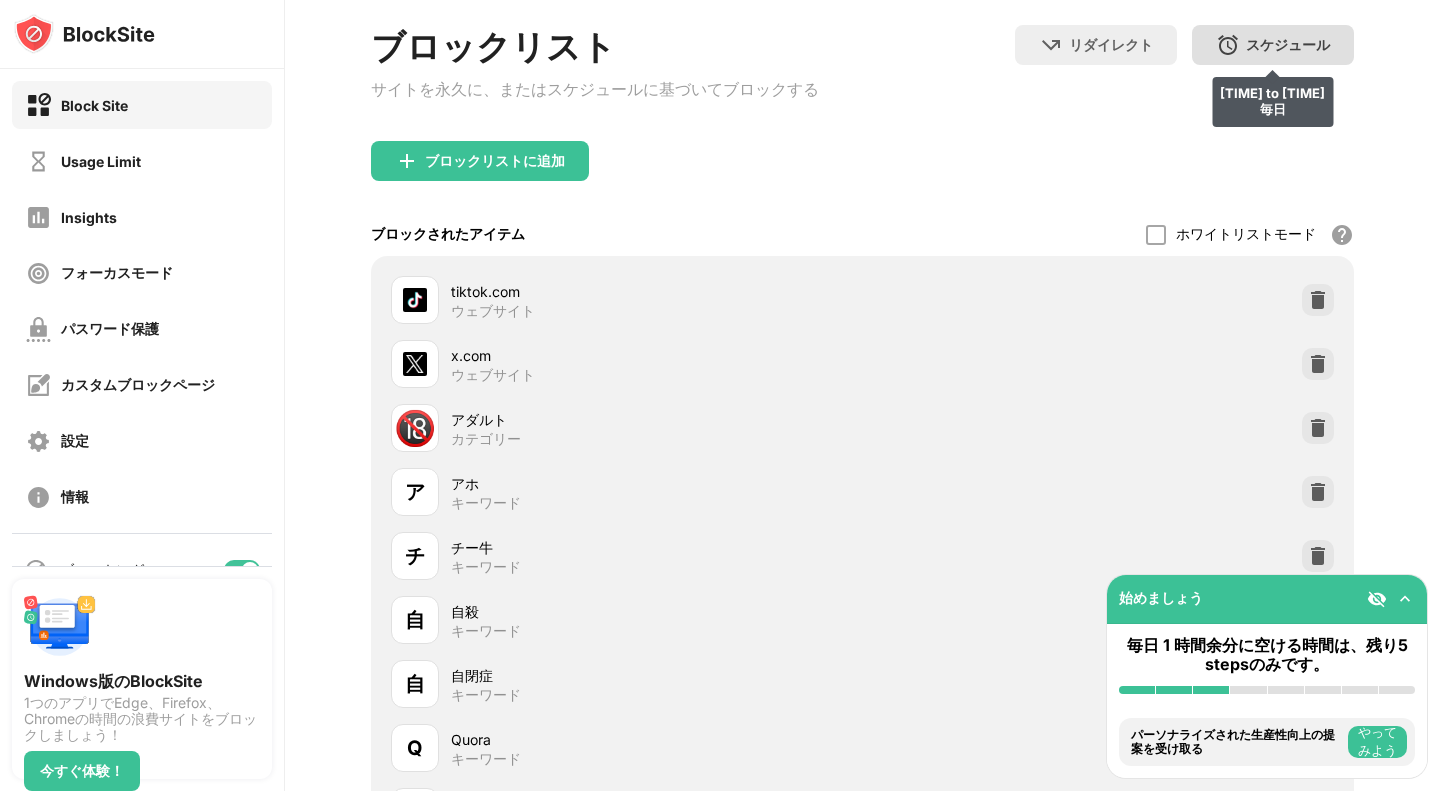 click on "スケジュール" at bounding box center (1288, 45) 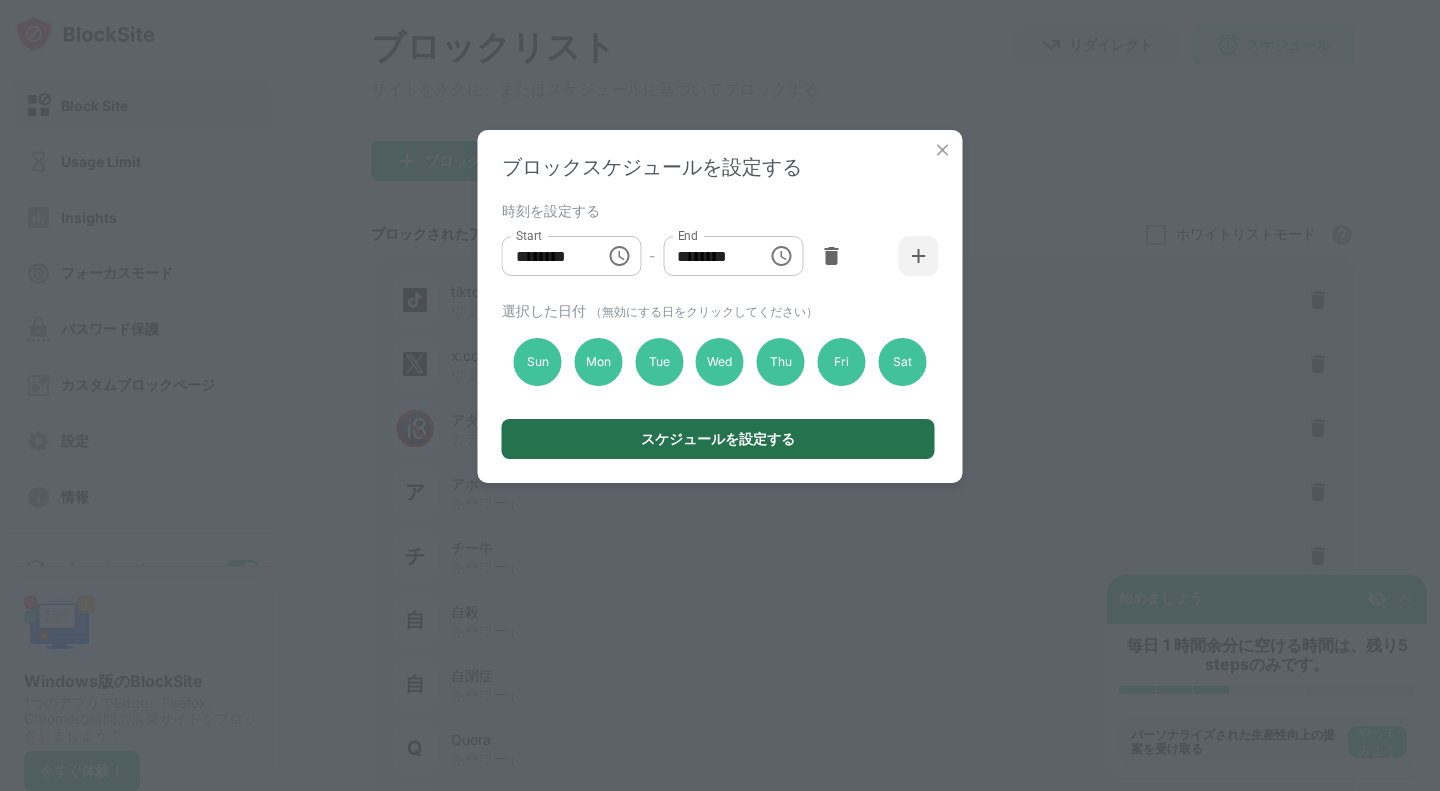 click on "スケジュールを設定する" at bounding box center [718, 439] 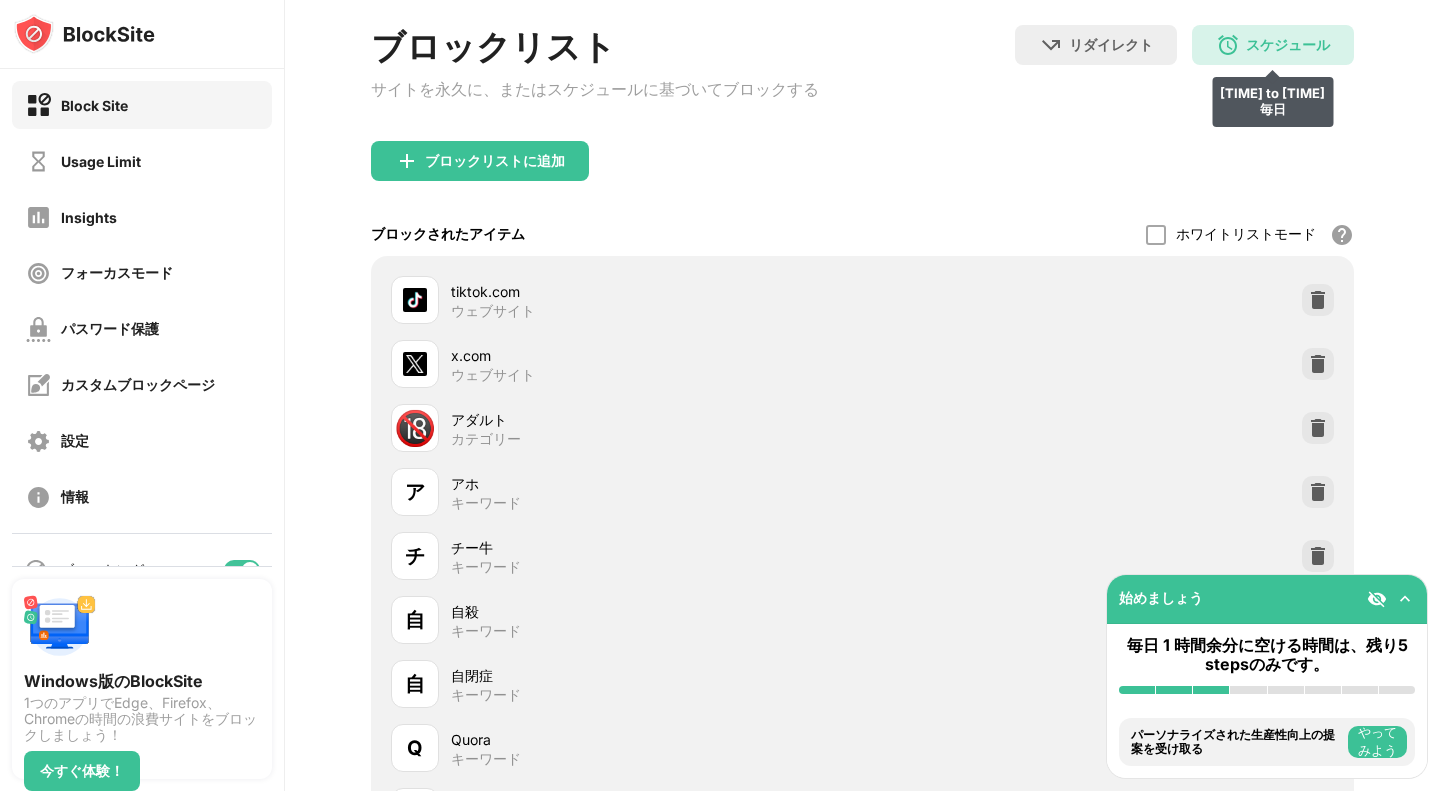 click on "スケジュール" at bounding box center [1288, 45] 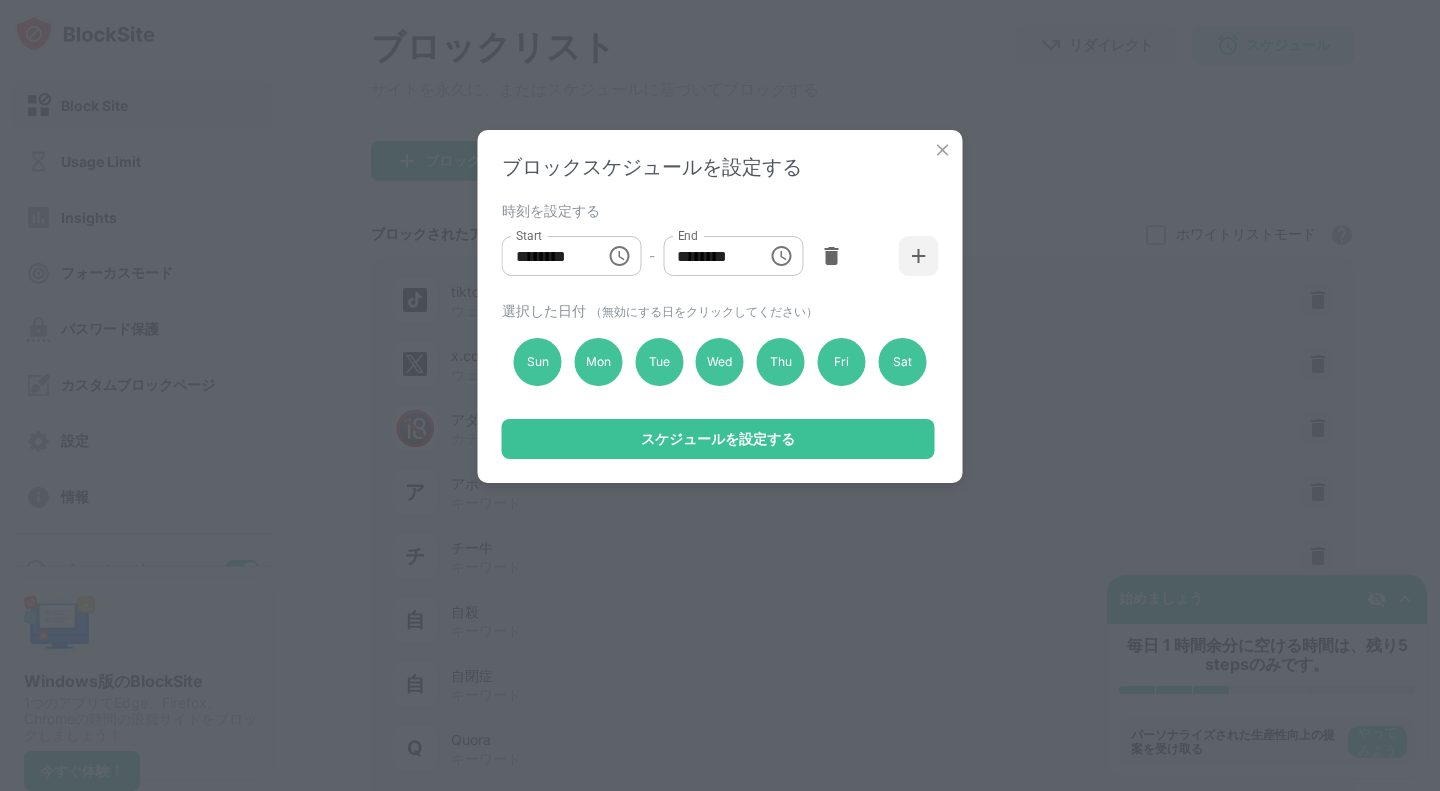 click 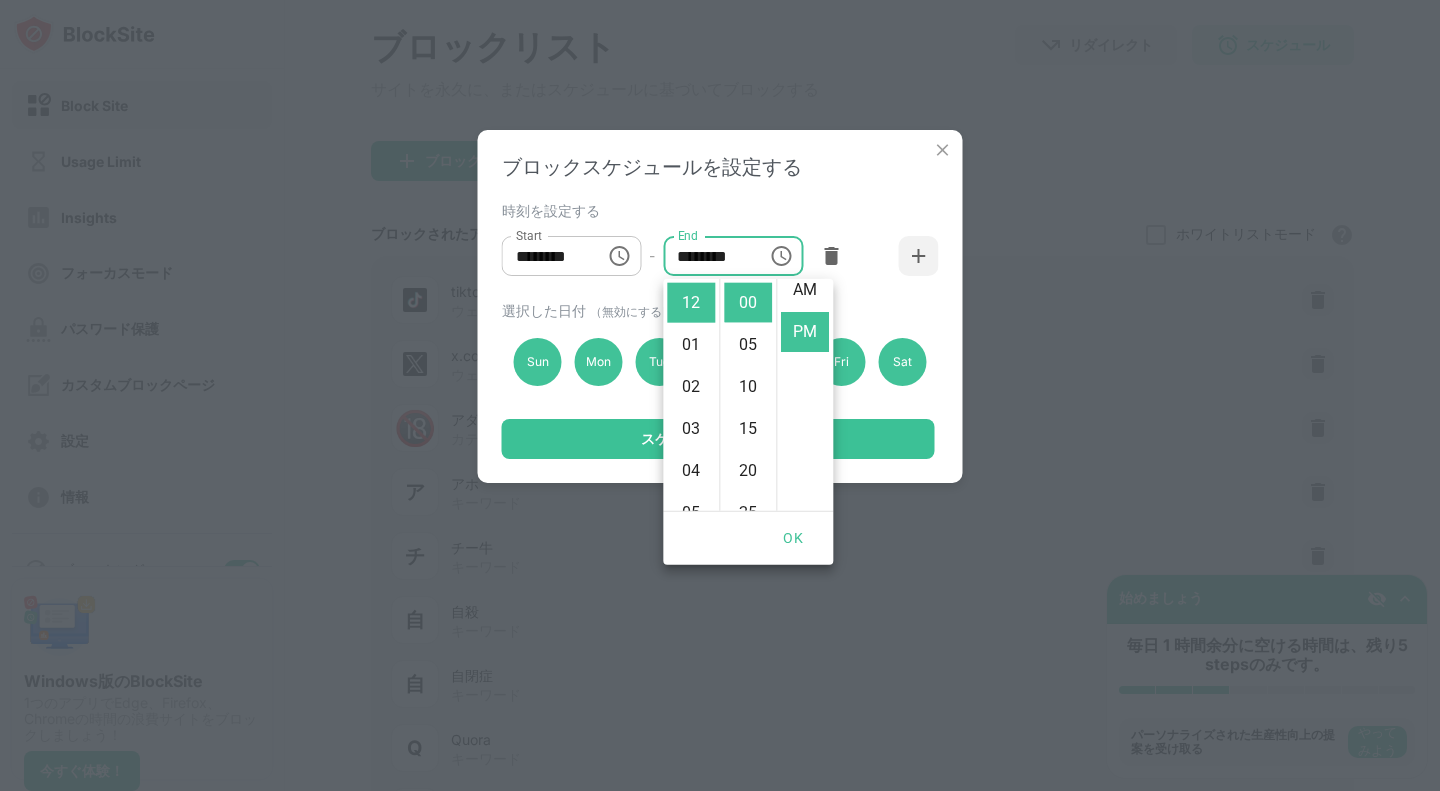 scroll, scrollTop: 0, scrollLeft: 0, axis: both 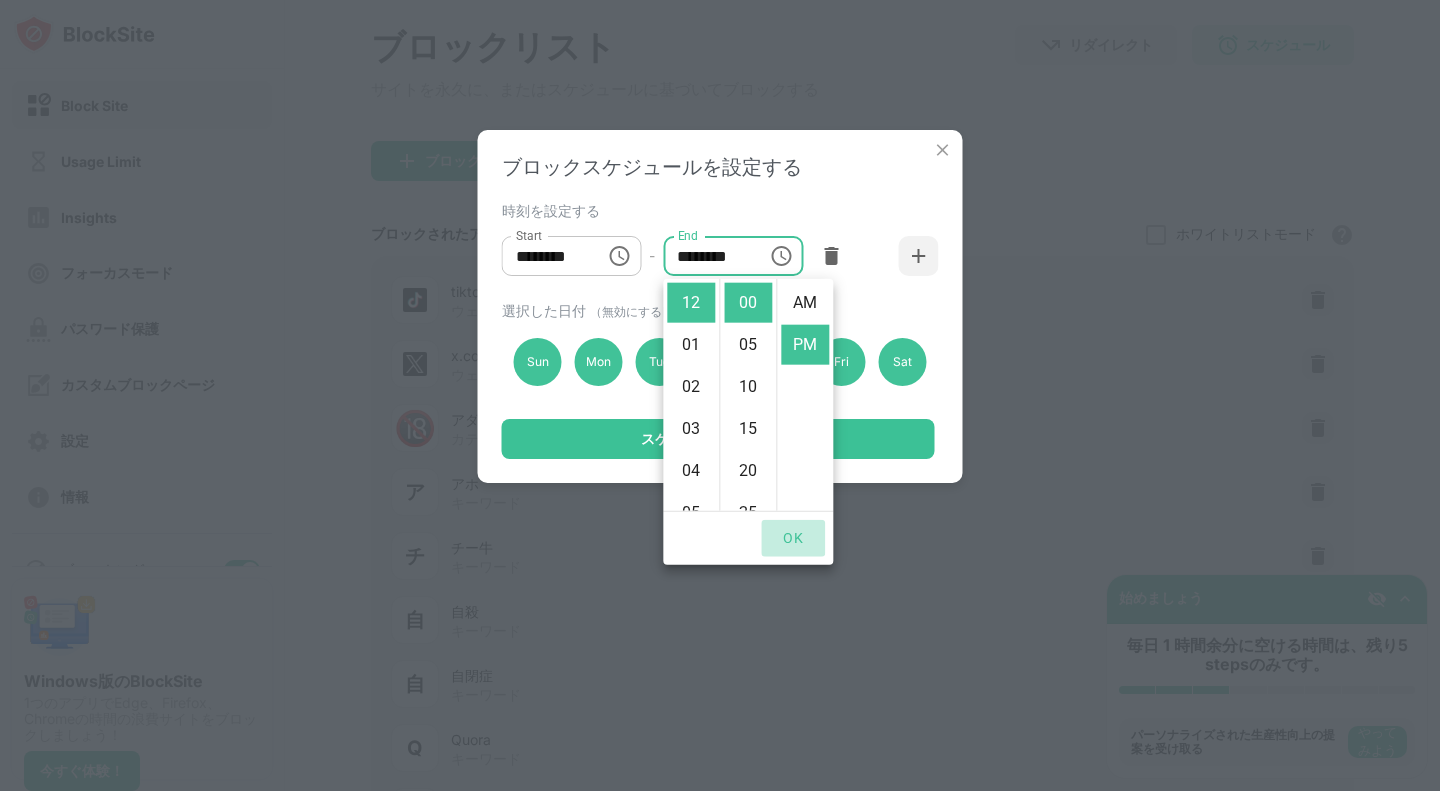 click on "OK" at bounding box center (793, 538) 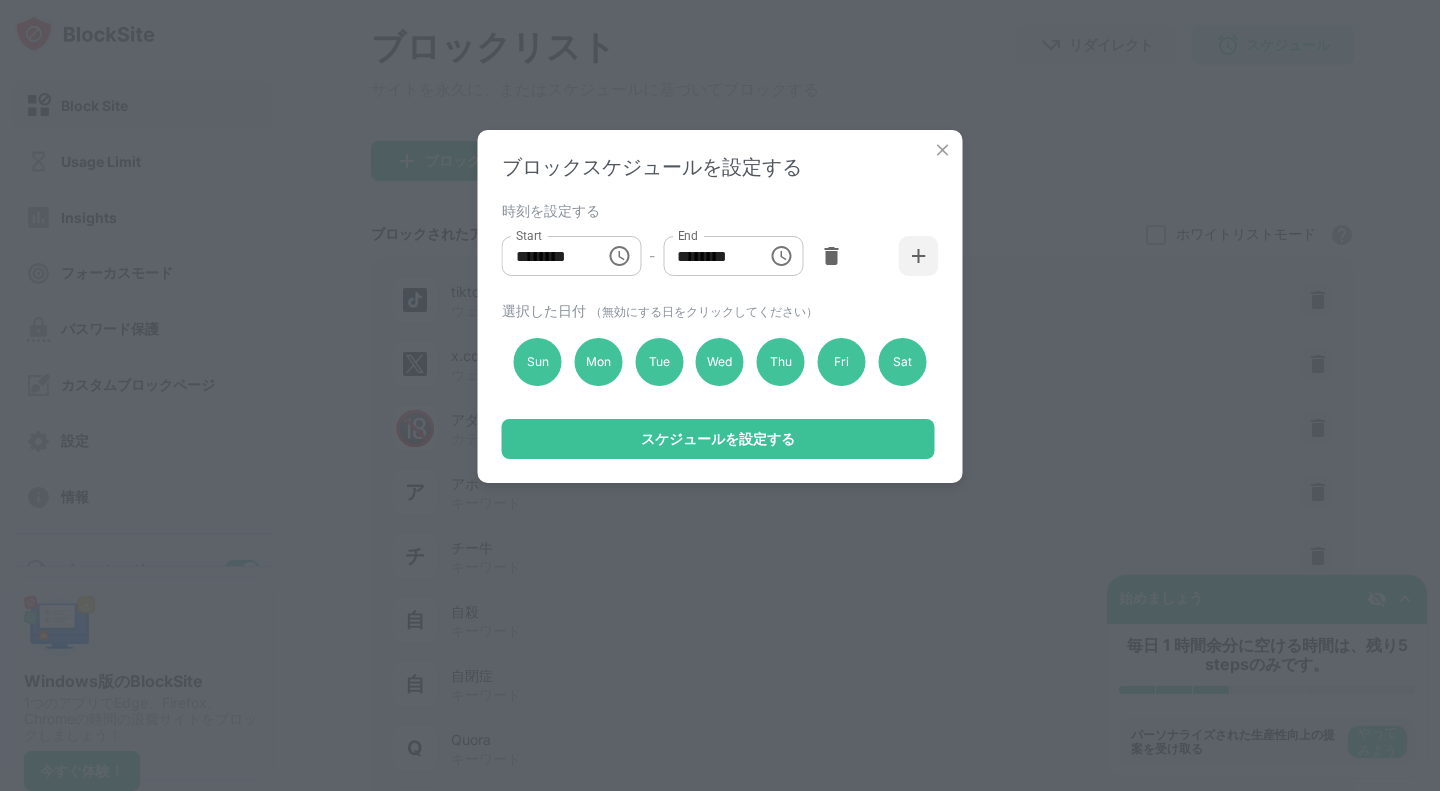 click at bounding box center [943, 150] 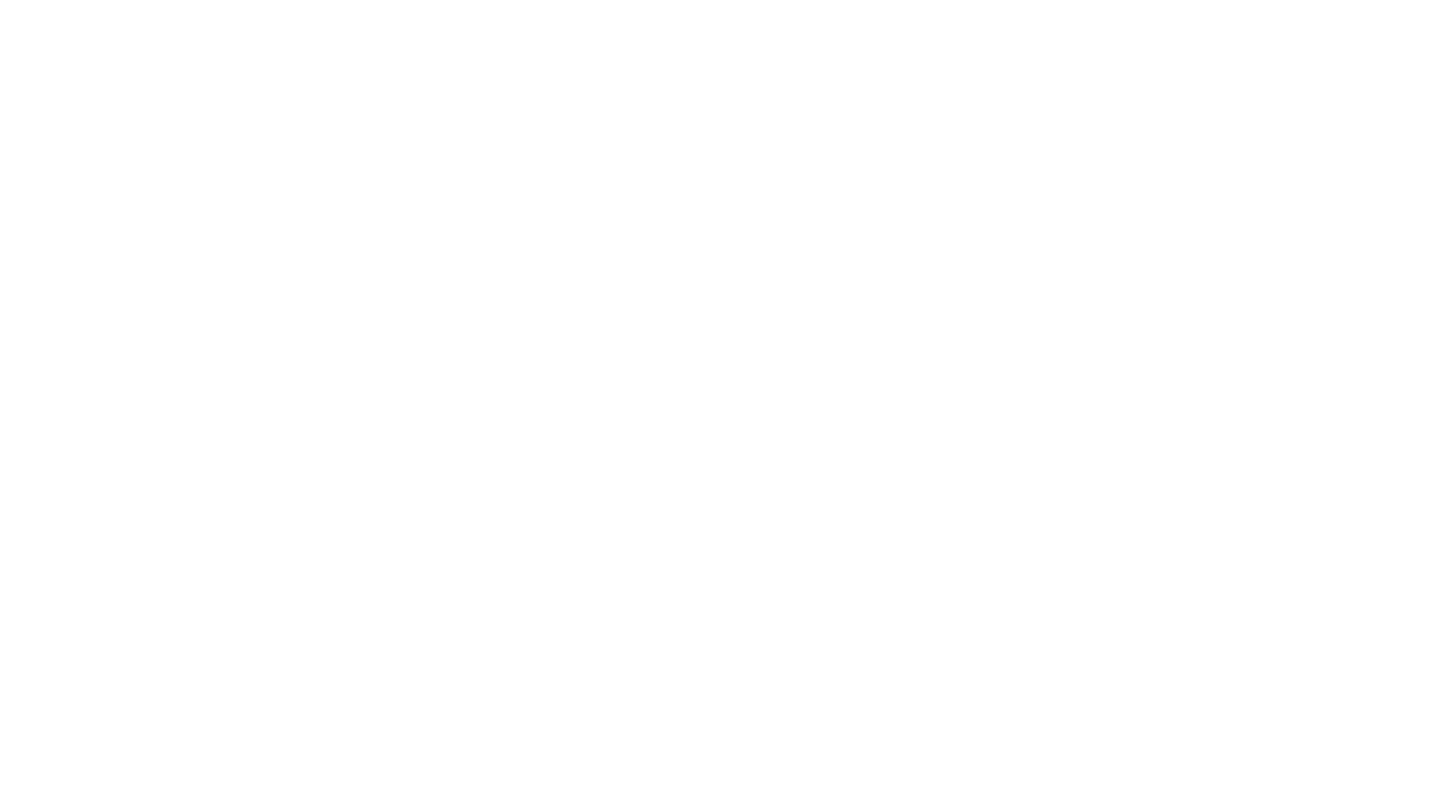 scroll, scrollTop: 0, scrollLeft: 0, axis: both 